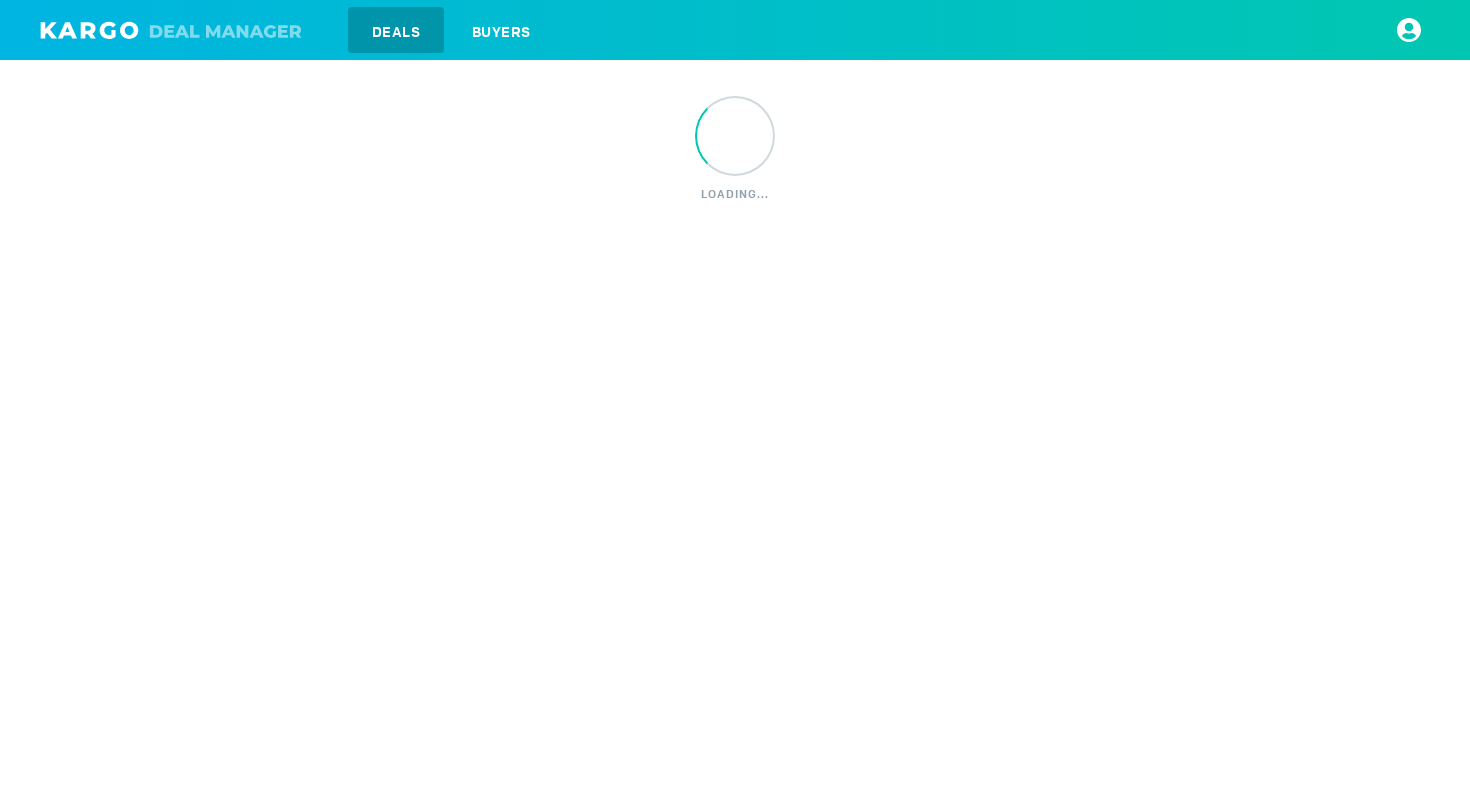 scroll, scrollTop: 0, scrollLeft: 0, axis: both 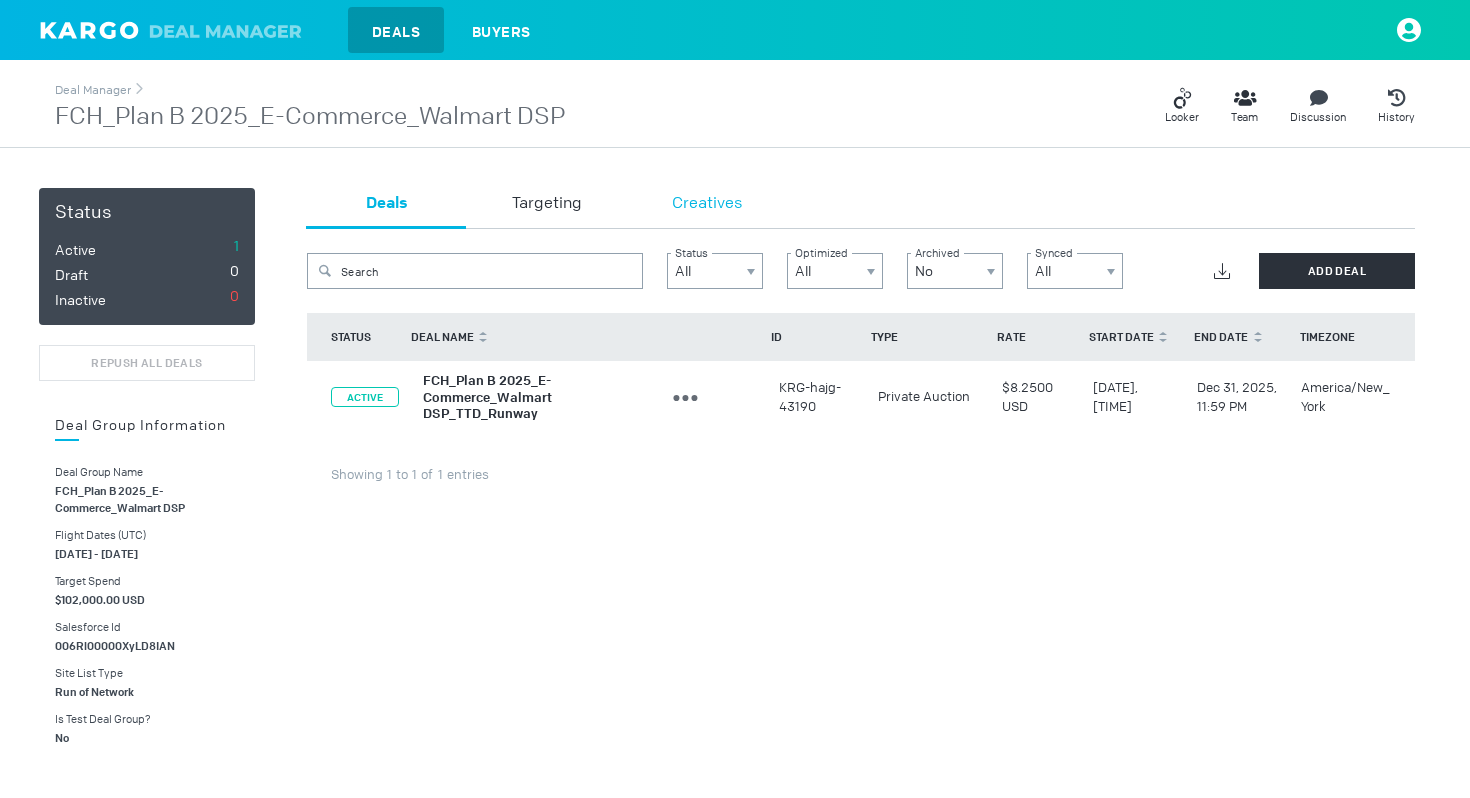 click on "Creatives" at bounding box center [707, 208] 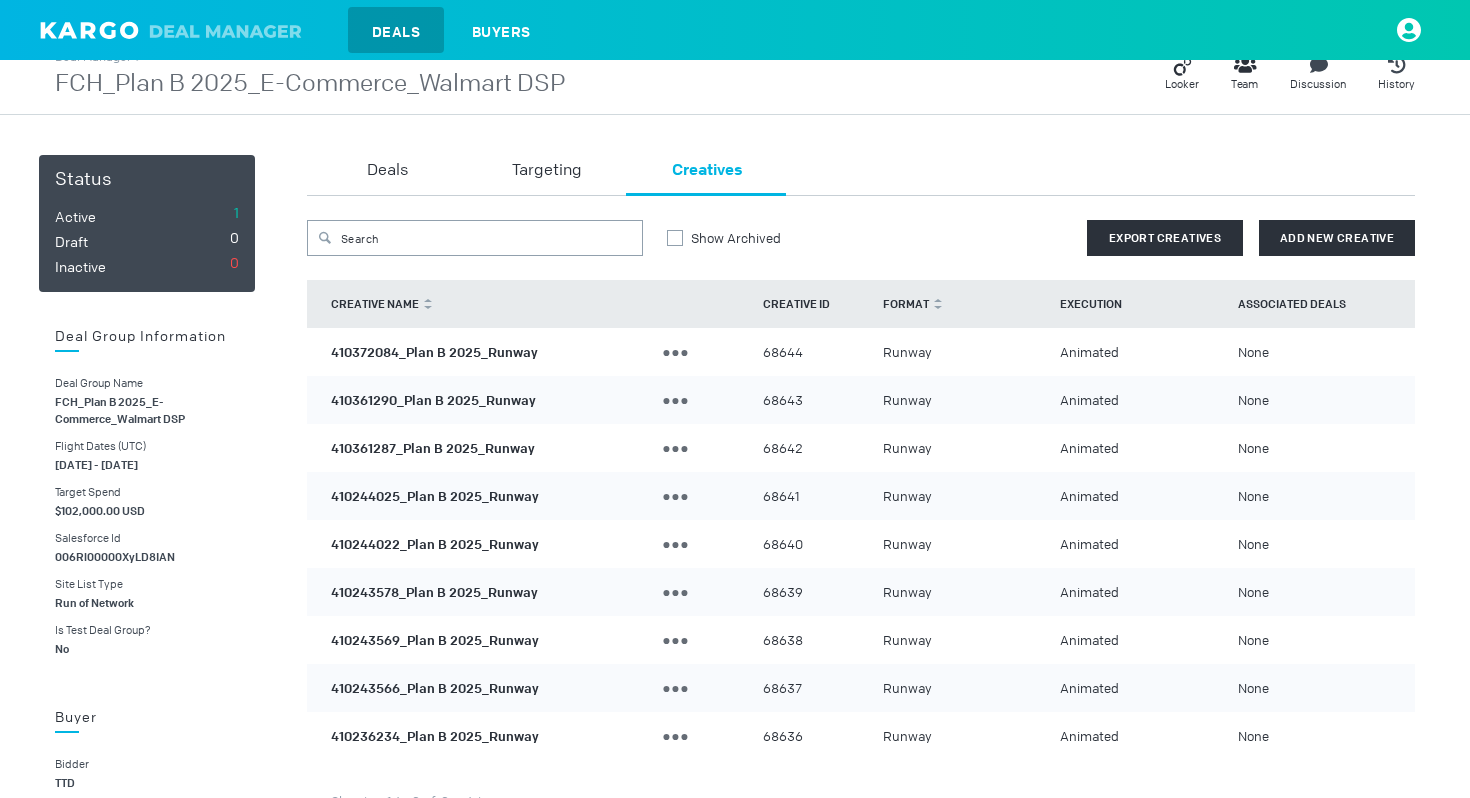 scroll, scrollTop: 0, scrollLeft: 0, axis: both 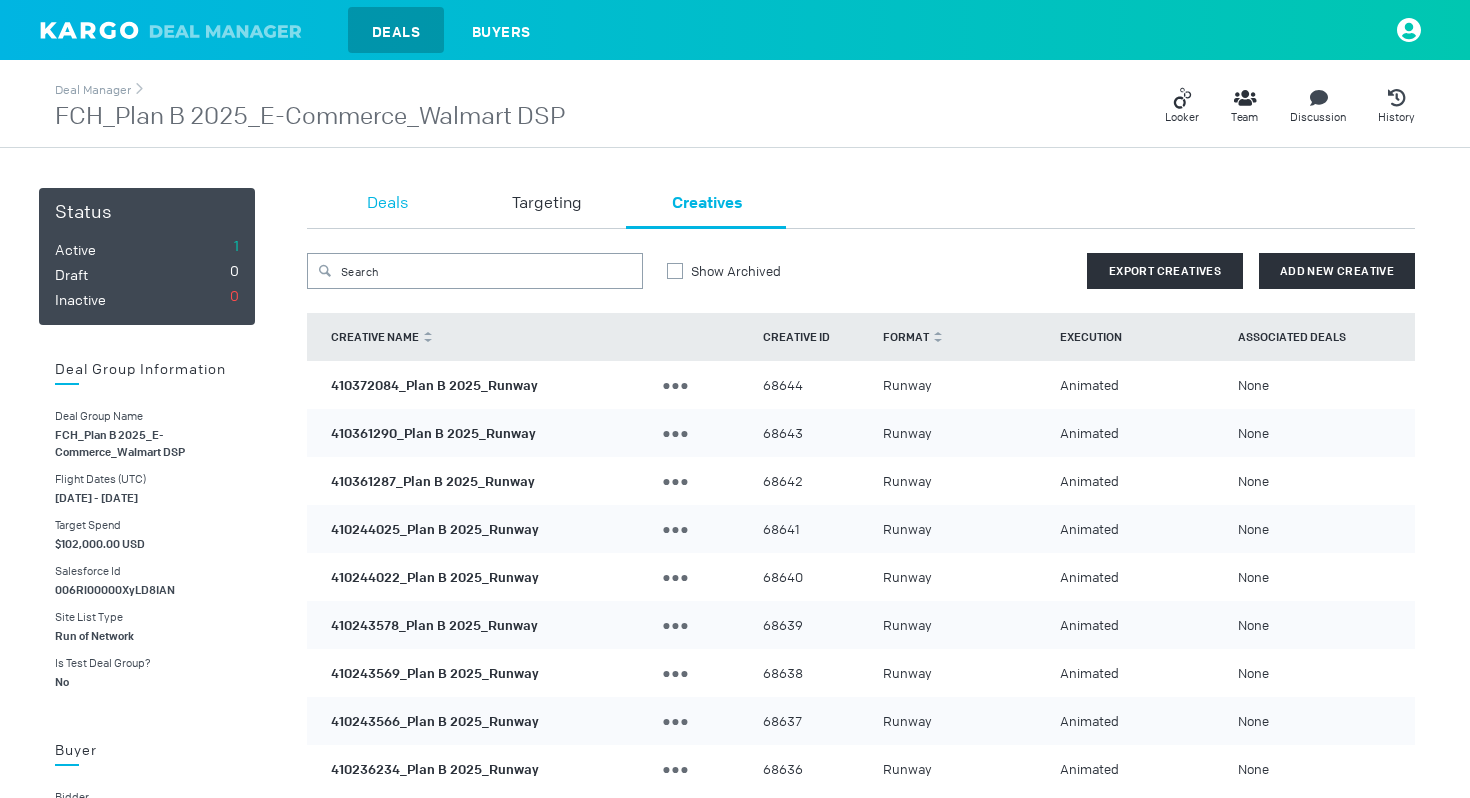 click on "Deals" at bounding box center [387, 204] 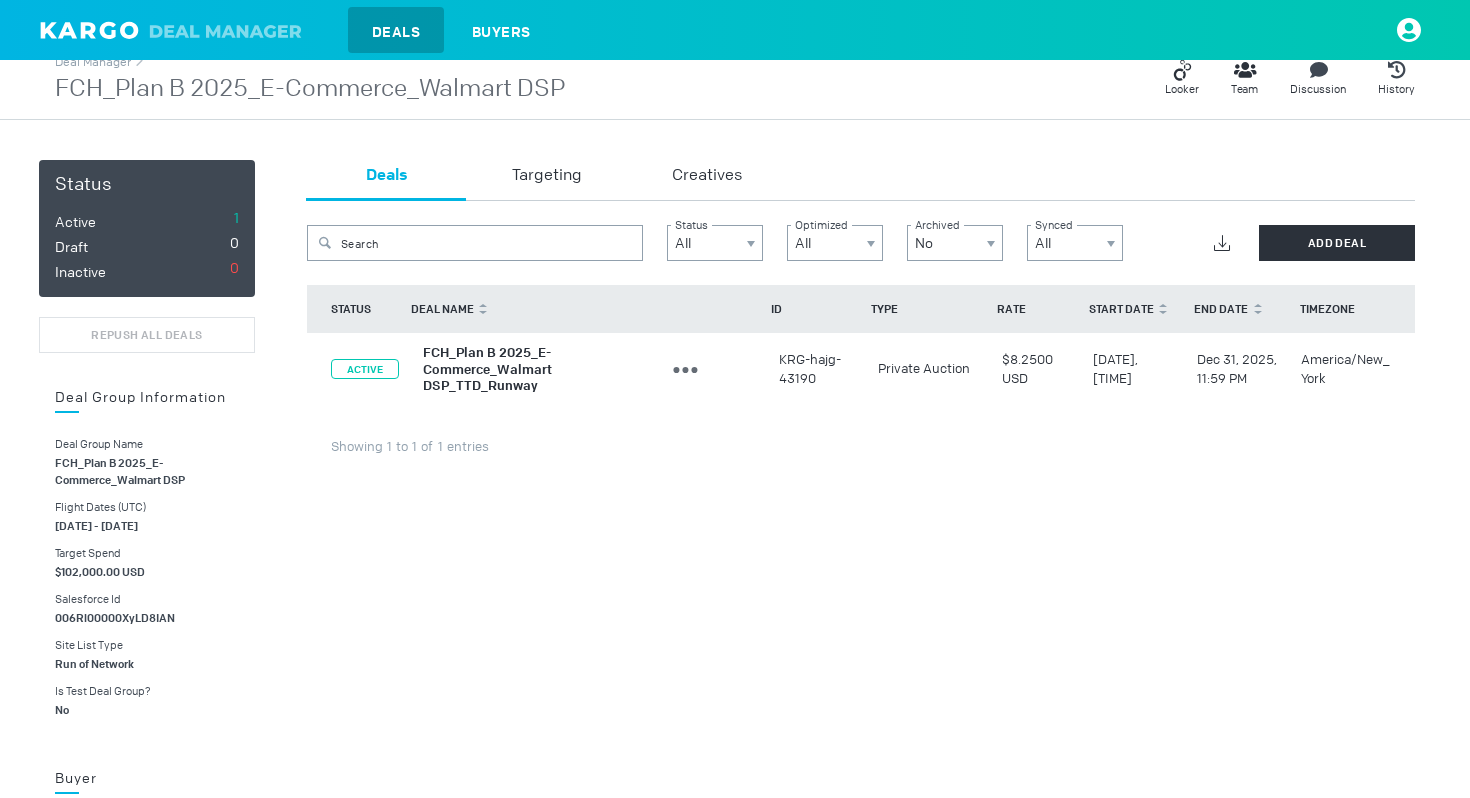 scroll, scrollTop: 48, scrollLeft: 0, axis: vertical 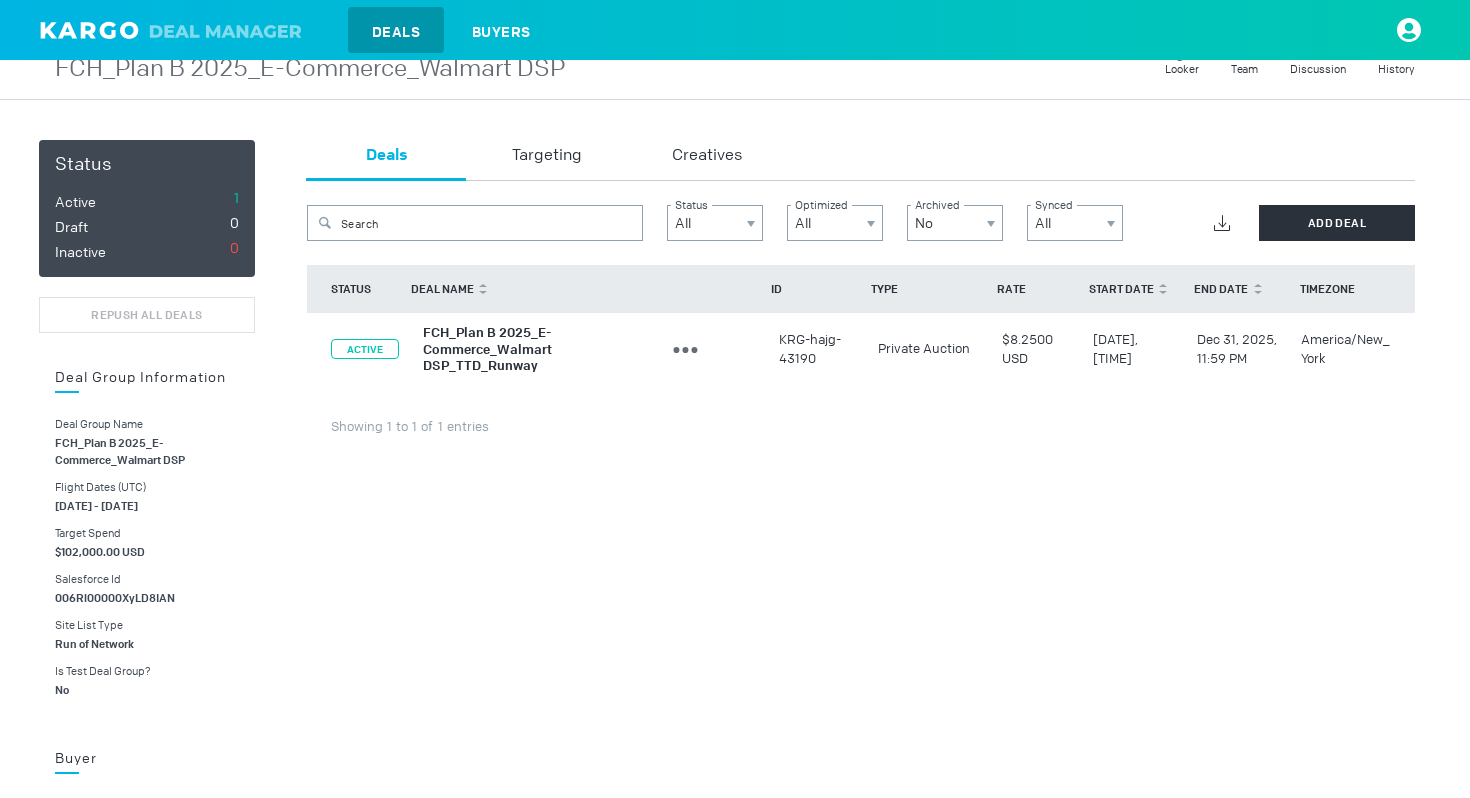 click on "FCH_Plan B 2025_E-Commerce_Walmart DSP_TTD_Runway" at bounding box center [487, 349] 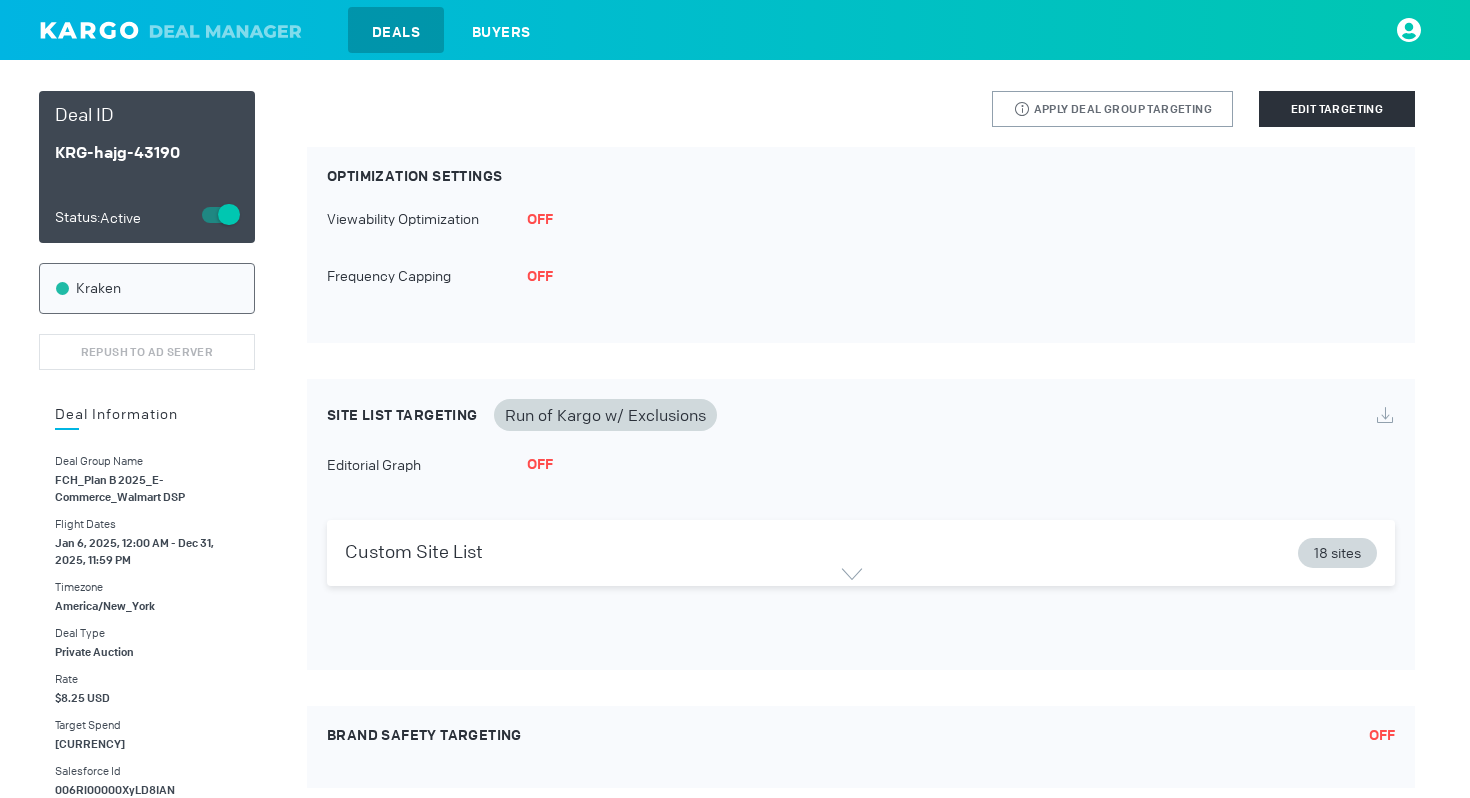 scroll, scrollTop: 0, scrollLeft: 0, axis: both 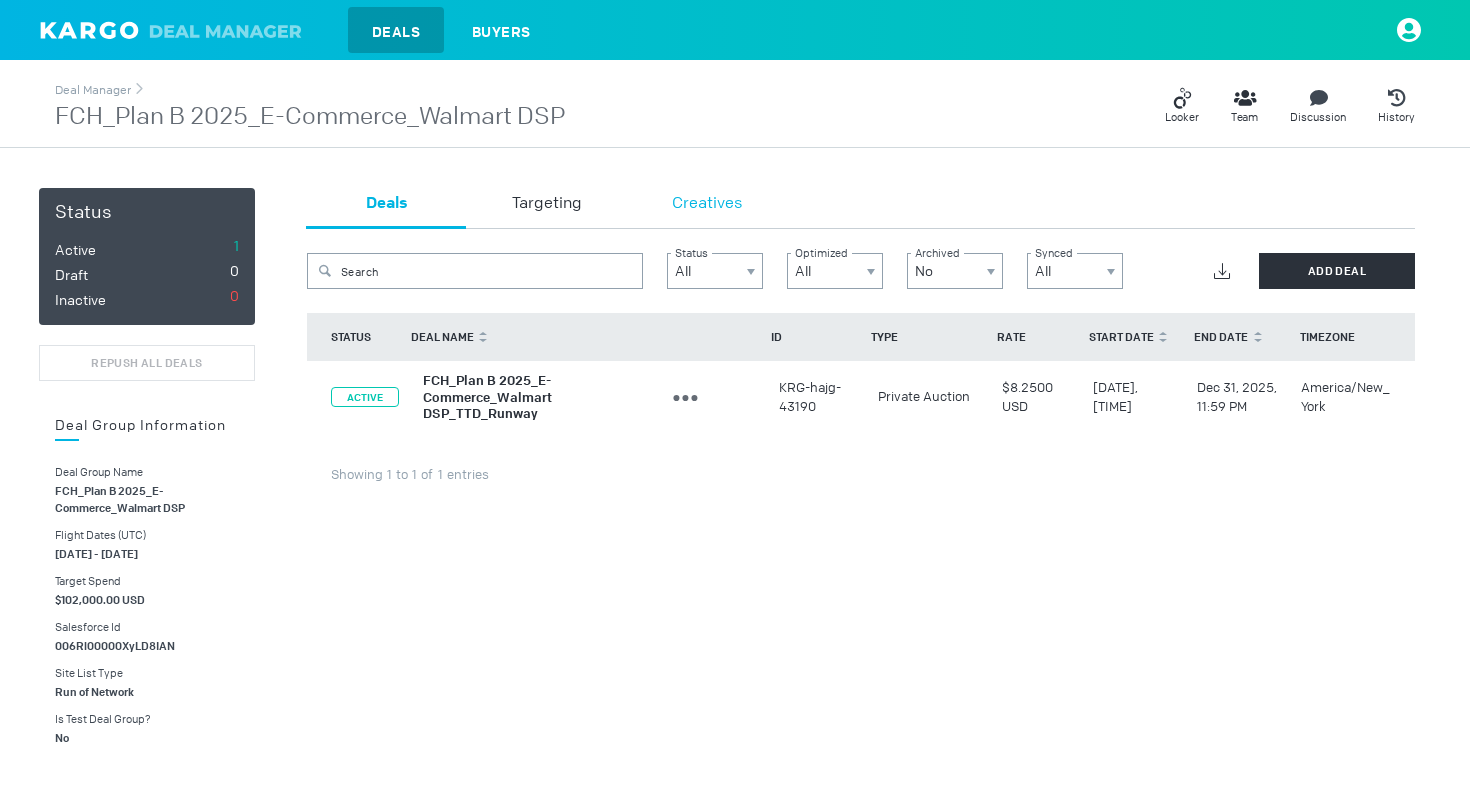 click on "Creatives" at bounding box center (707, 208) 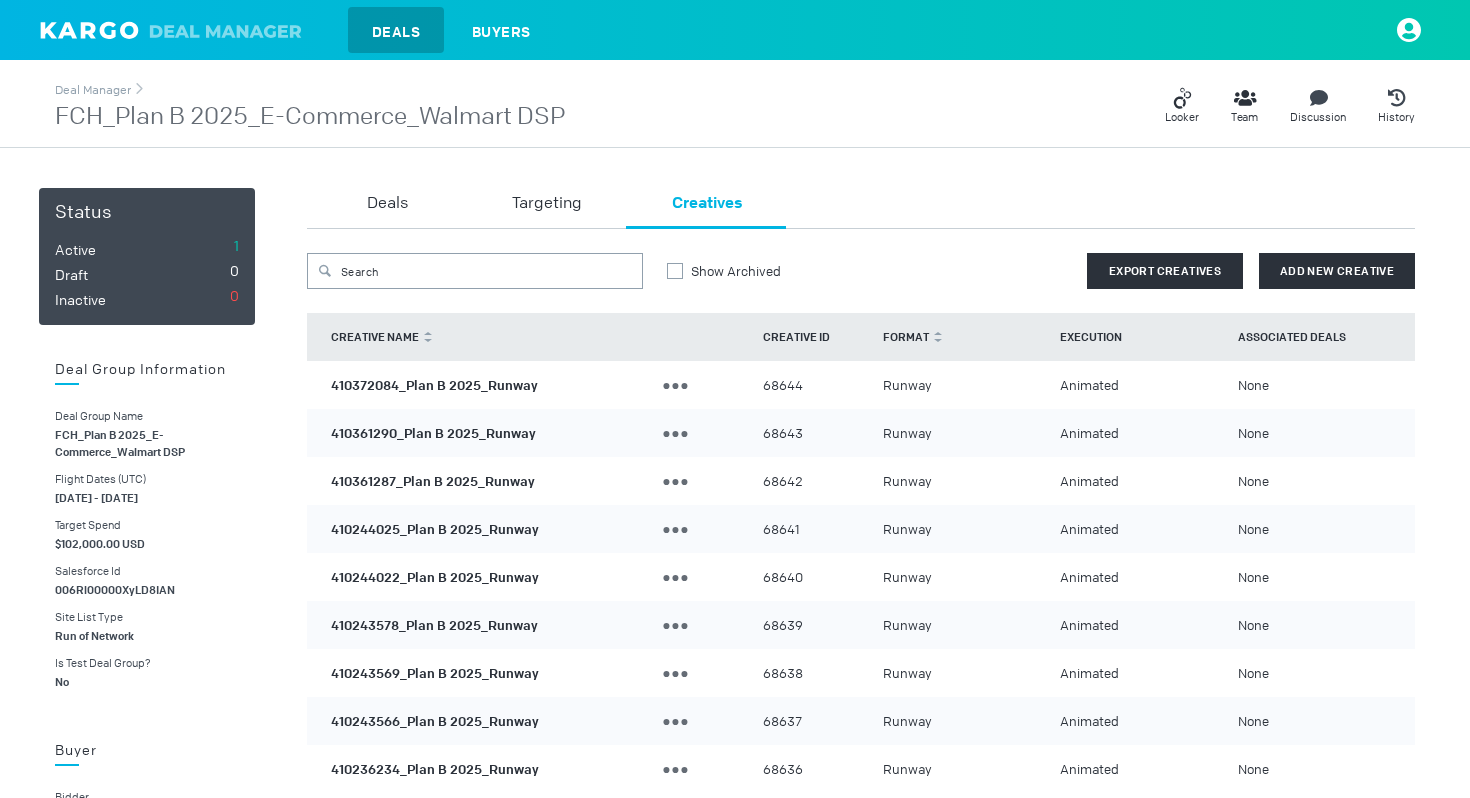 click on "410372084_Plan B 2025_Runway  Add To Demo Units   Duplicate Creative   Archive Creative  68644 Runway Animated None" at bounding box center (861, 385) 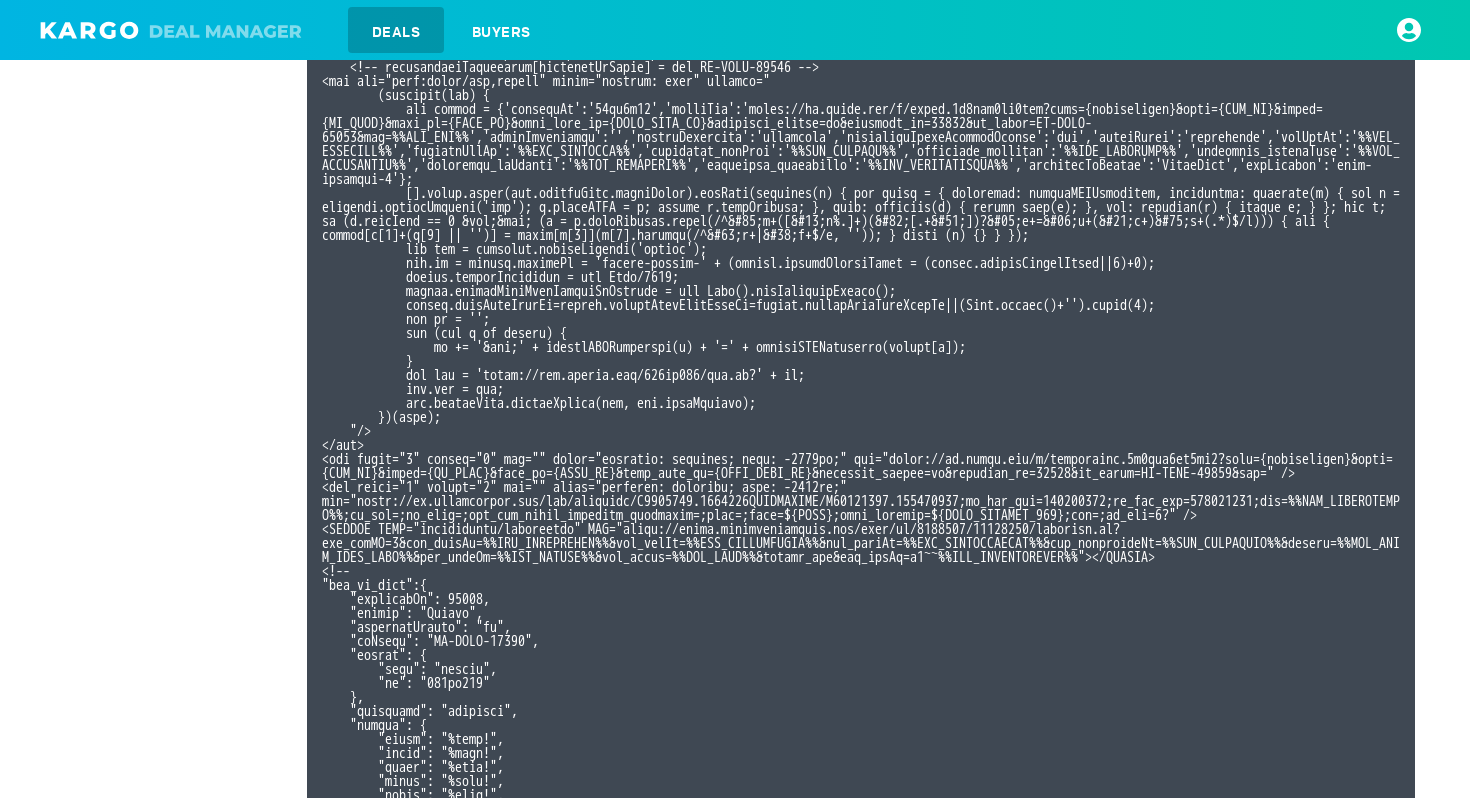 scroll, scrollTop: 0, scrollLeft: 0, axis: both 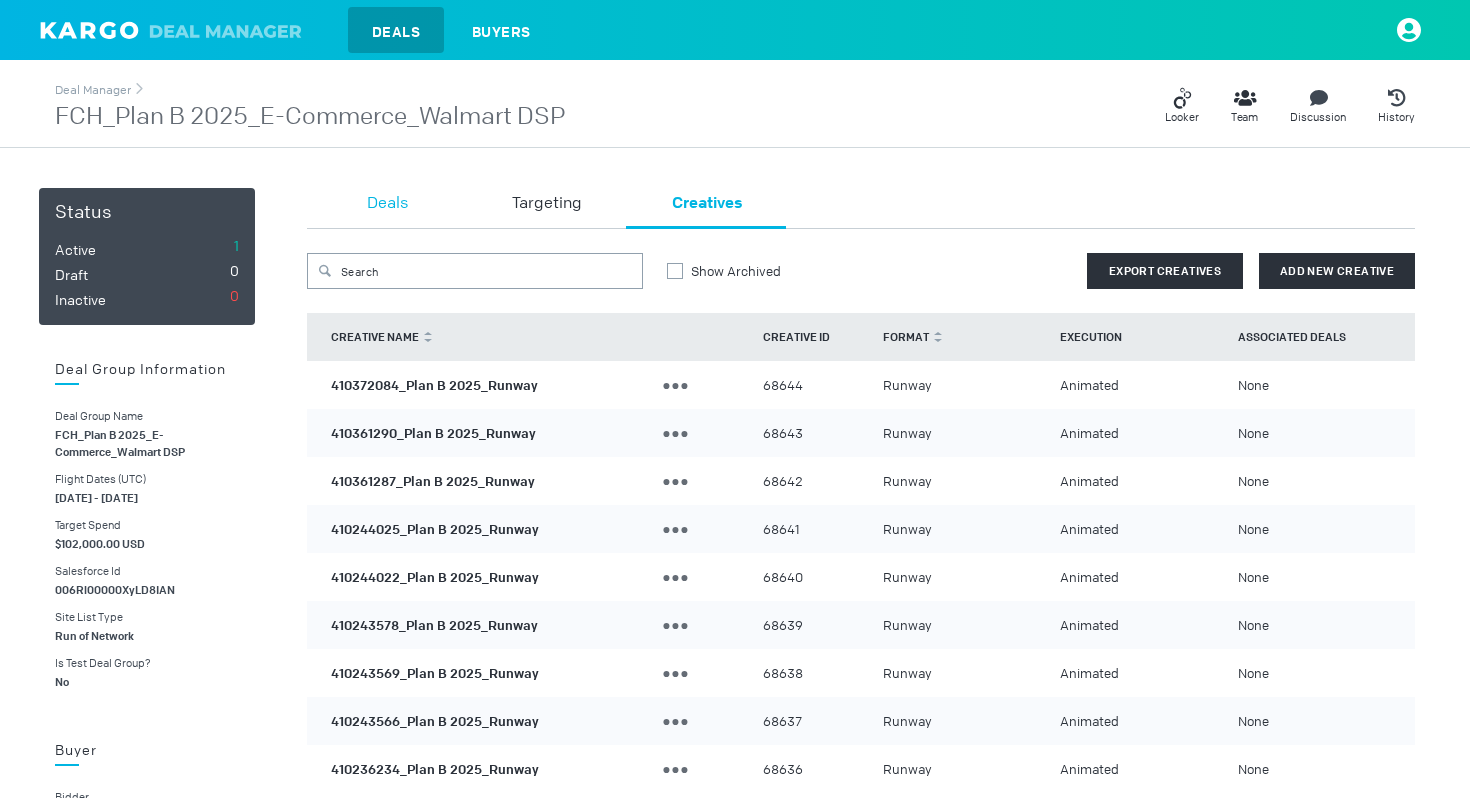 click on "Deals" at bounding box center (387, 208) 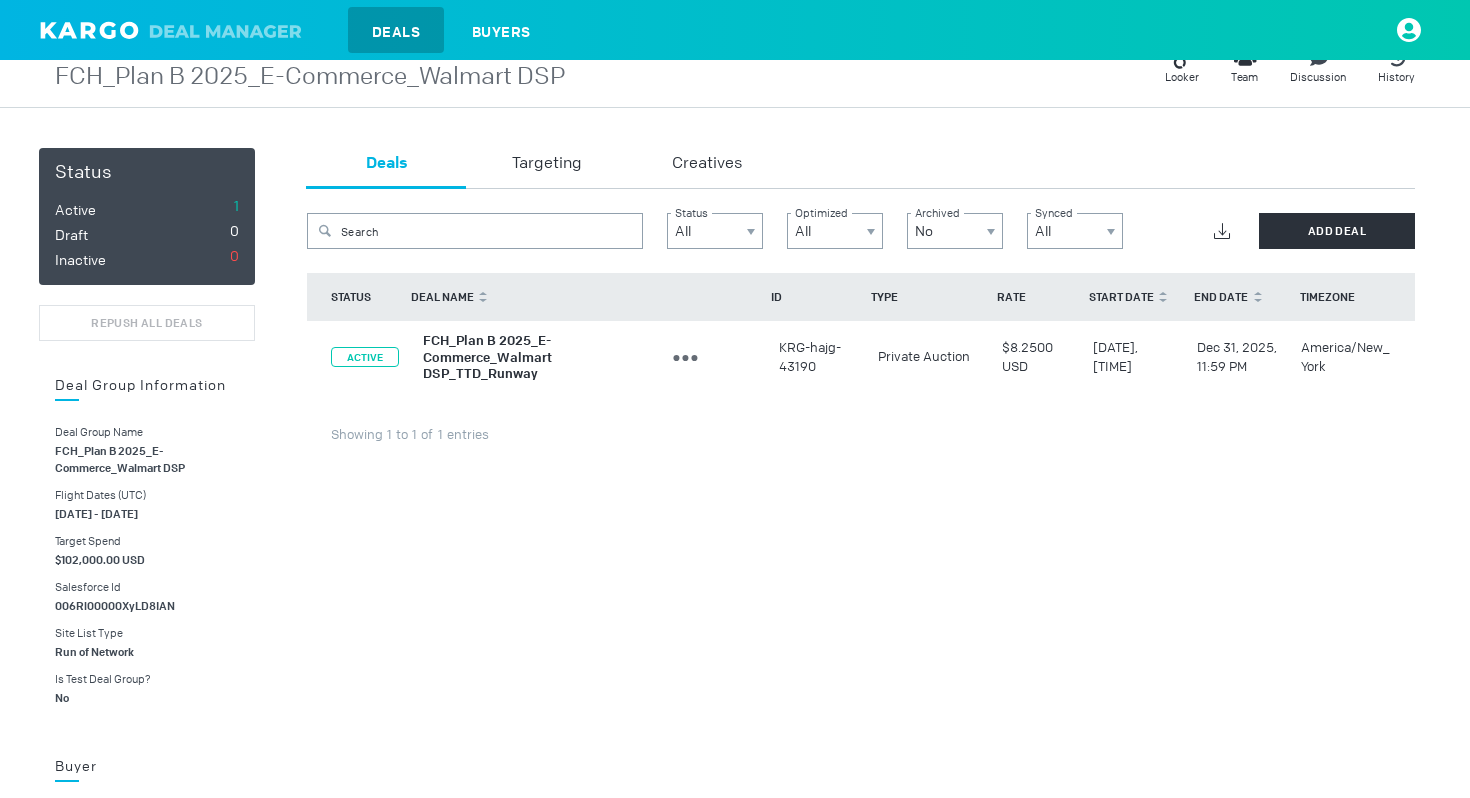 scroll, scrollTop: 0, scrollLeft: 0, axis: both 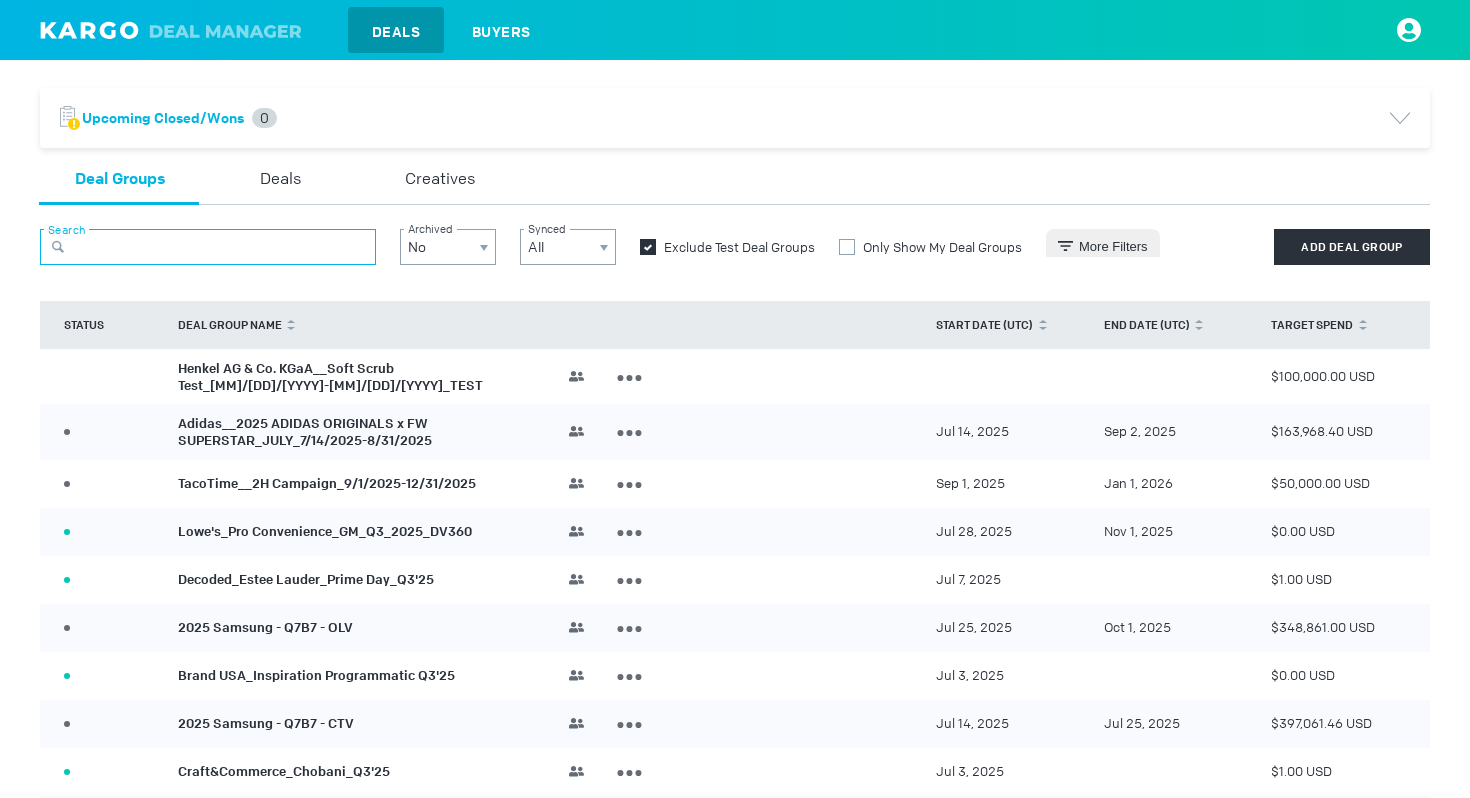 click at bounding box center [208, 247] 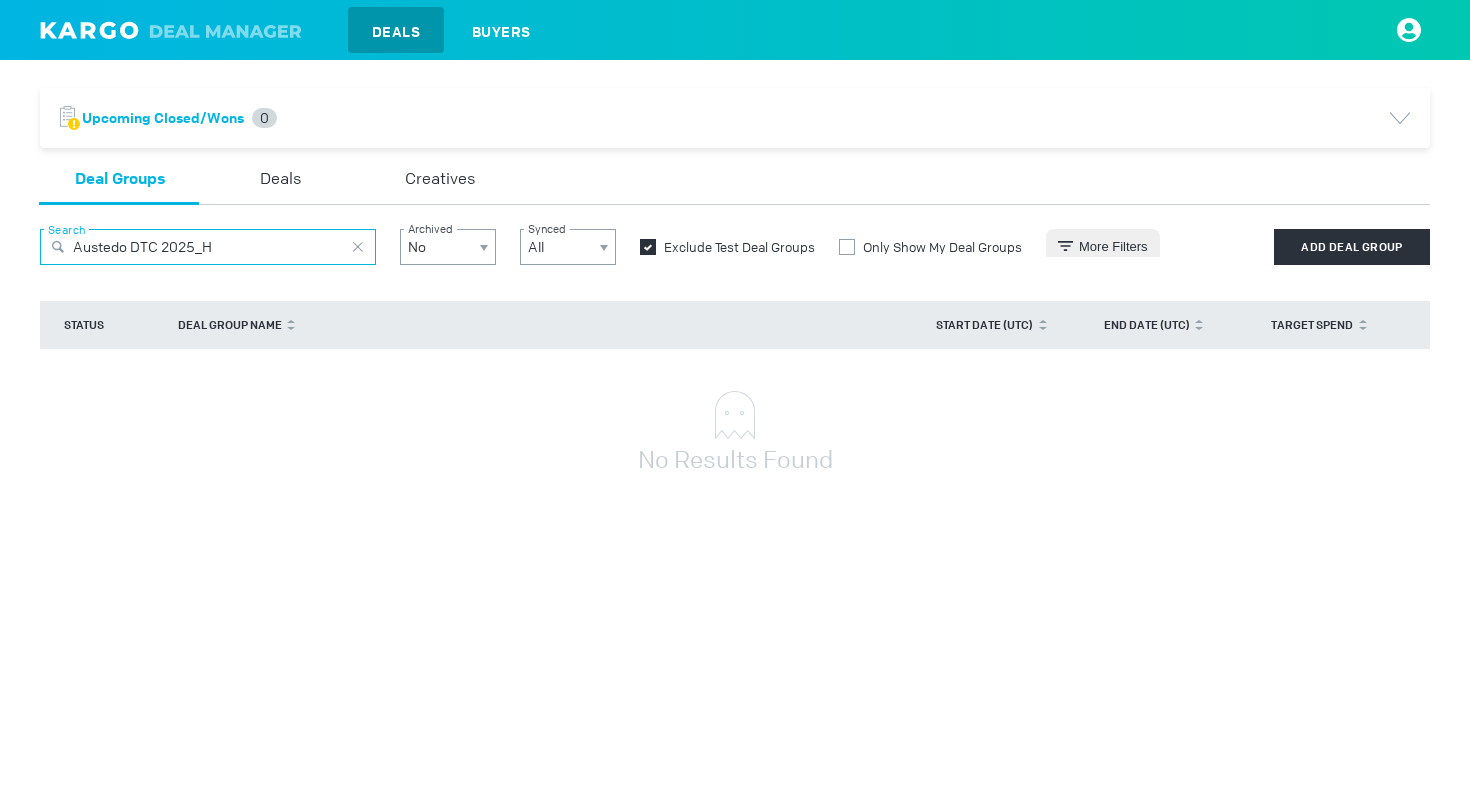 type on "Austedo DTC 2025_" 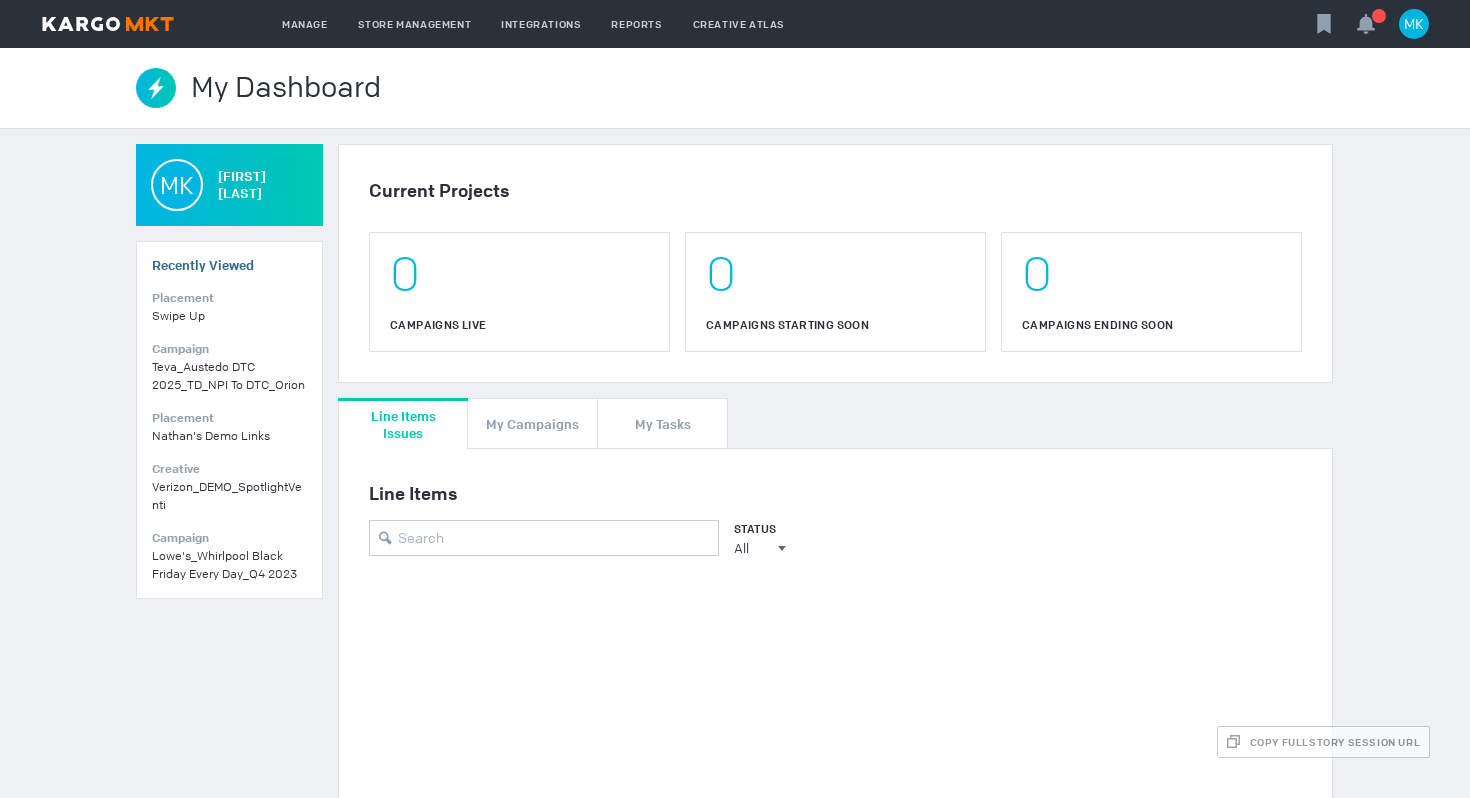 scroll, scrollTop: 0, scrollLeft: 0, axis: both 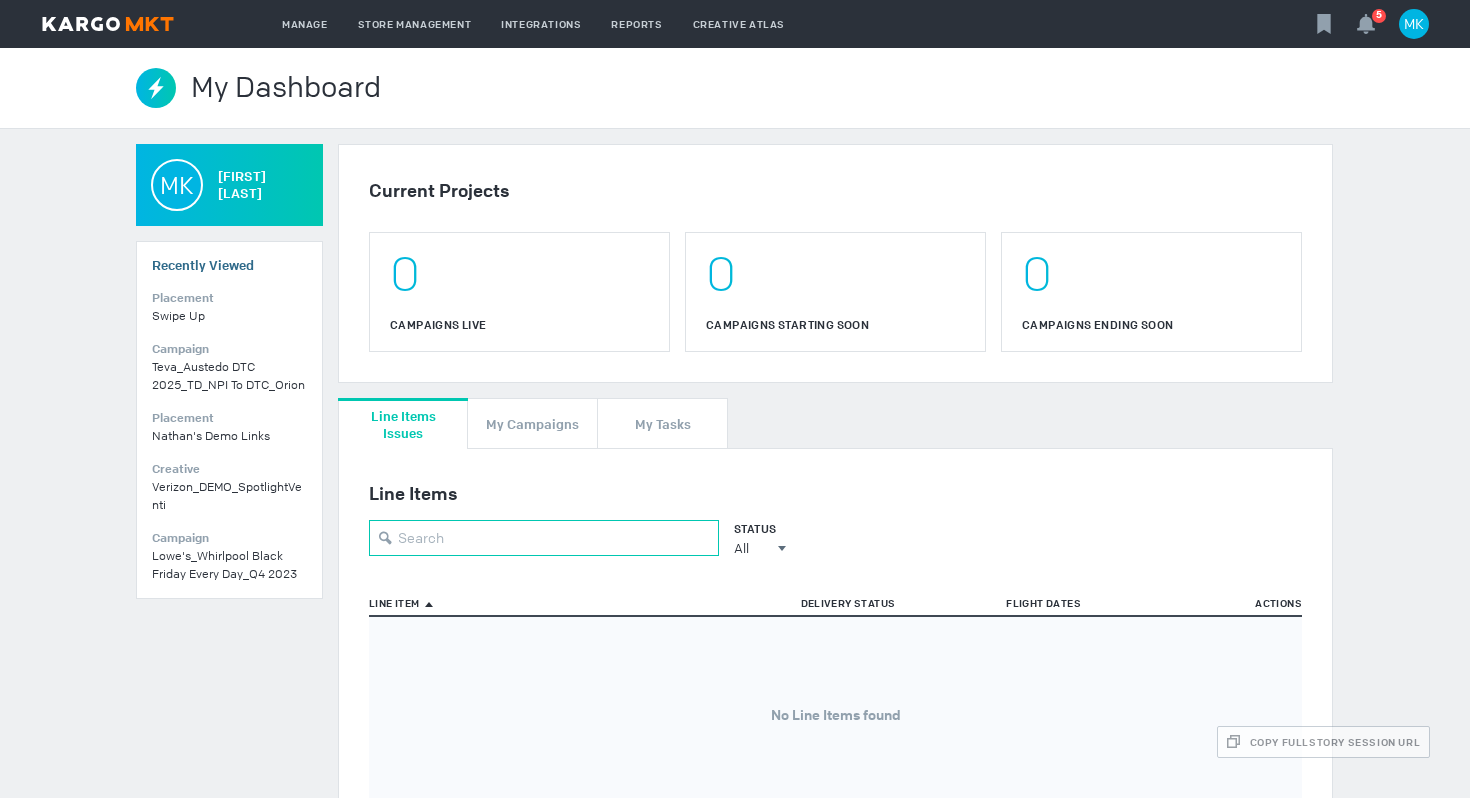 click at bounding box center (544, 538) 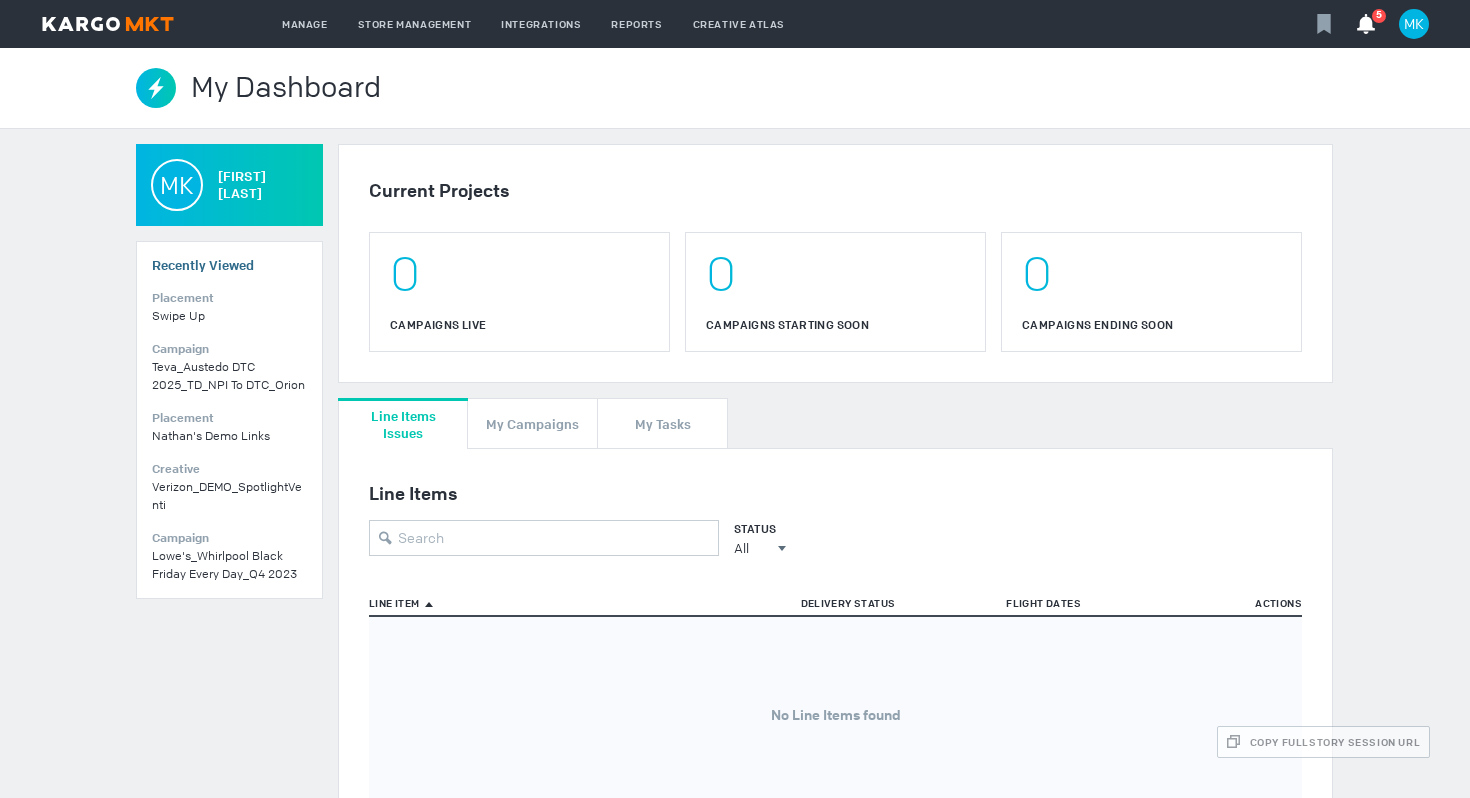 click on "5" at bounding box center (1366, 24) 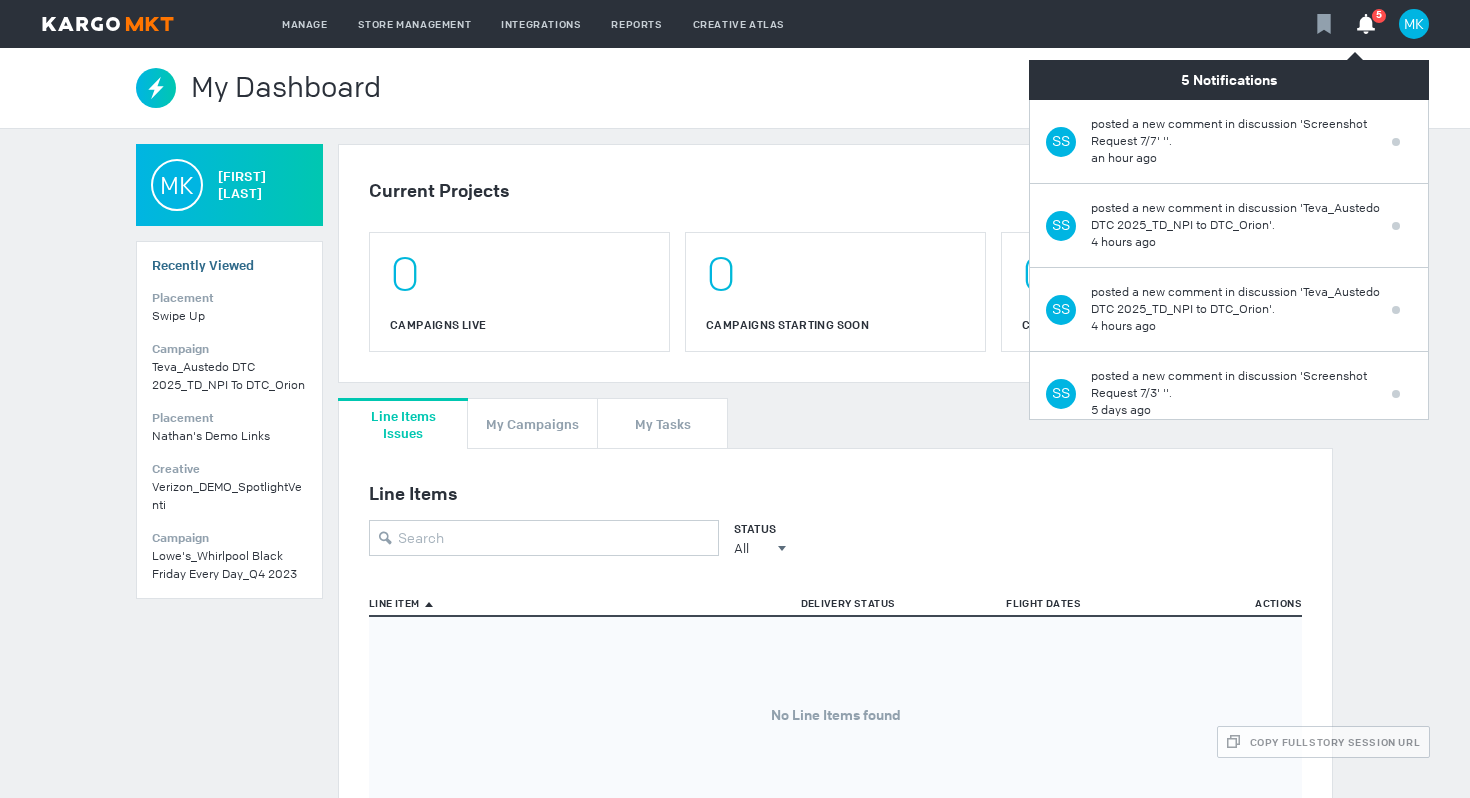click at bounding box center [1366, 24] 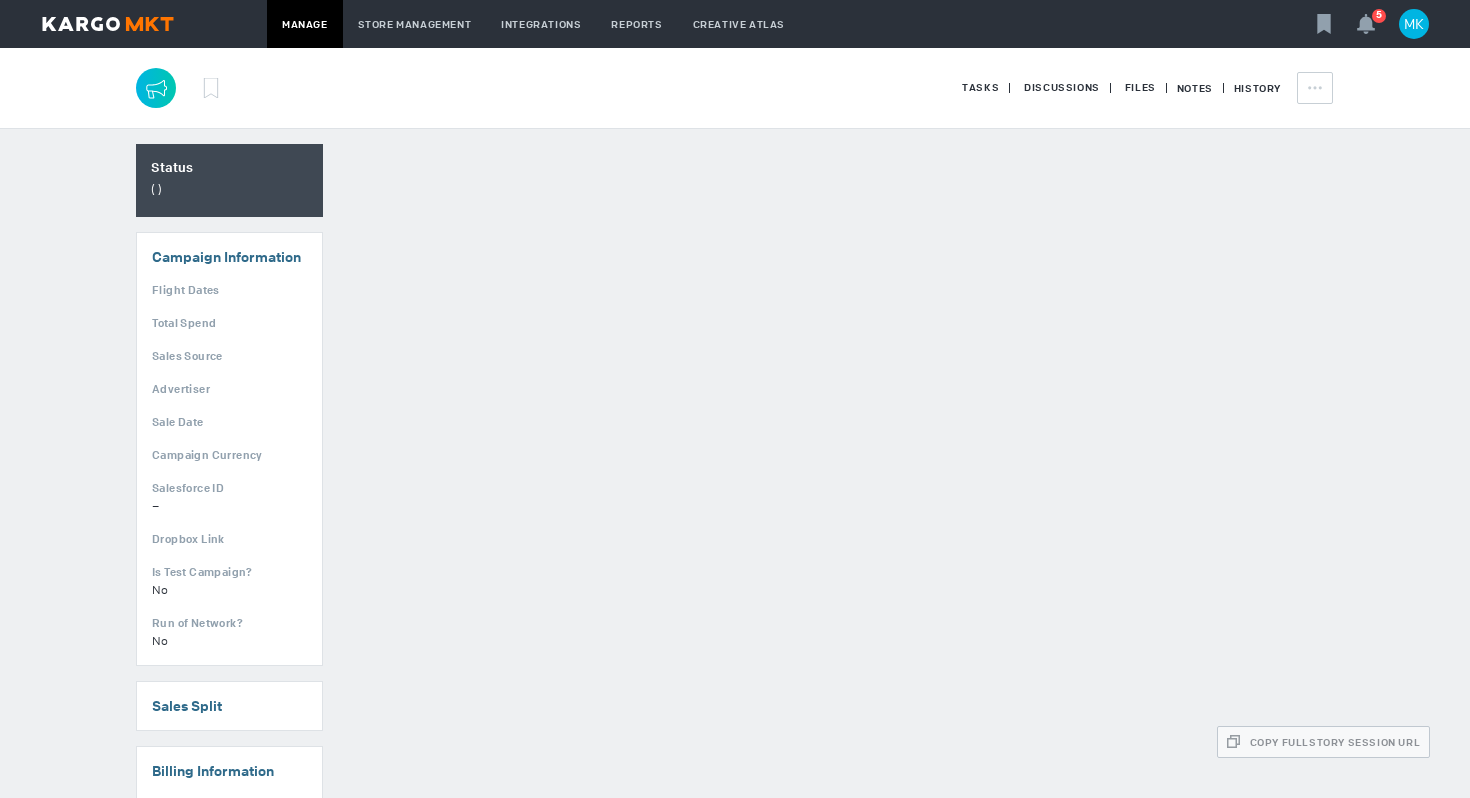 scroll, scrollTop: 0, scrollLeft: 0, axis: both 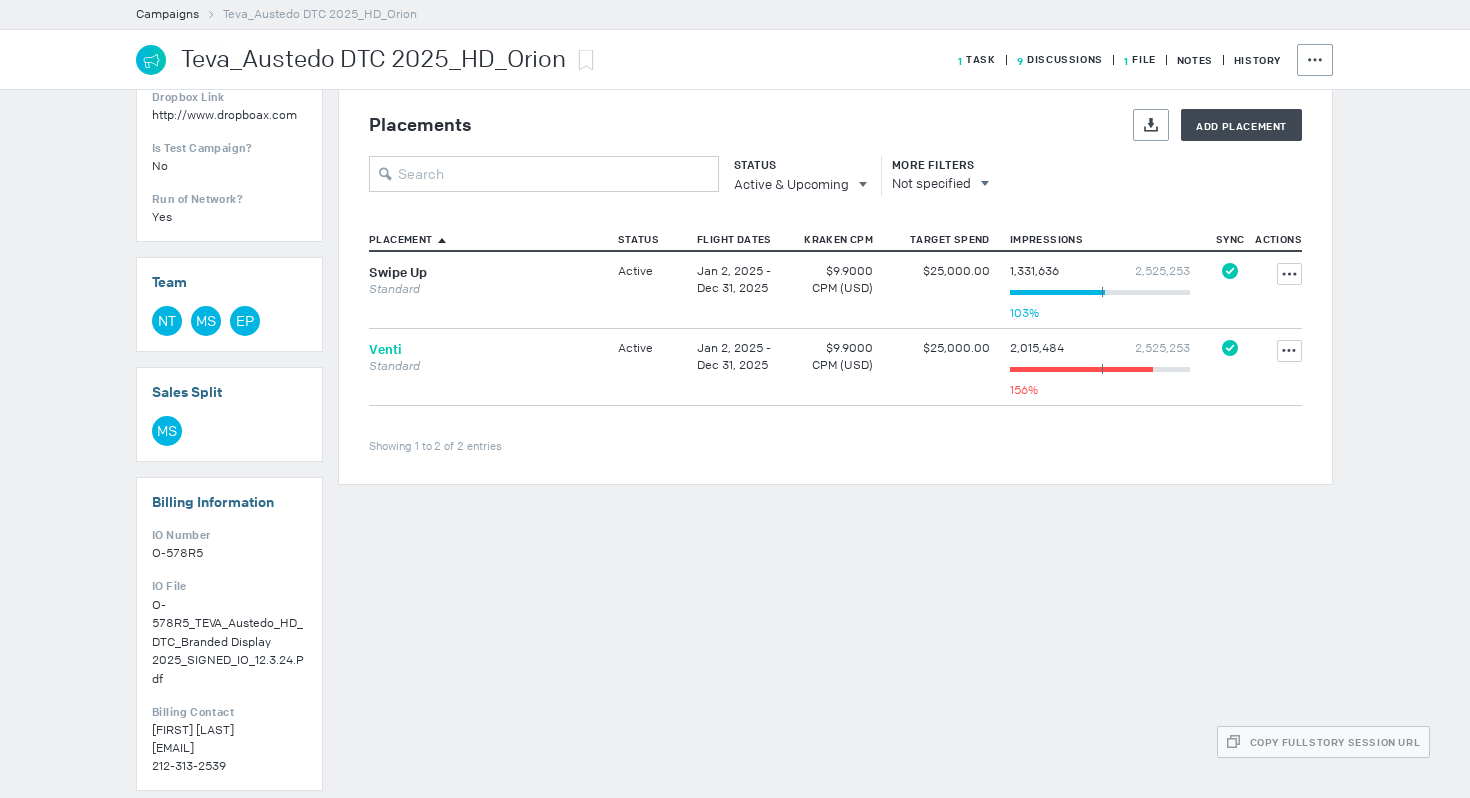 click on "Venti" at bounding box center [385, 349] 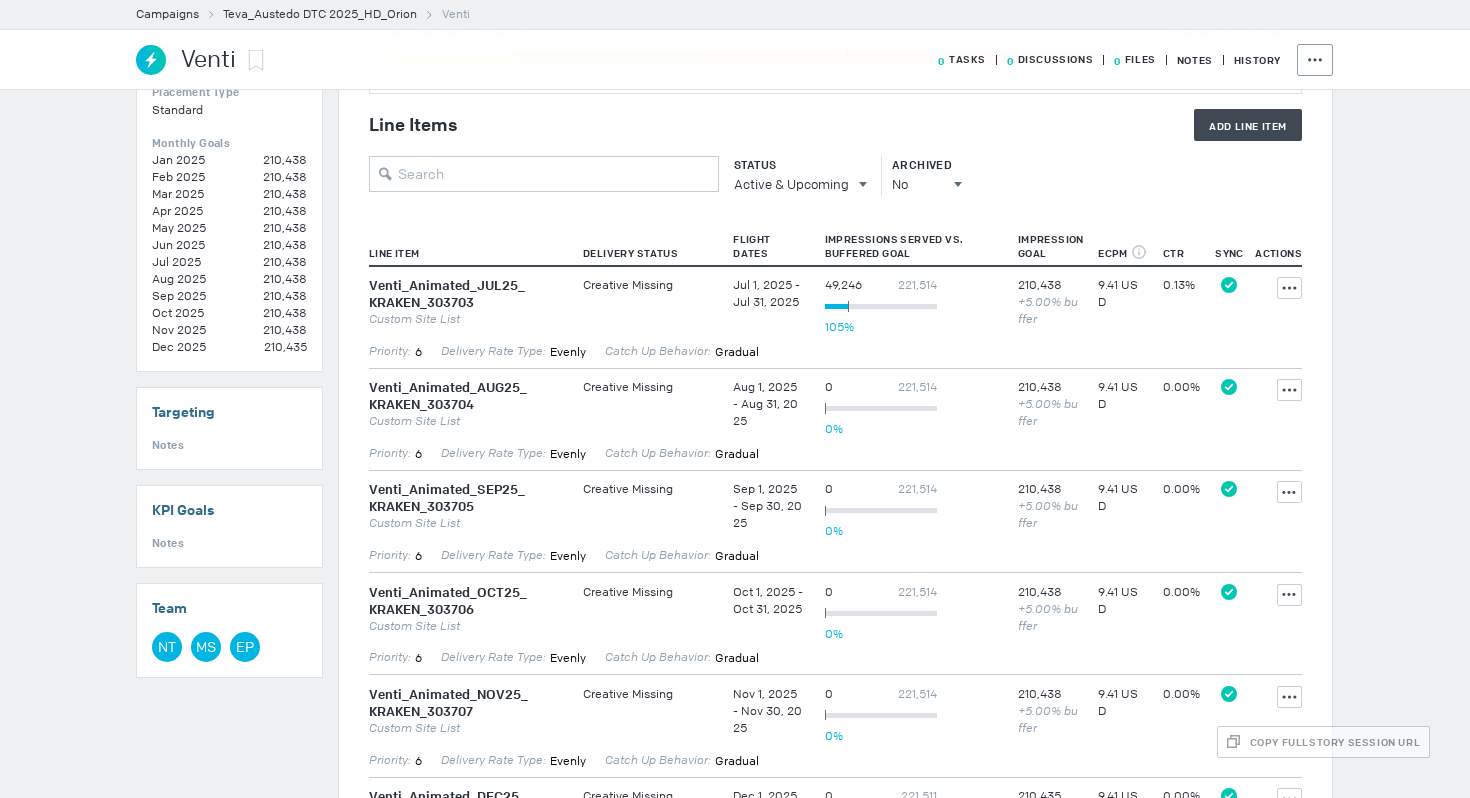 scroll, scrollTop: 572, scrollLeft: 0, axis: vertical 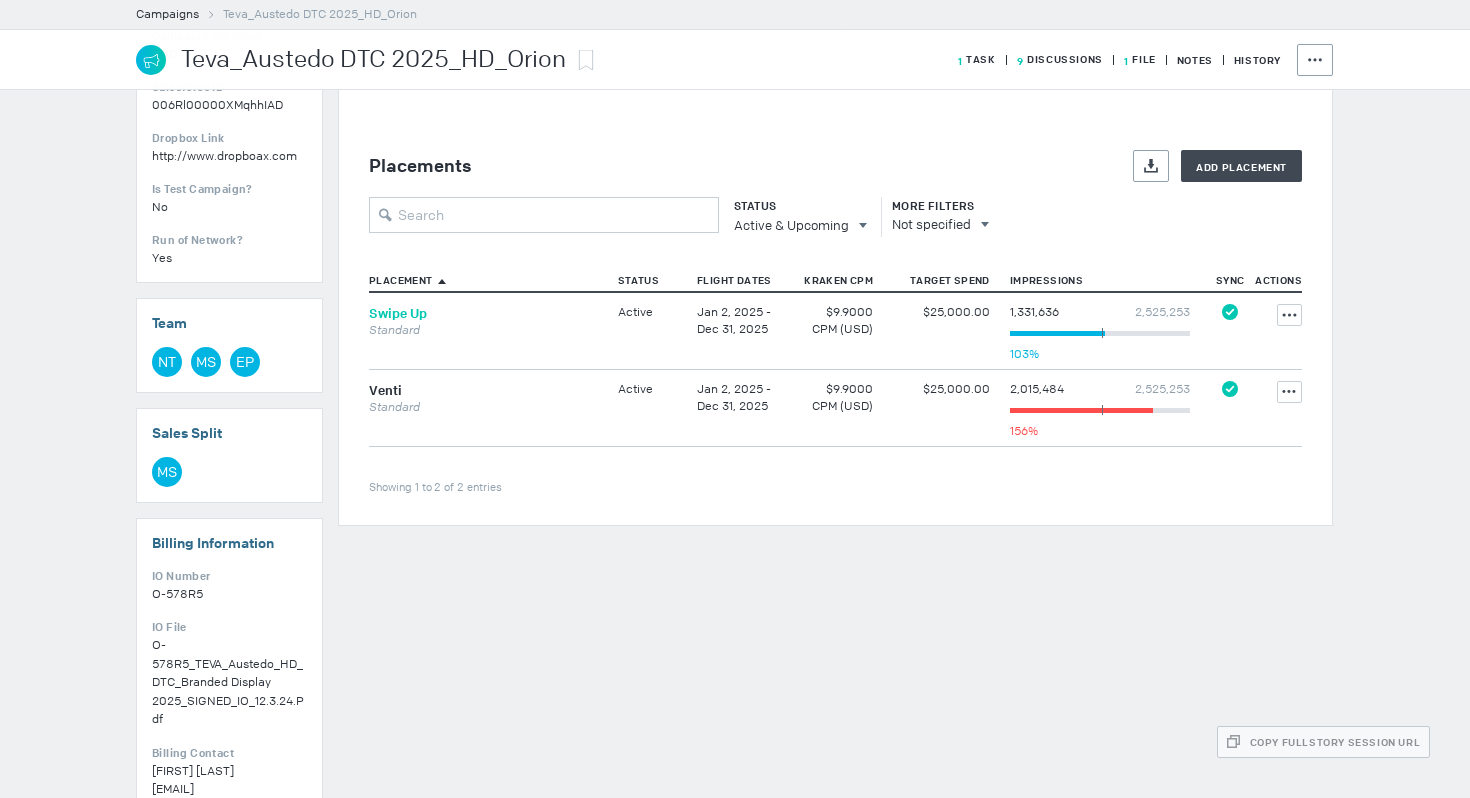 click on "Swipe Up" at bounding box center [398, 313] 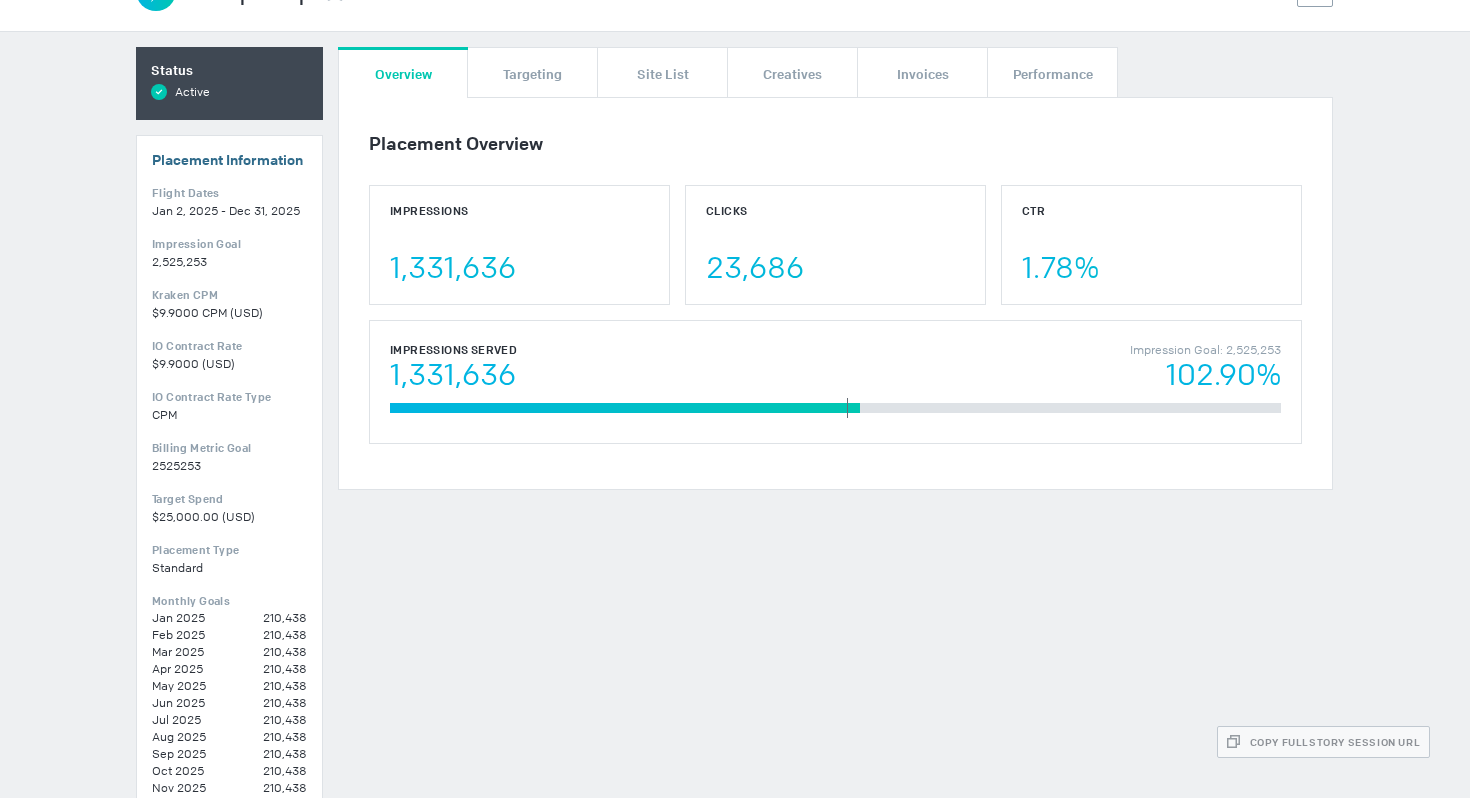 scroll, scrollTop: 0, scrollLeft: 0, axis: both 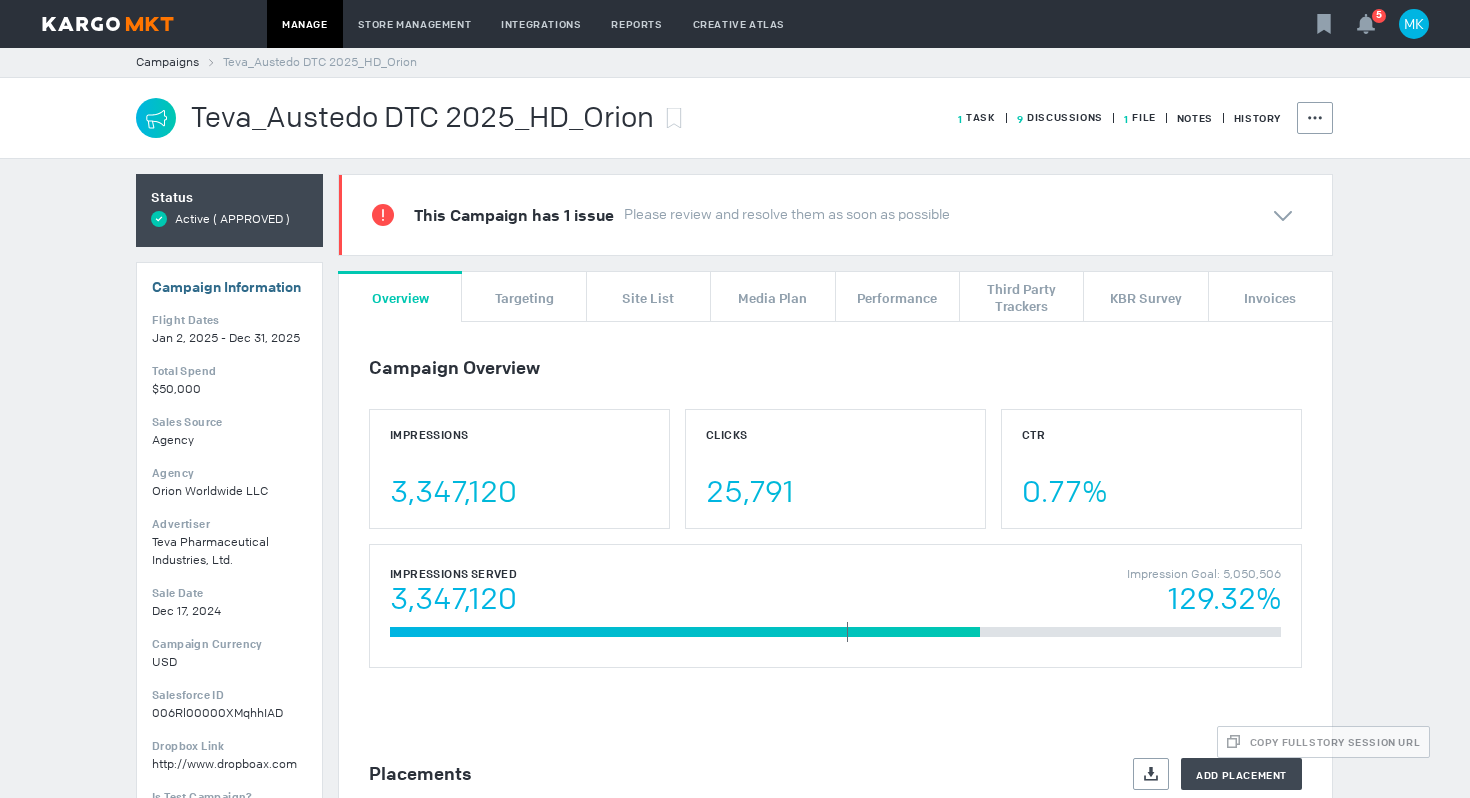 click on "9 Discussions" at bounding box center [977, 117] 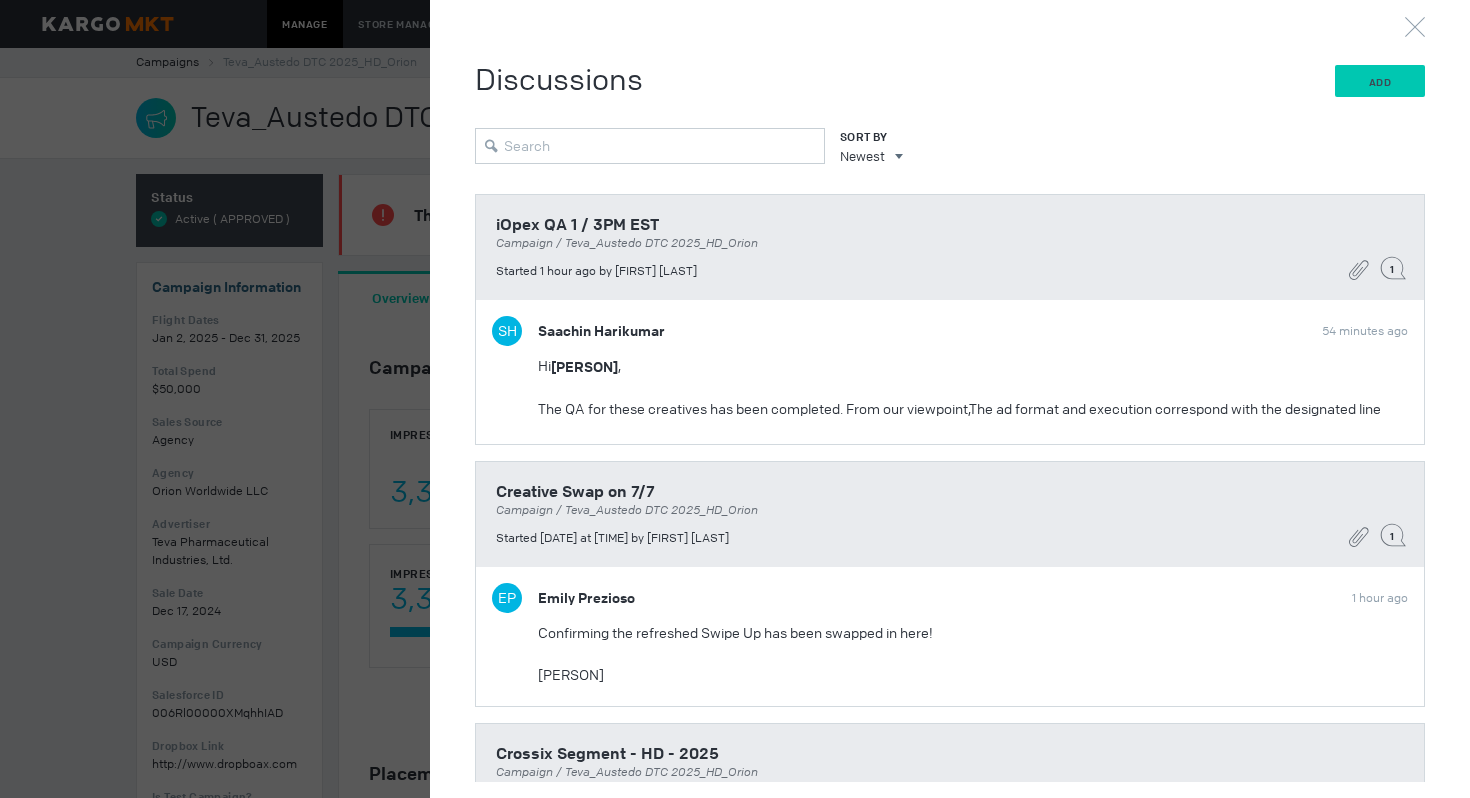 click on "Add" at bounding box center (1380, 82) 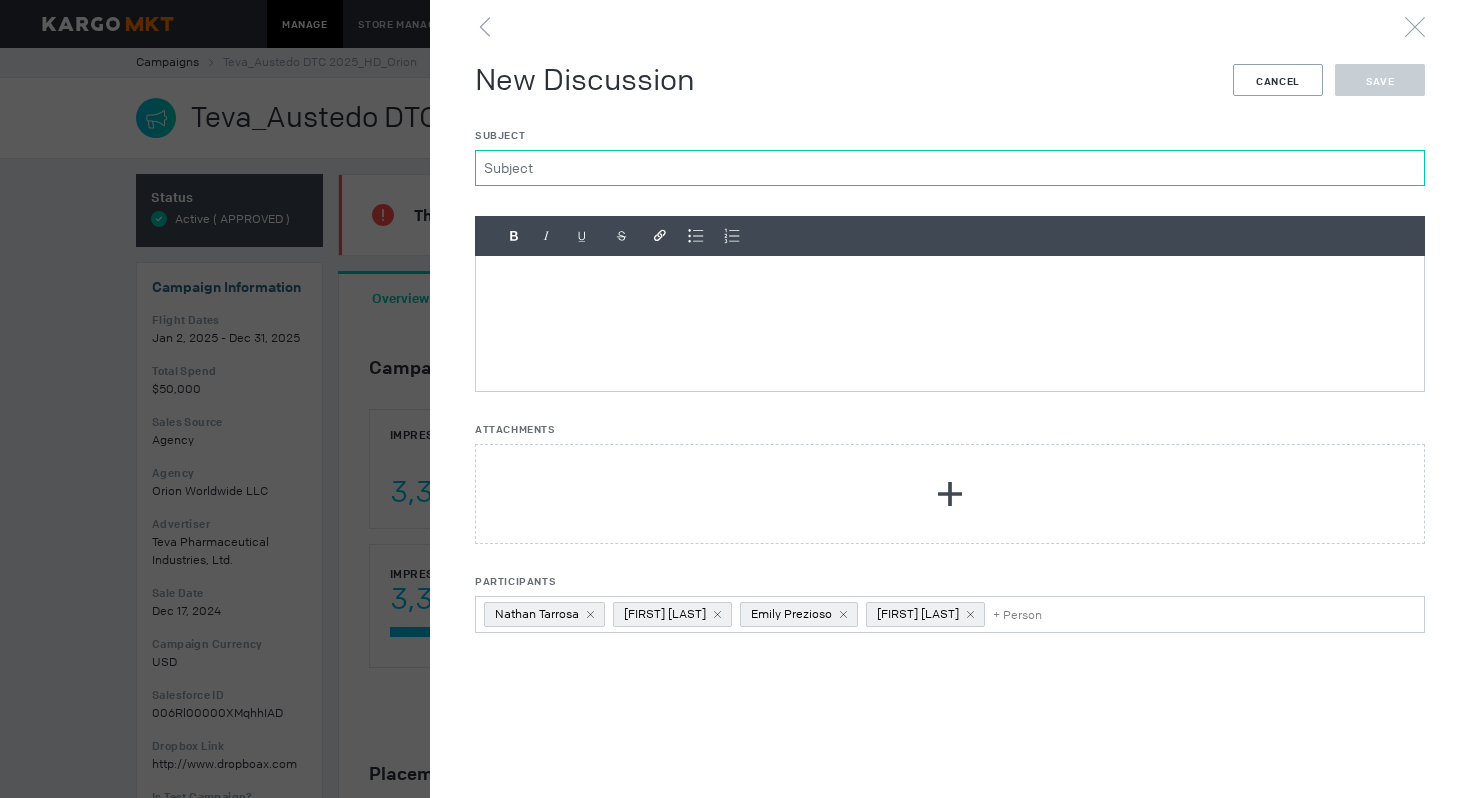 click on "Subject" at bounding box center [950, 168] 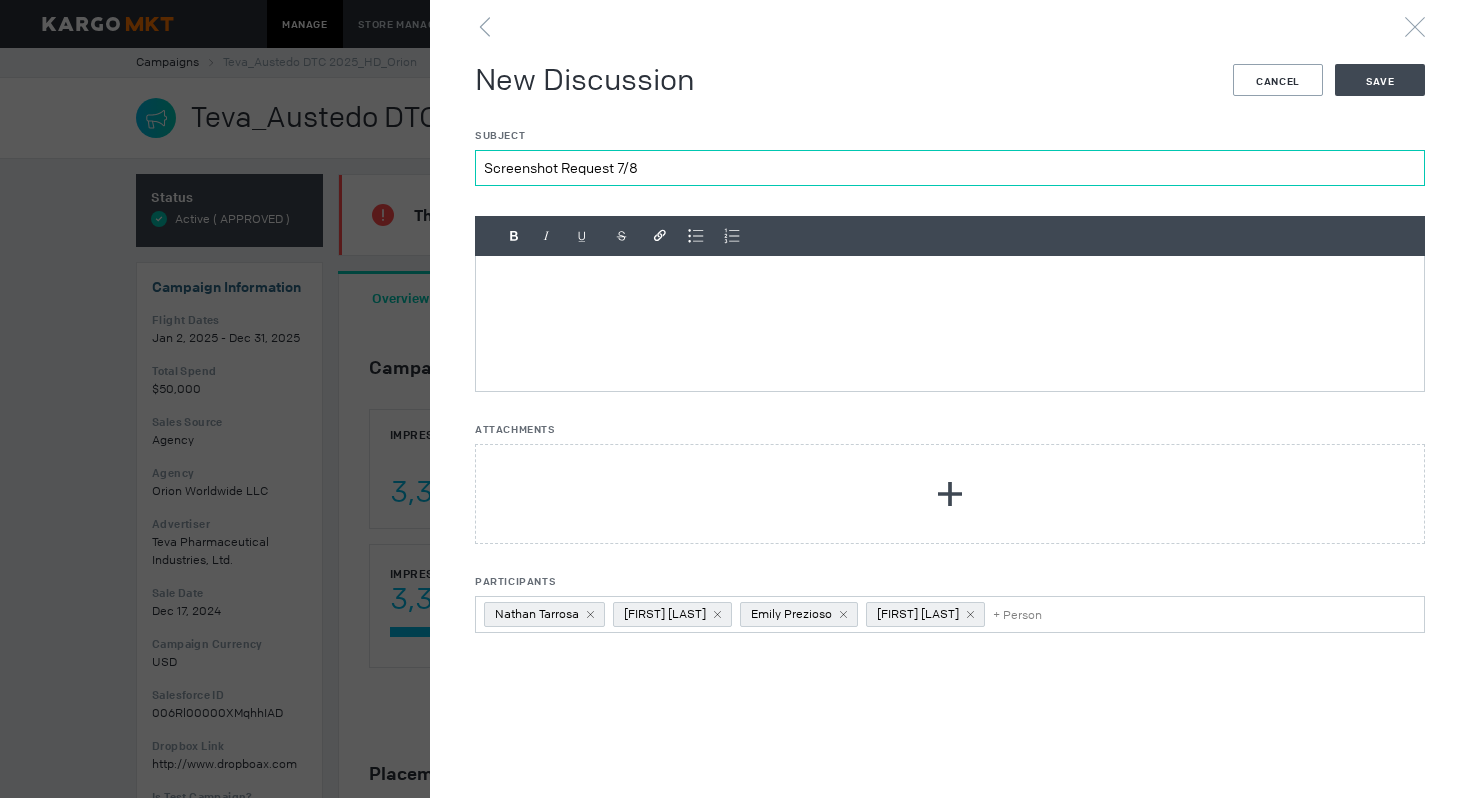 type on "Screenshot Request 7/8" 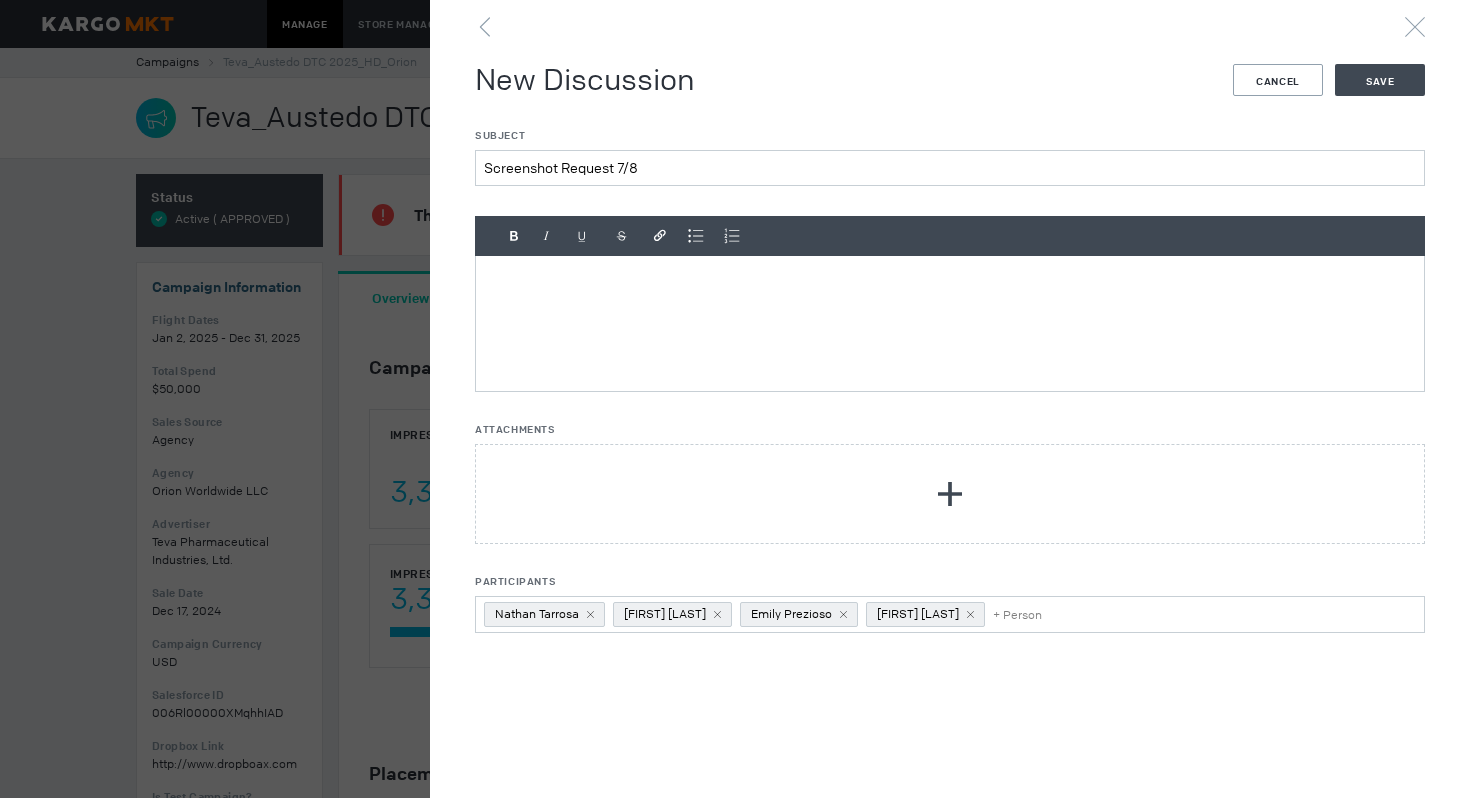 click at bounding box center (950, 323) 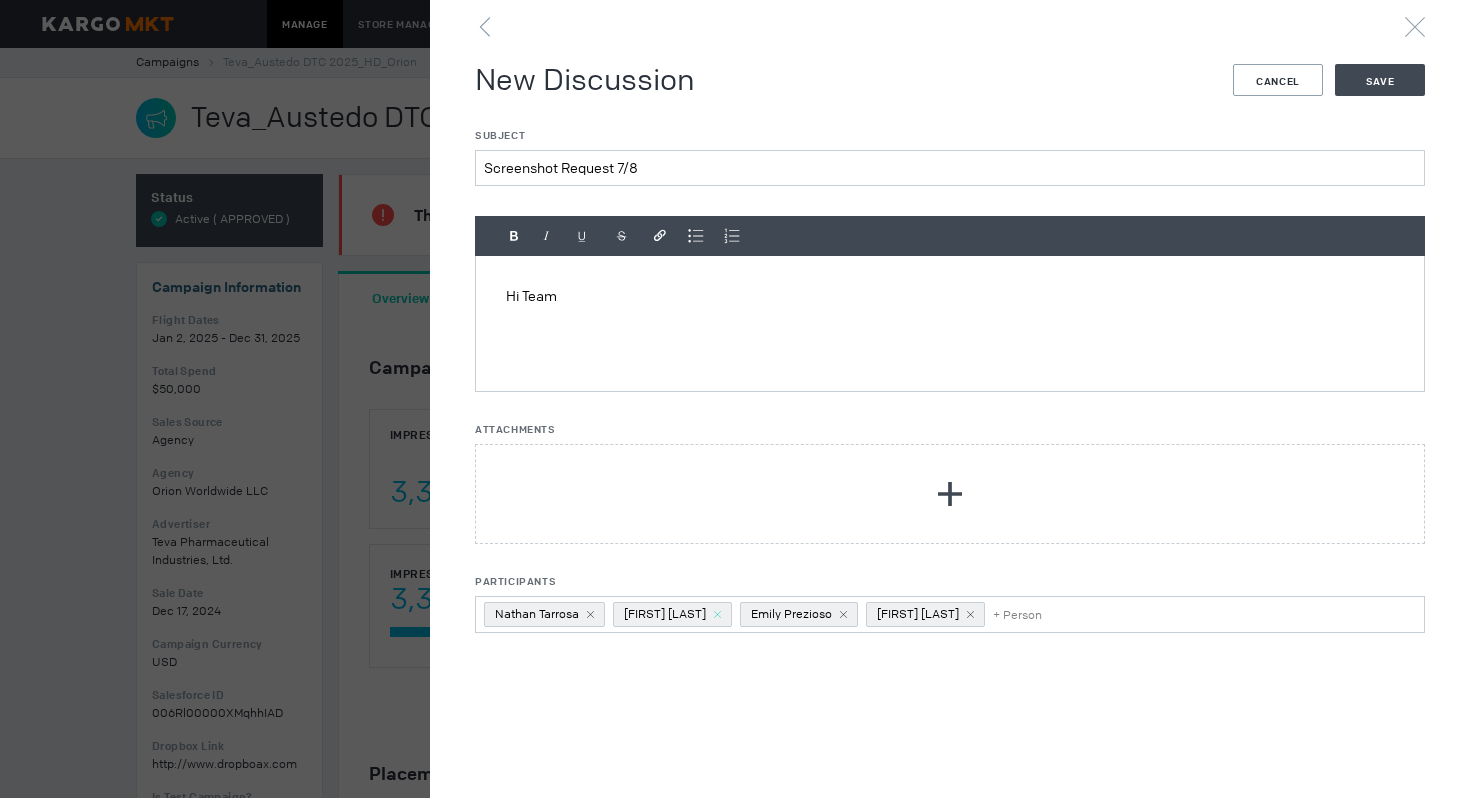 click at bounding box center (590, 614) 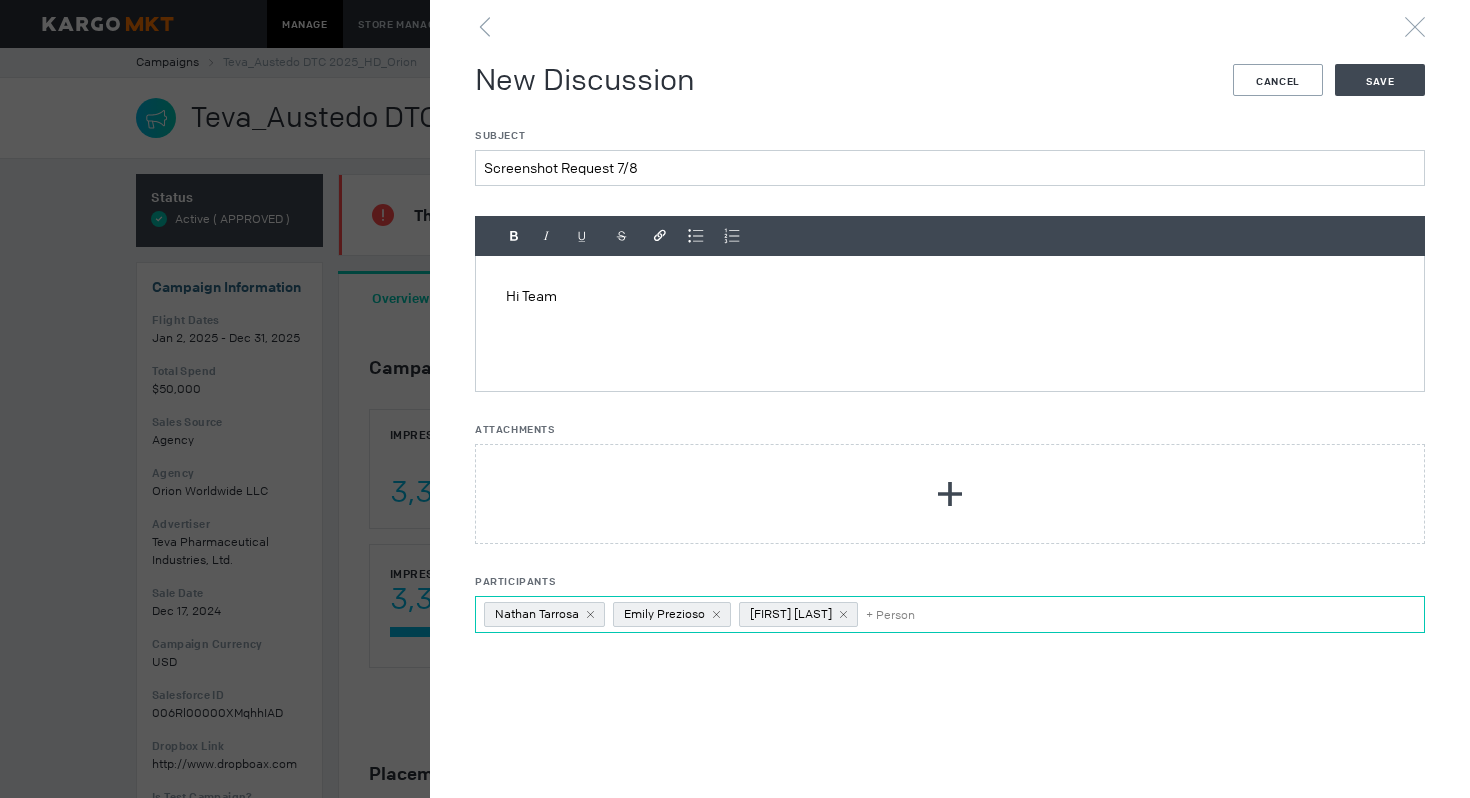click at bounding box center [590, 614] 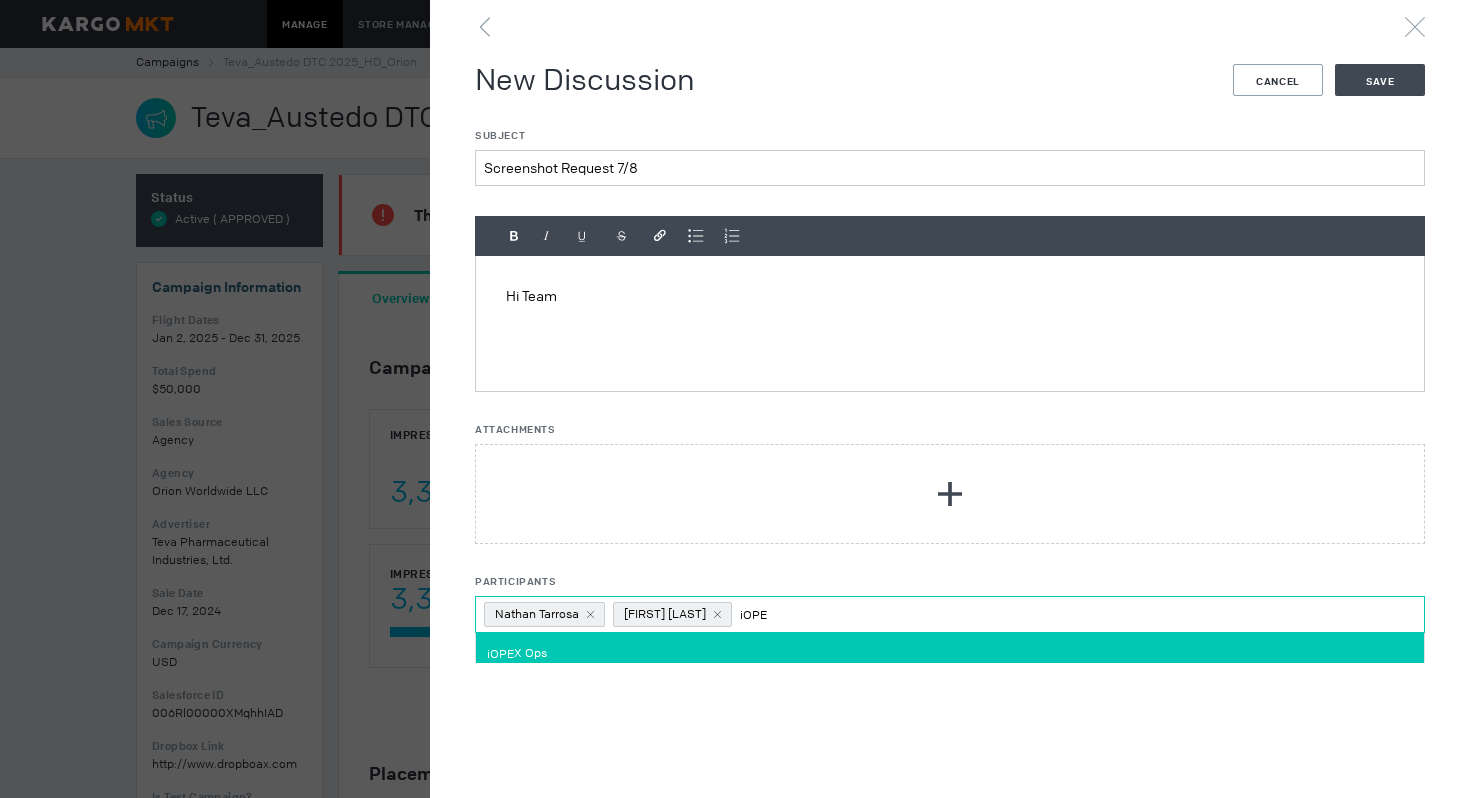 type on "iOPE" 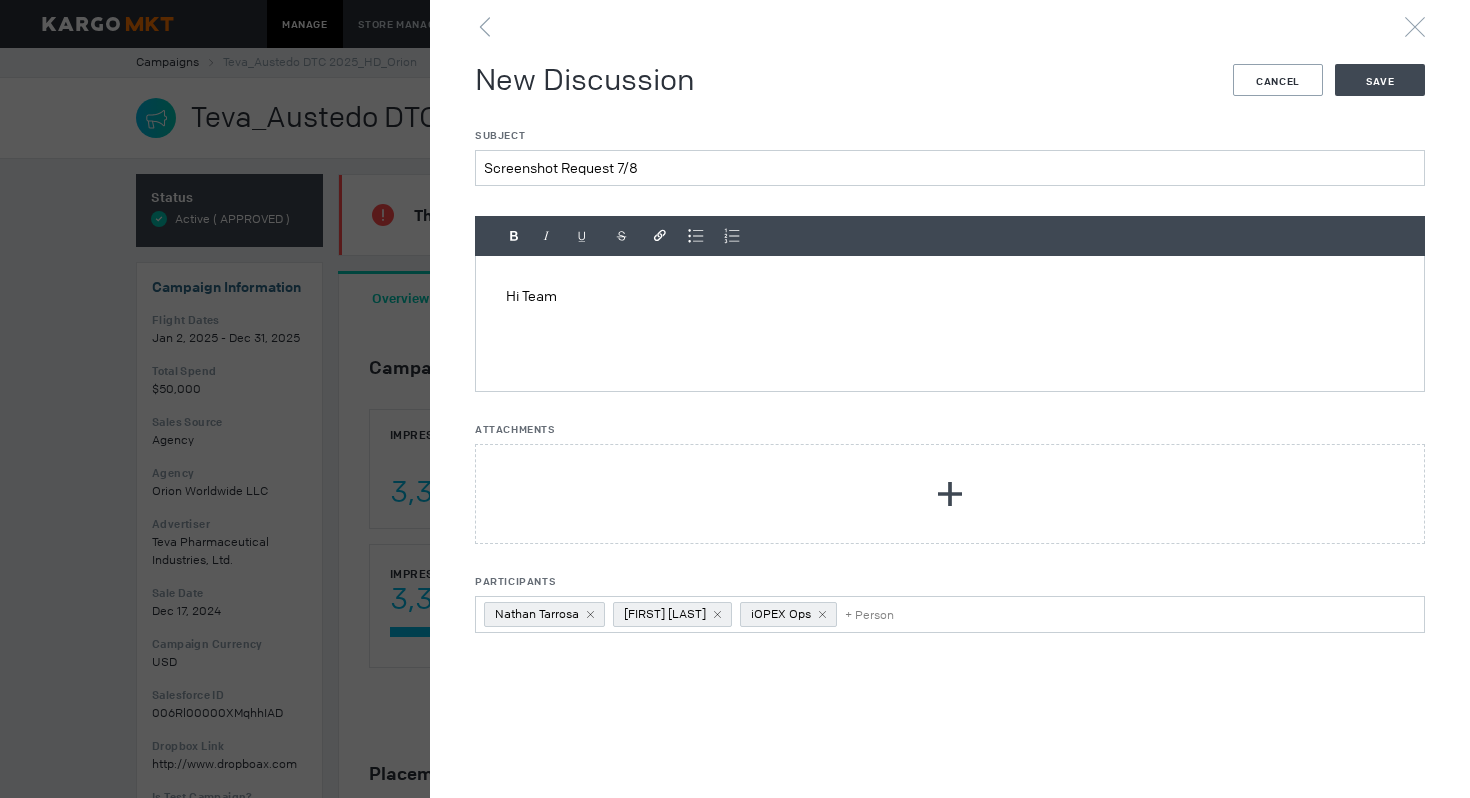 click on "Hi Team" at bounding box center [950, 323] 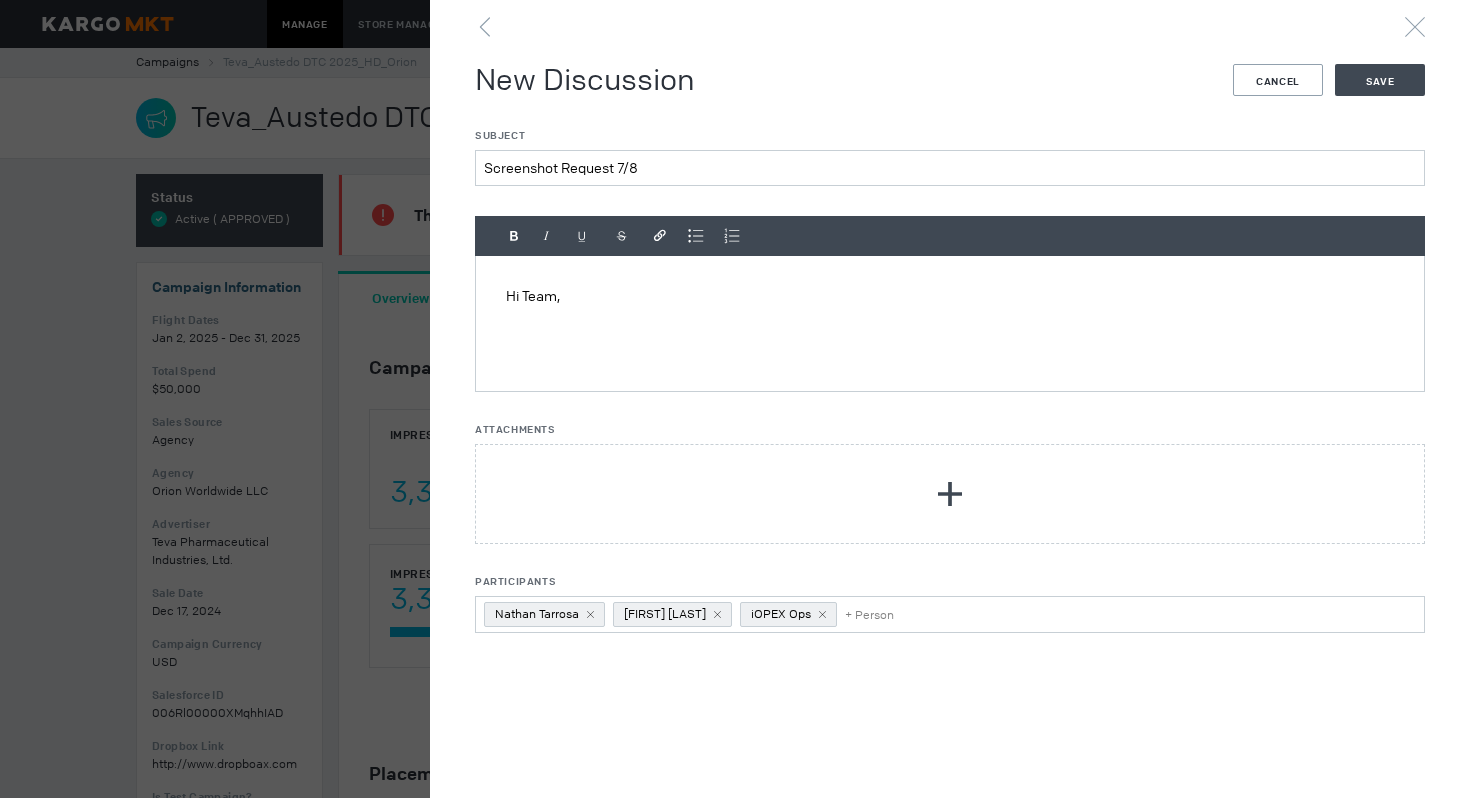 click on "Hi Team," at bounding box center (950, 296) 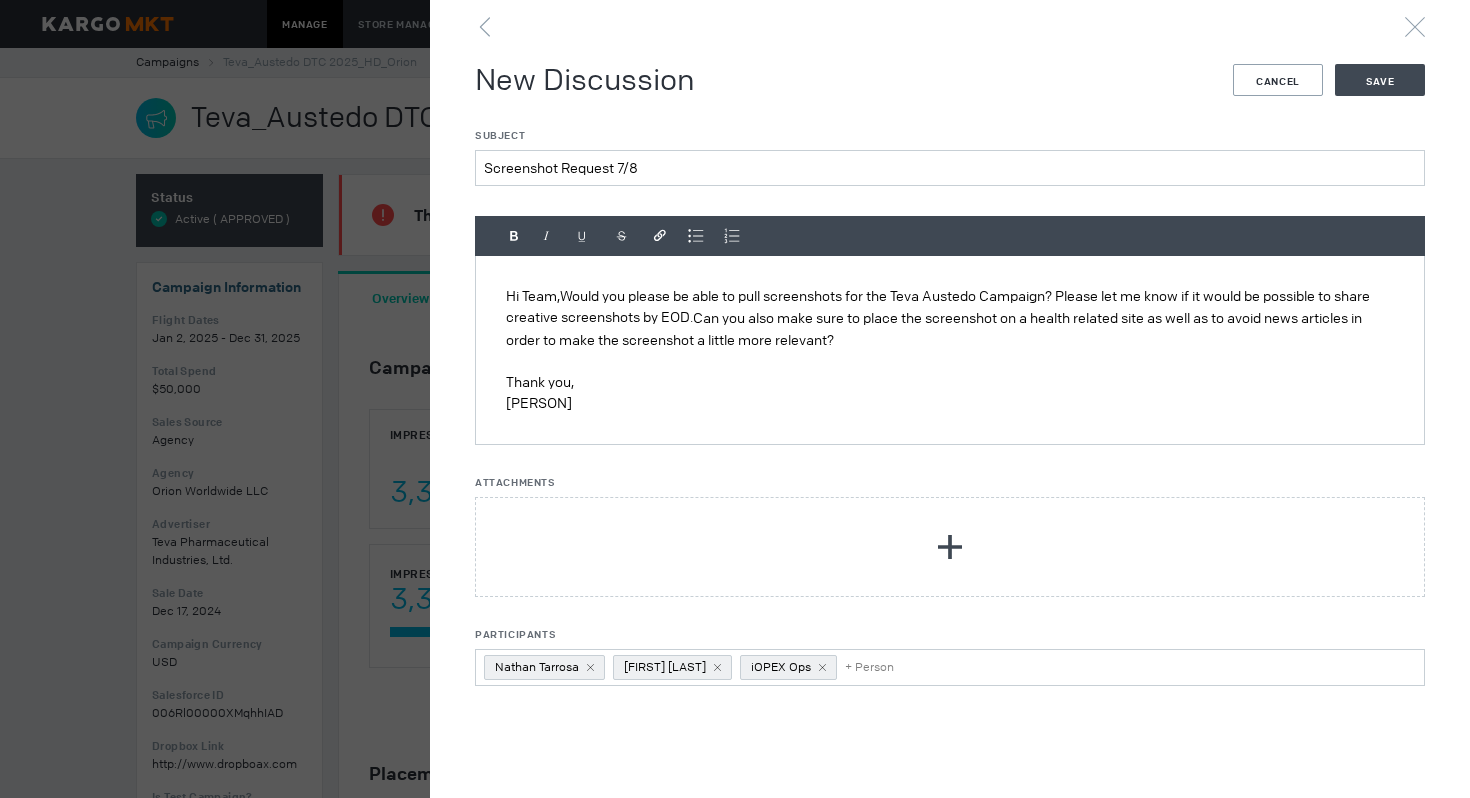 click on "Hi Team,Would you please be able to pull screenshots for the Teva Austedo Campaign? Please let me know if it would be possible to share creative screenshots by EOD.   Can you also make sure to place the screenshot on a health related site as well as to avoid news articles in order to make the screenshot a little more relevant?" at bounding box center (950, 318) 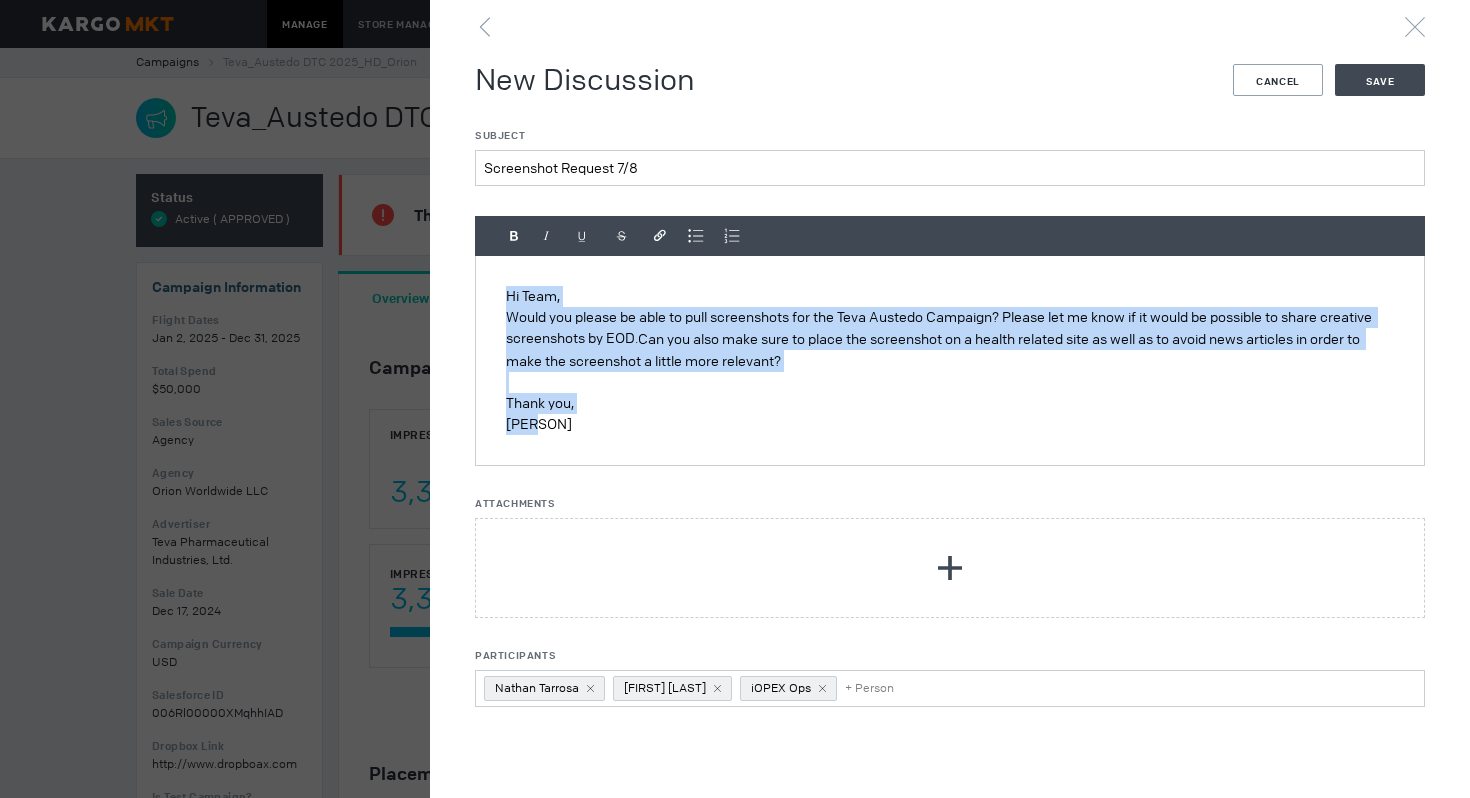 drag, startPoint x: 827, startPoint y: 431, endPoint x: 492, endPoint y: 284, distance: 365.83328 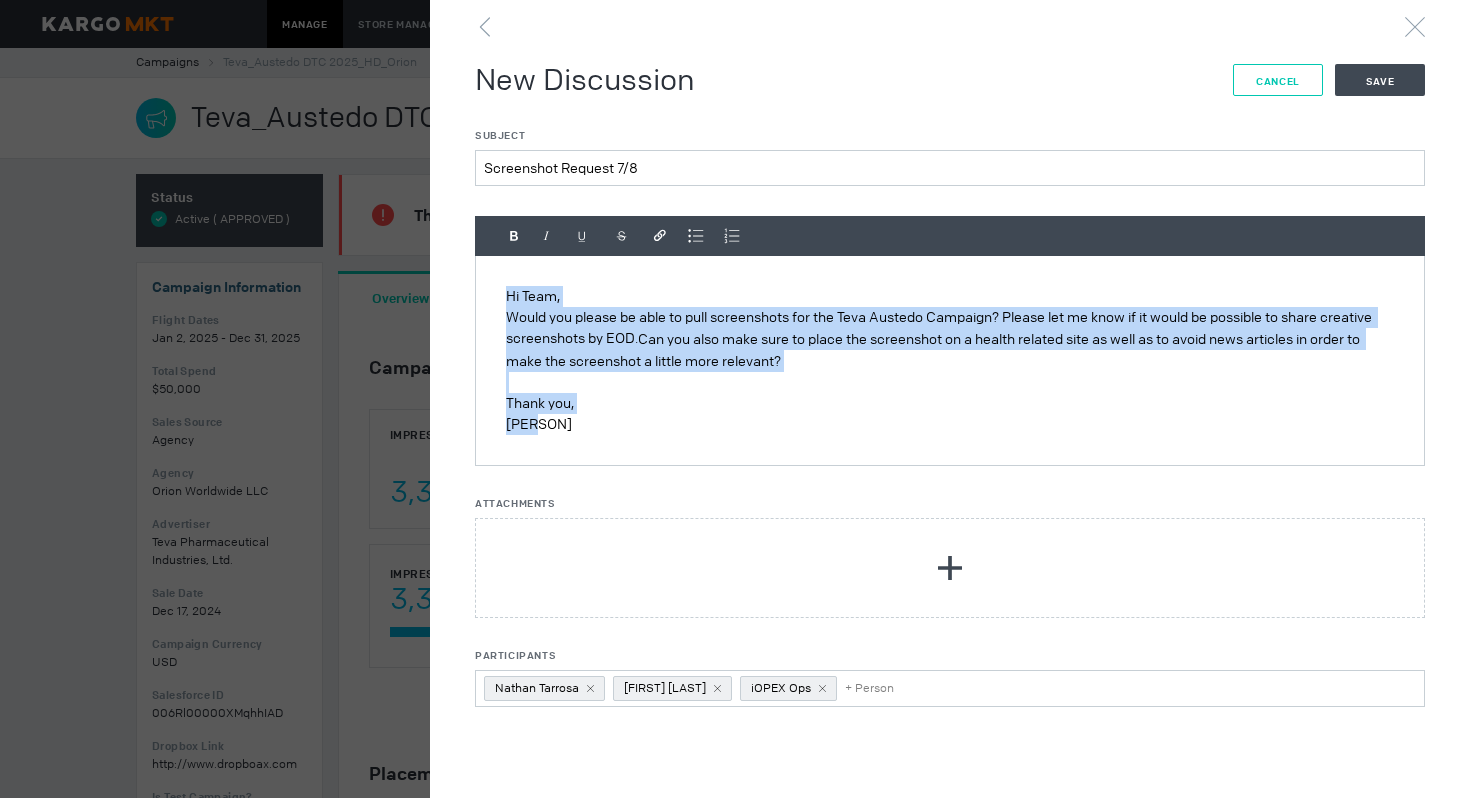 click on "Cancel" at bounding box center [1278, 81] 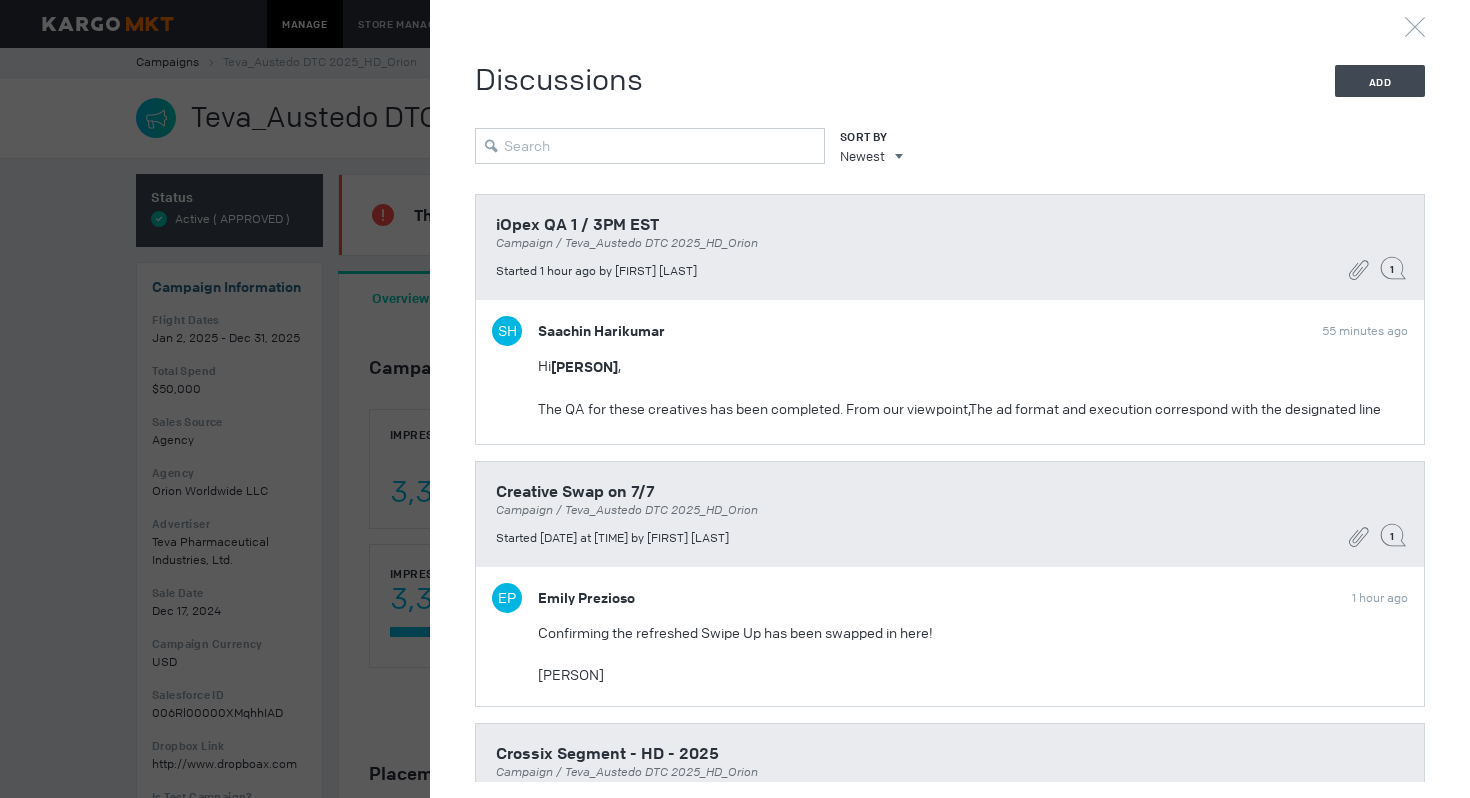 click at bounding box center [735, 399] 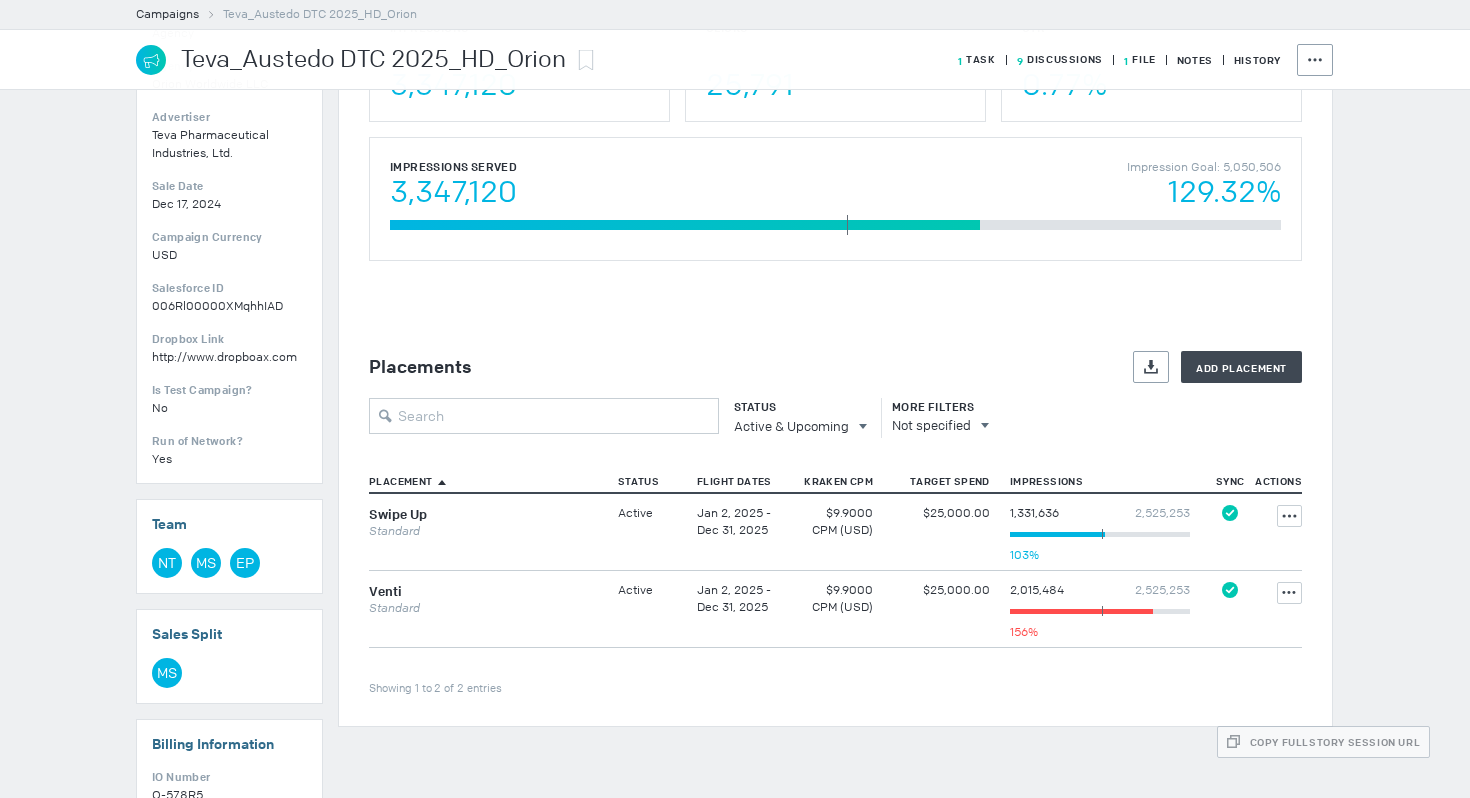 scroll, scrollTop: 26, scrollLeft: 0, axis: vertical 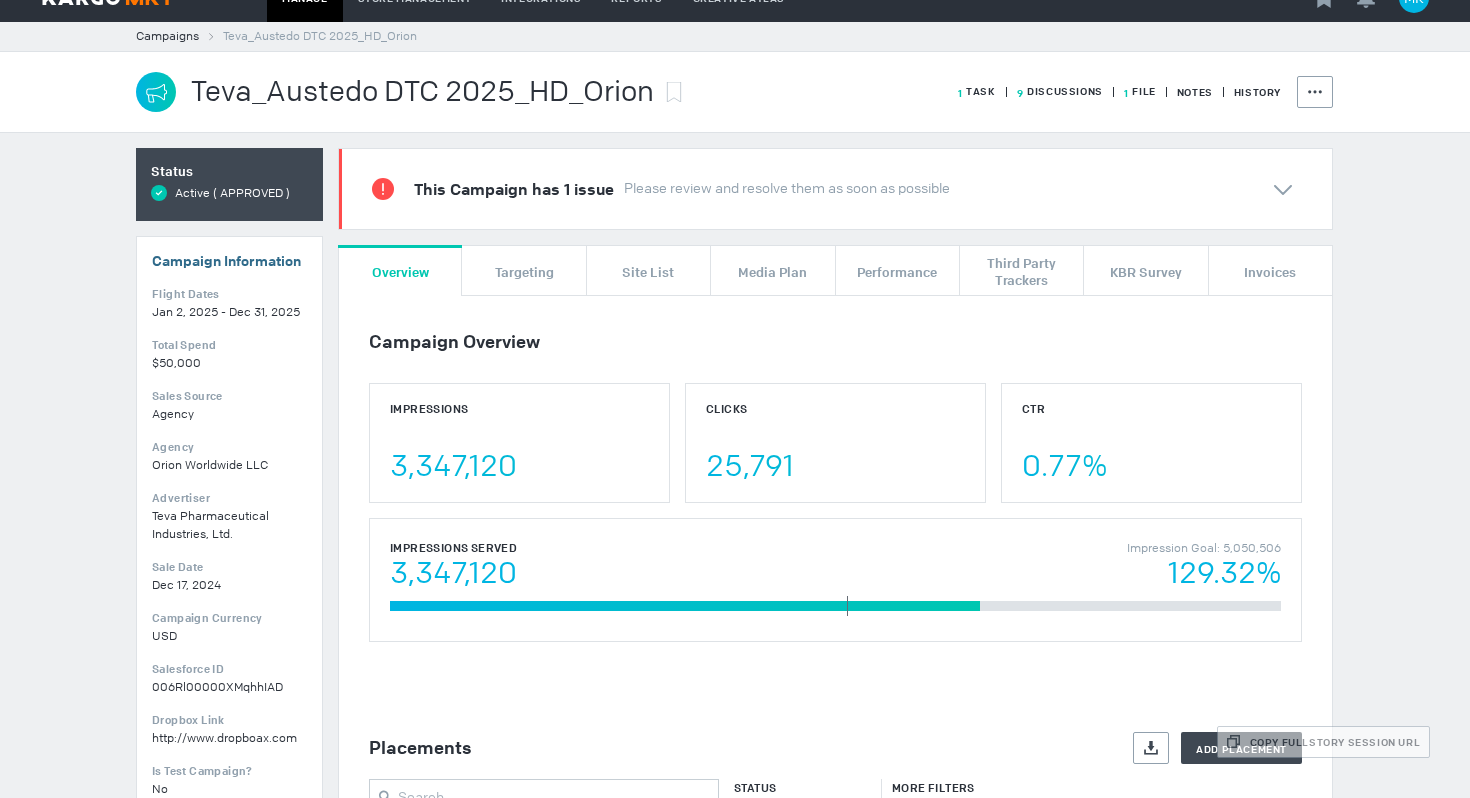 click on "9 Discussions" at bounding box center (977, 91) 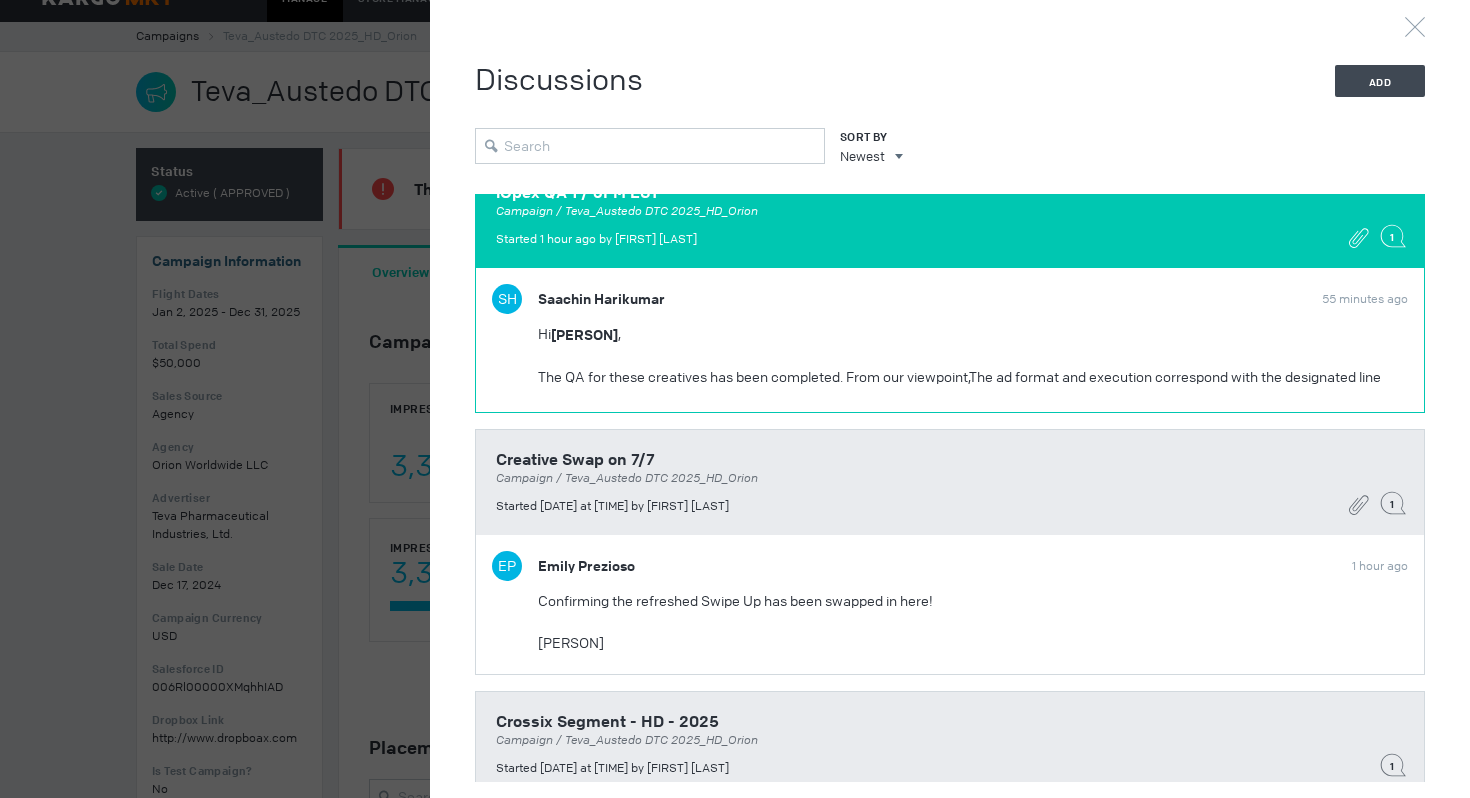 scroll, scrollTop: 8, scrollLeft: 0, axis: vertical 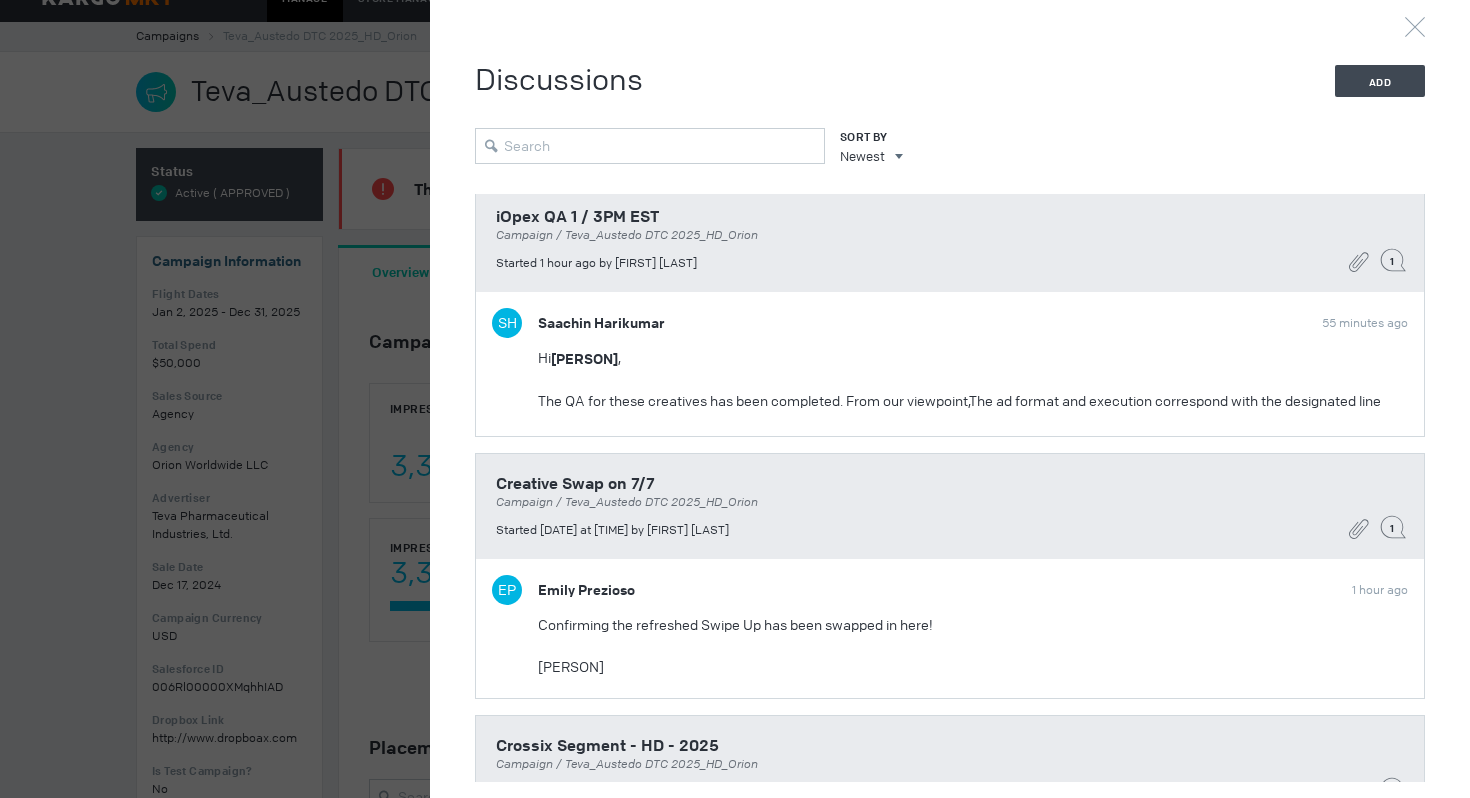 click on "Discussions Add   Sort By Newest Newest Oldest iOpex QA 1 / 3PM EST Campaign / Teva_Austedo DTC 2025_HD_Orion Started 1 hour ago by Emily Prezioso   1 SH   Saachin Harikumar 55 minutes ago Hi  Emily , The QA for these creatives has been completed. From our viewpoint,The ad format and execution correspond with the designated line item. Campaign name : Teva_Austedo DTC 2025_HD_Orion Format: SwipeUp/Standard Tags:DCM, IAS, Crossix celtra: https://kargo.celtra.com/#campaigns/7b7b0a1c/placements forceAppend: "true" Placement : 424280215_Swipe Up_2025_July https://marketplace.kargo.com/advertising#/creatives/181618 LP:  https://www.austedo.com/huntingtons-chorea/treatment?utm_id=32817089%3b2212734%3b424280215%3b237565334&utm_source=2212734&utm_medium=display&utm_campaign=32817089&utm_content=424280215&utm_term=237565334&dclid=CNeLtdOmq44DFS8GgwMdEwgWQg&gad_source=7 Thanks, Saachin Creative Swap on 7/7 Campaign / Teva_Austedo DTC 2025_HD_Orion Started Jul 2, 2025 at 4:45 pm by Nathan Tarrosa   1 EP   Emily Prezioso" at bounding box center [950, 423] 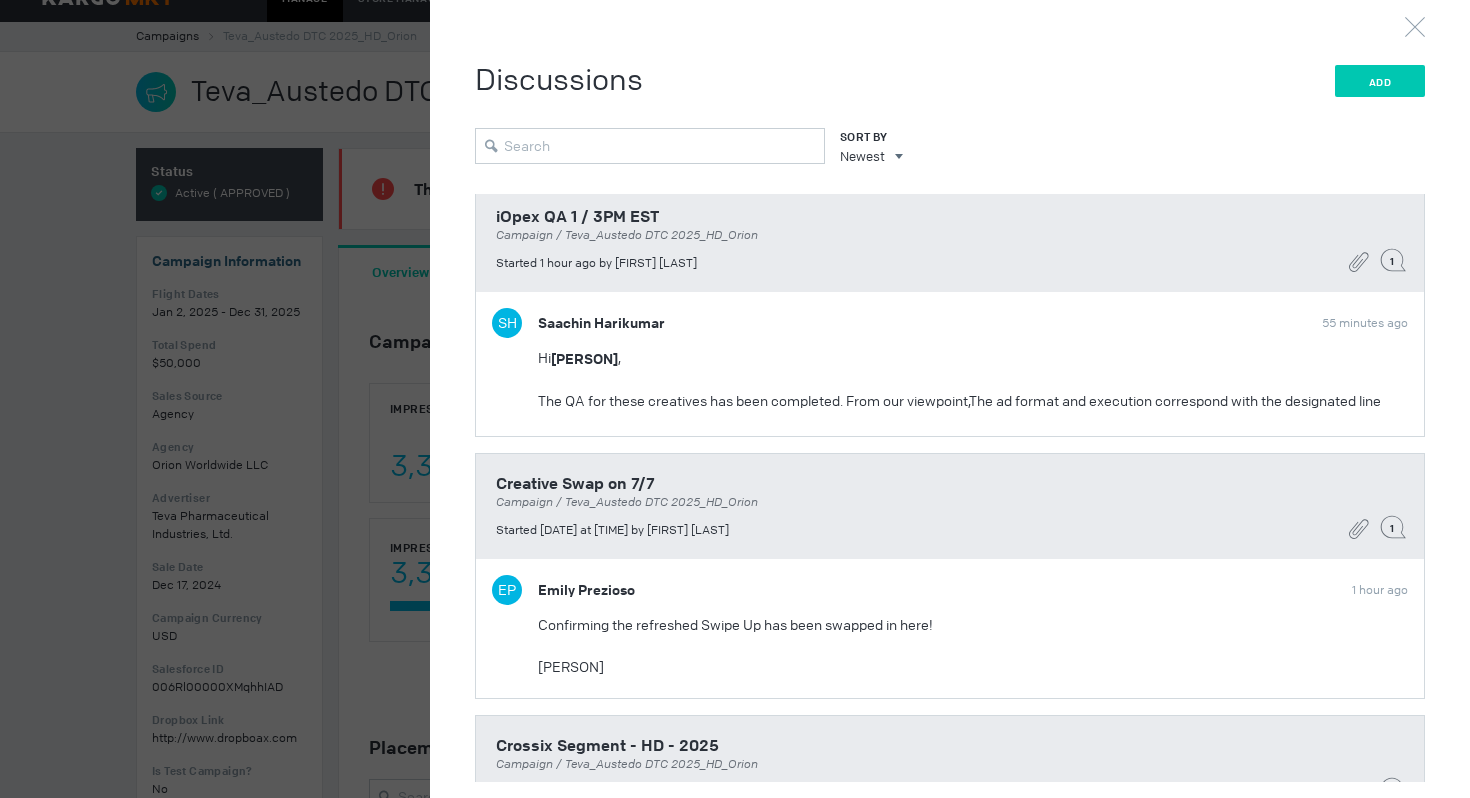 click on "Add" at bounding box center (1380, 81) 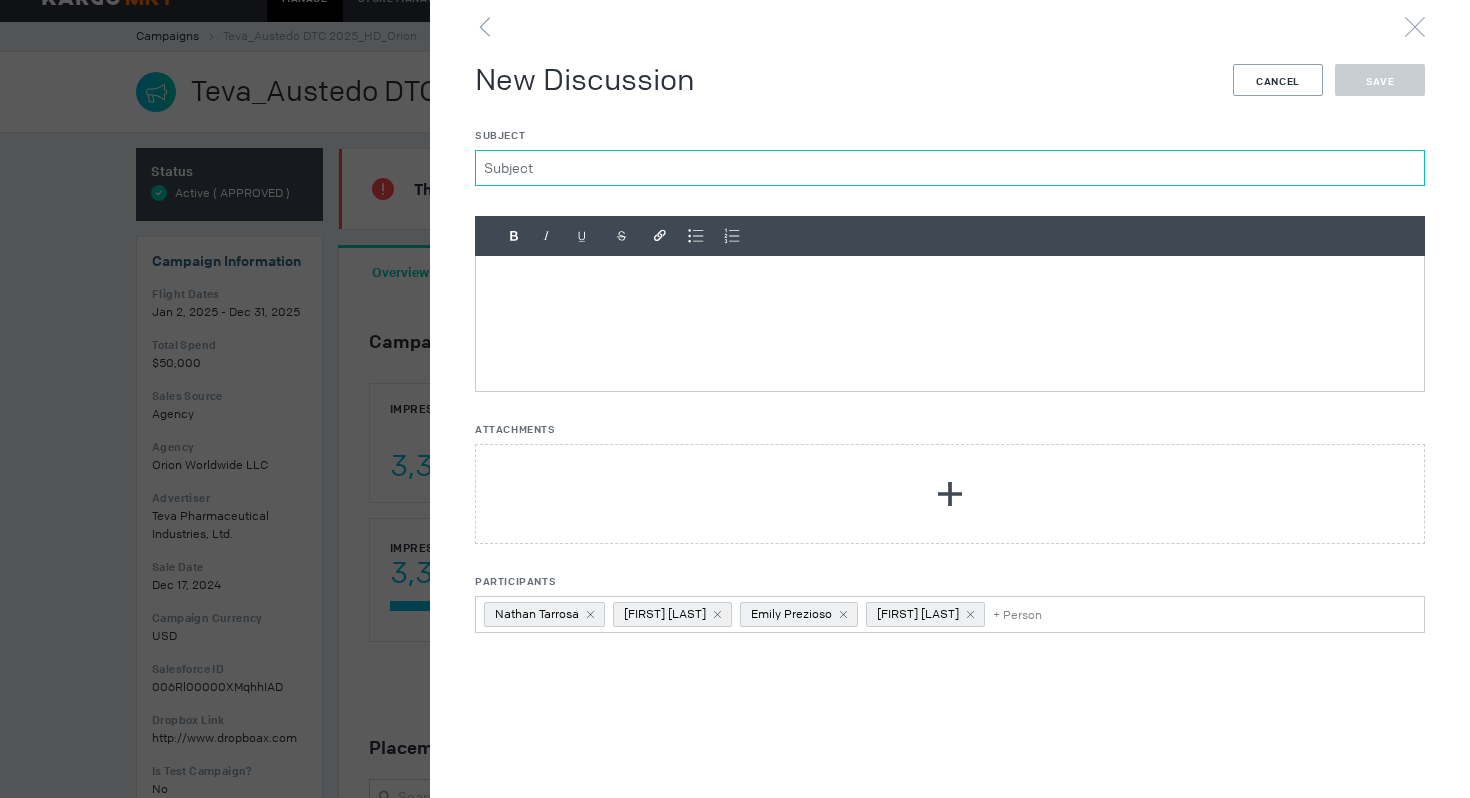 click on "Subject" at bounding box center (950, 168) 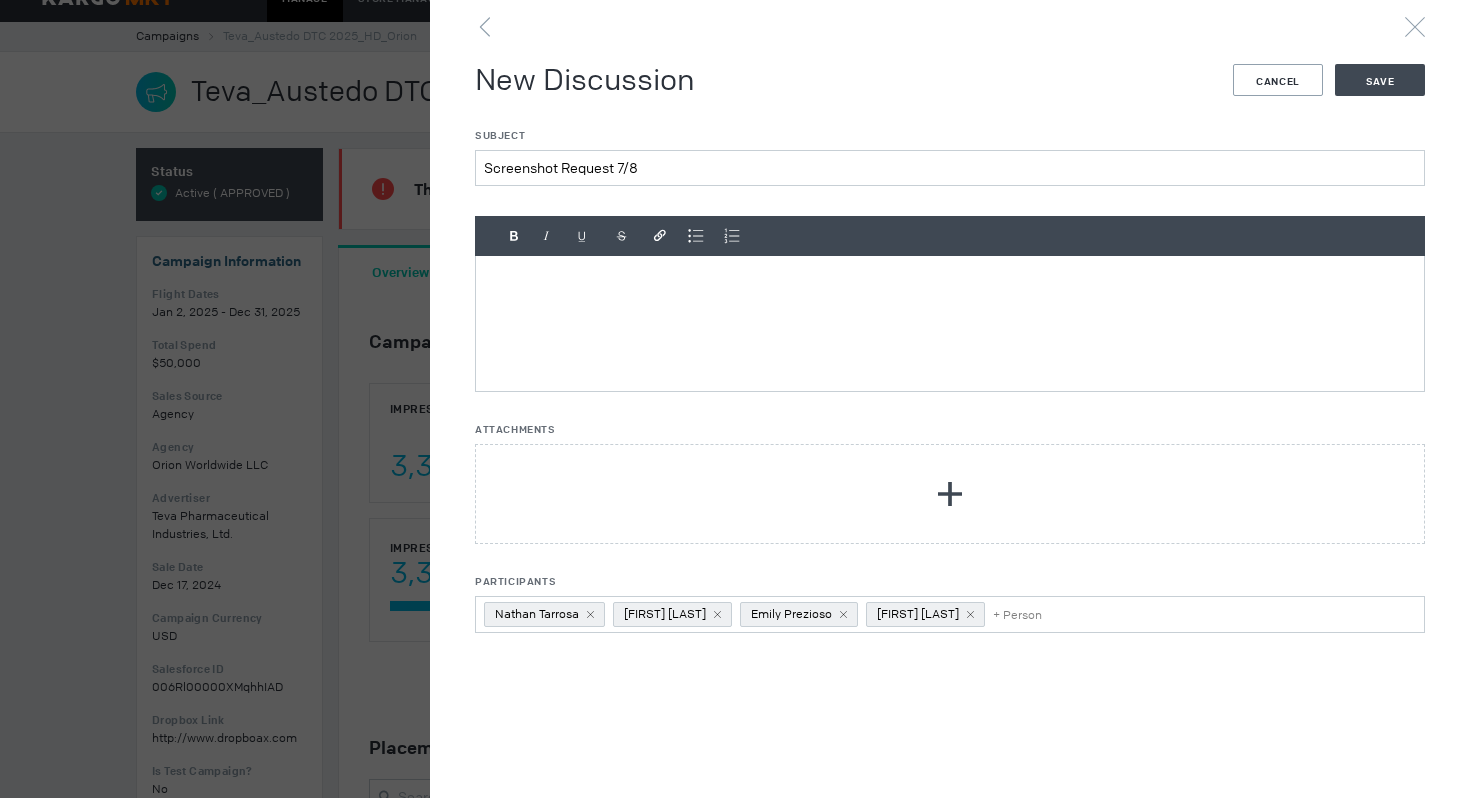 click at bounding box center (950, 323) 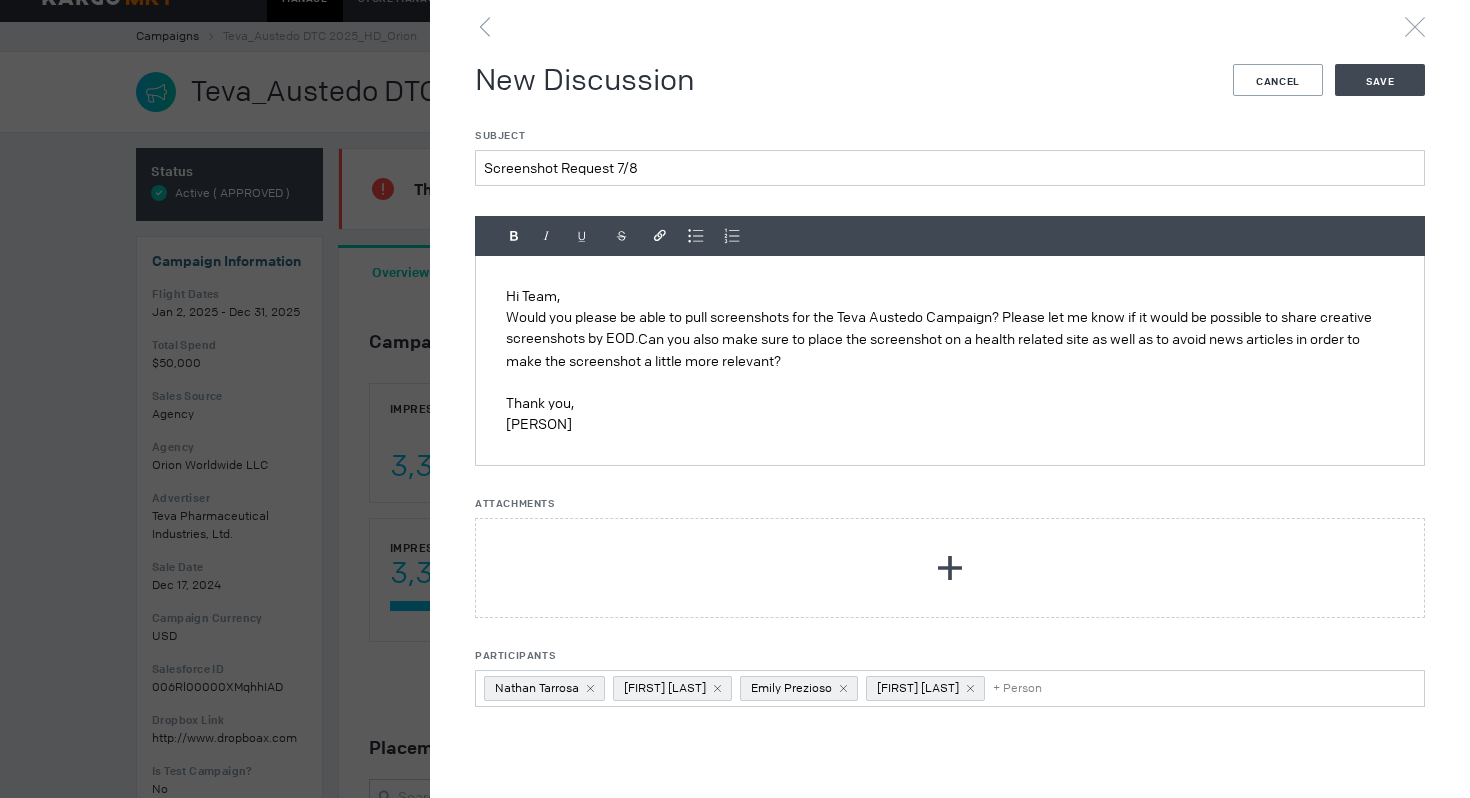 click on "Would you please be able to pull screenshots for the Teva Austedo Campaign? Please let me know if it would be possible to share creative screenshots by EOD.   Can you also make sure to place the screenshot on a health related site as well as to avoid news articles in order to make the screenshot a little more relevant?" at bounding box center [950, 339] 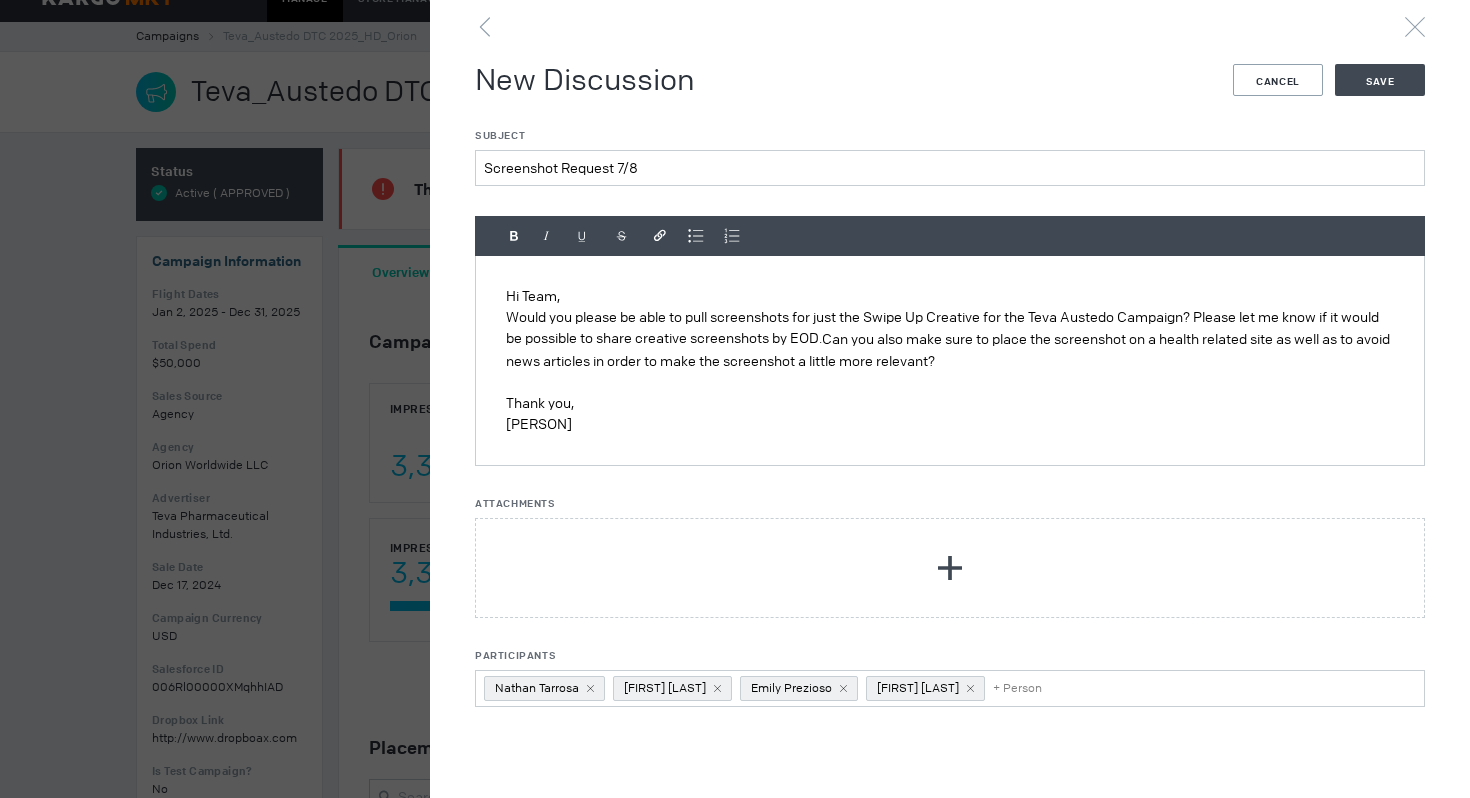 click on "Would you please be able to pull screenshots for just the Swipe Up Creative for the Teva Austedo Campaign? Please let me know if it would be possible to share creative screenshots by EOD.   Can you also make sure to place the screenshot on a health related site as well as to avoid news articles in order to make the screenshot a little more relevant?" at bounding box center [950, 339] 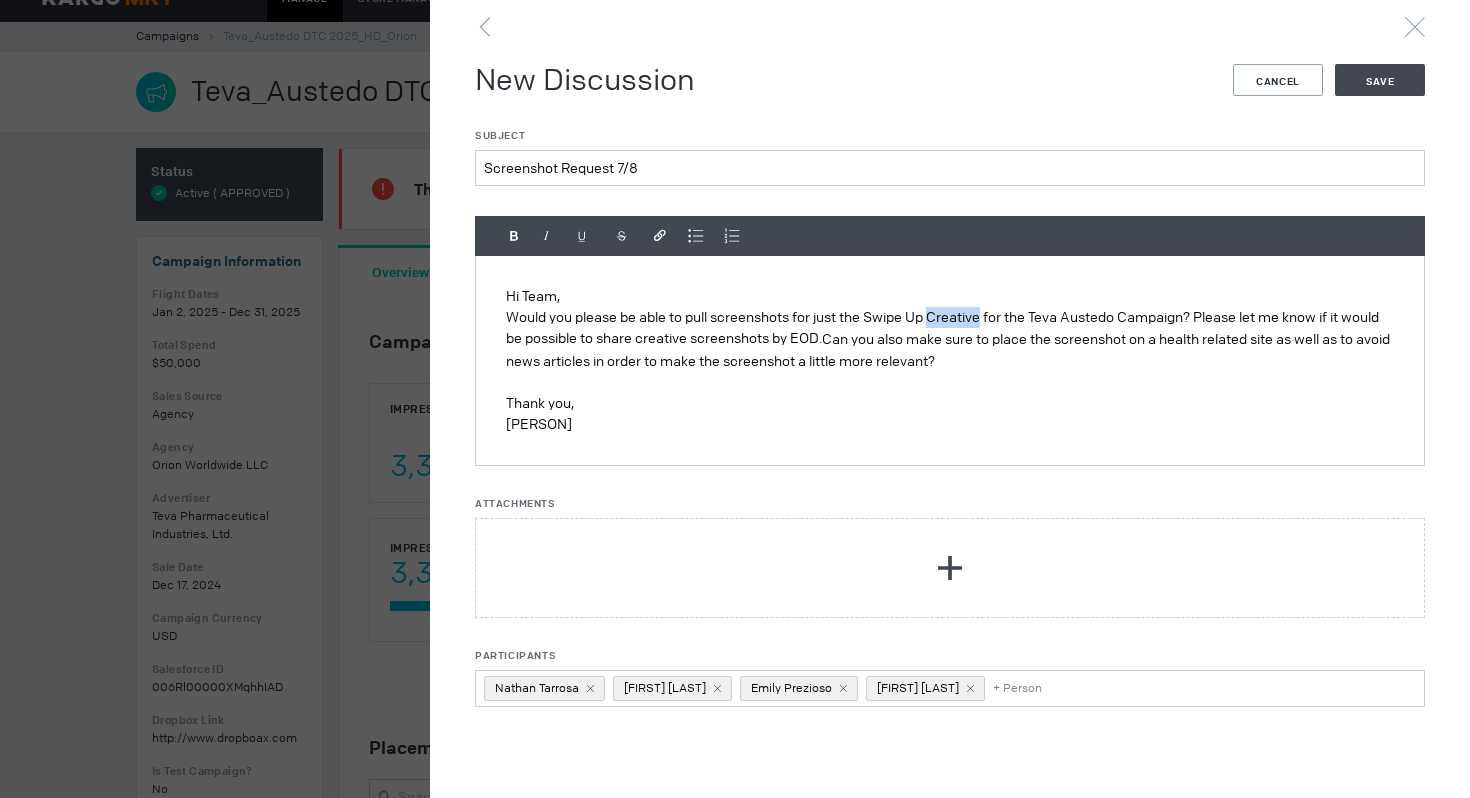 click on "Would you please be able to pull screenshots for just the Swipe Up Creative for the Teva Austedo Campaign? Please let me know if it would be possible to share creative screenshots by EOD.   Can you also make sure to place the screenshot on a health related site as well as to avoid news articles in order to make the screenshot a little more relevant?" at bounding box center [950, 339] 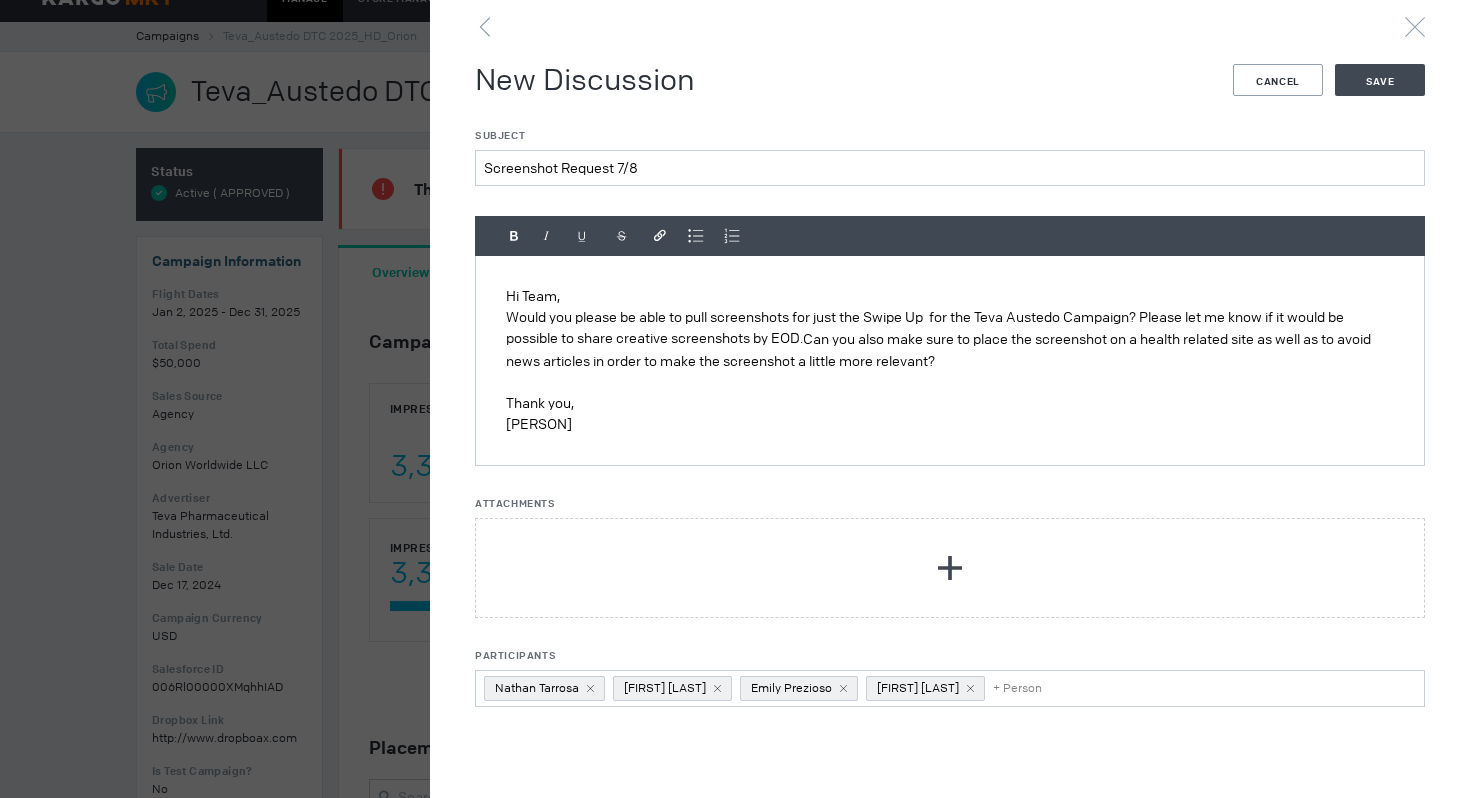 click on "Would you please be able to pull screenshots for just the Swipe Up  for the Teva Austedo Campaign? Please let me know if it would be possible to share creative screenshots by EOD.   Can you also make sure to place the screenshot on a health related site as well as to avoid news articles in order to make the screenshot a little more relevant?" at bounding box center [950, 339] 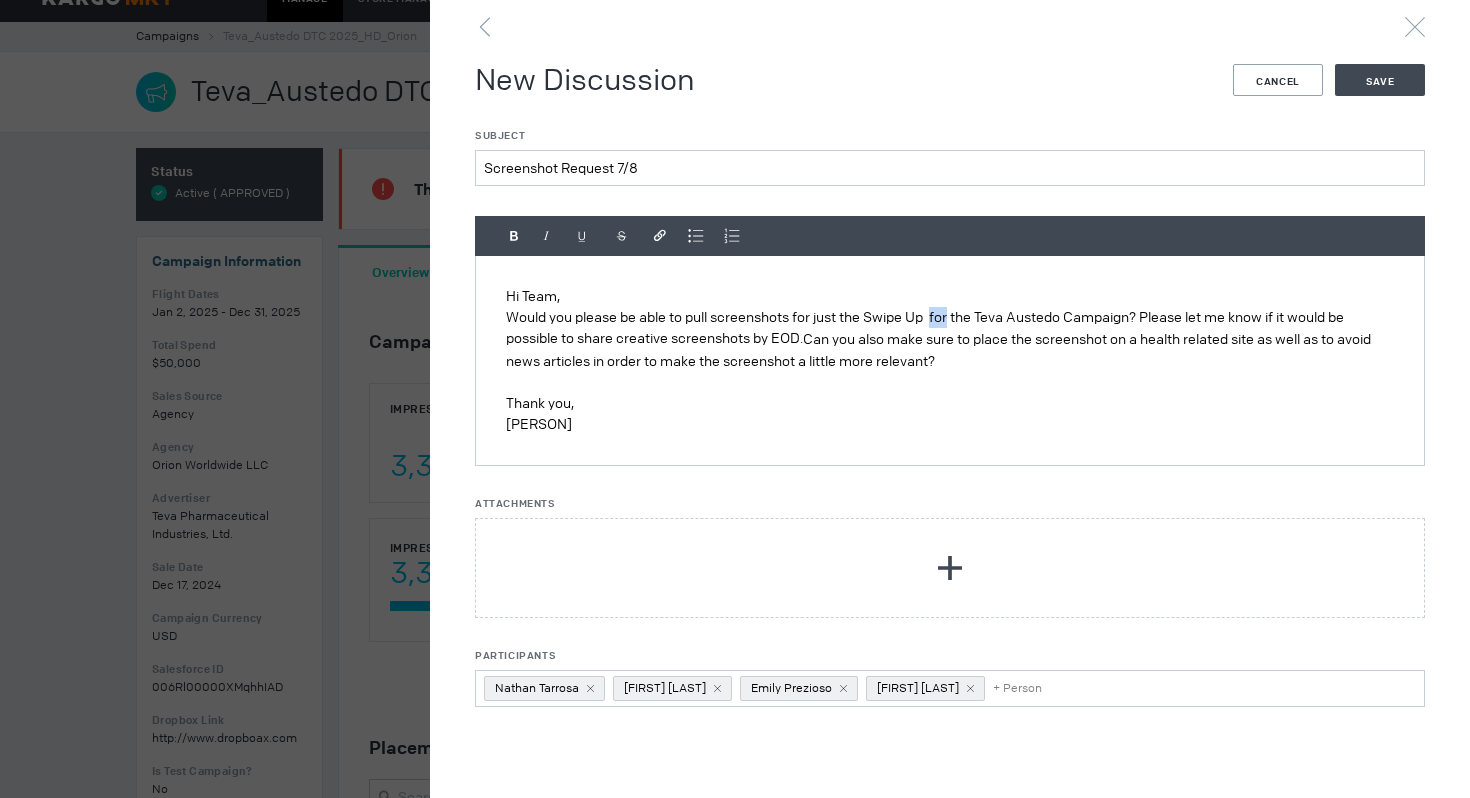 click on "Would you please be able to pull screenshots for just the Swipe Up  for the Teva Austedo Campaign? Please let me know if it would be possible to share creative screenshots by EOD.   Can you also make sure to place the screenshot on a health related site as well as to avoid news articles in order to make the screenshot a little more relevant?" at bounding box center (950, 339) 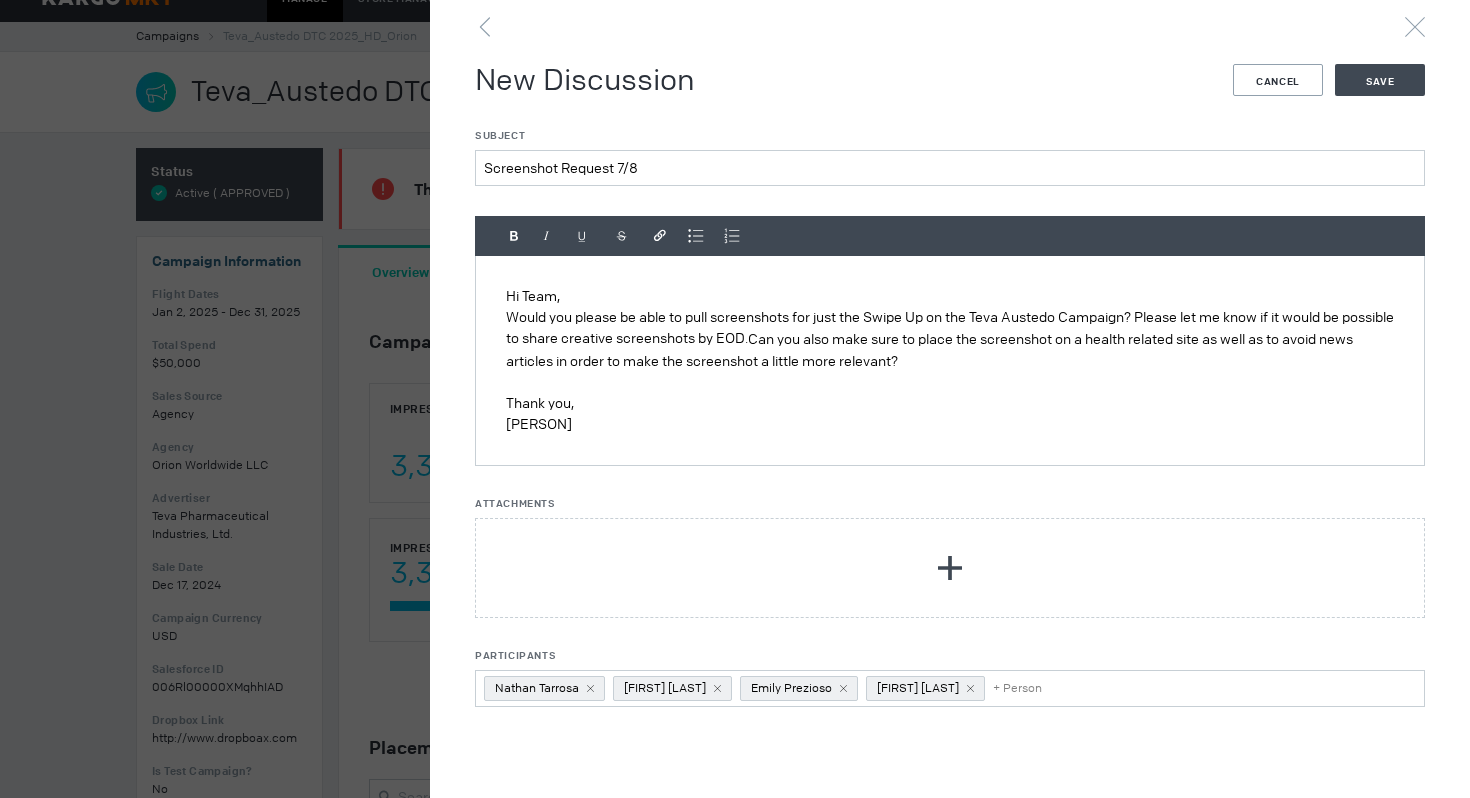 click on "Would you please be able to pull screenshots for just the Swipe Up on the Teva Austedo Campaign? Please let me know if it would be possible to share creative screenshots by EOD.   Can you also make sure to place the screenshot on a health related site as well as to avoid news articles in order to make the screenshot a little more relevant?" at bounding box center (950, 339) 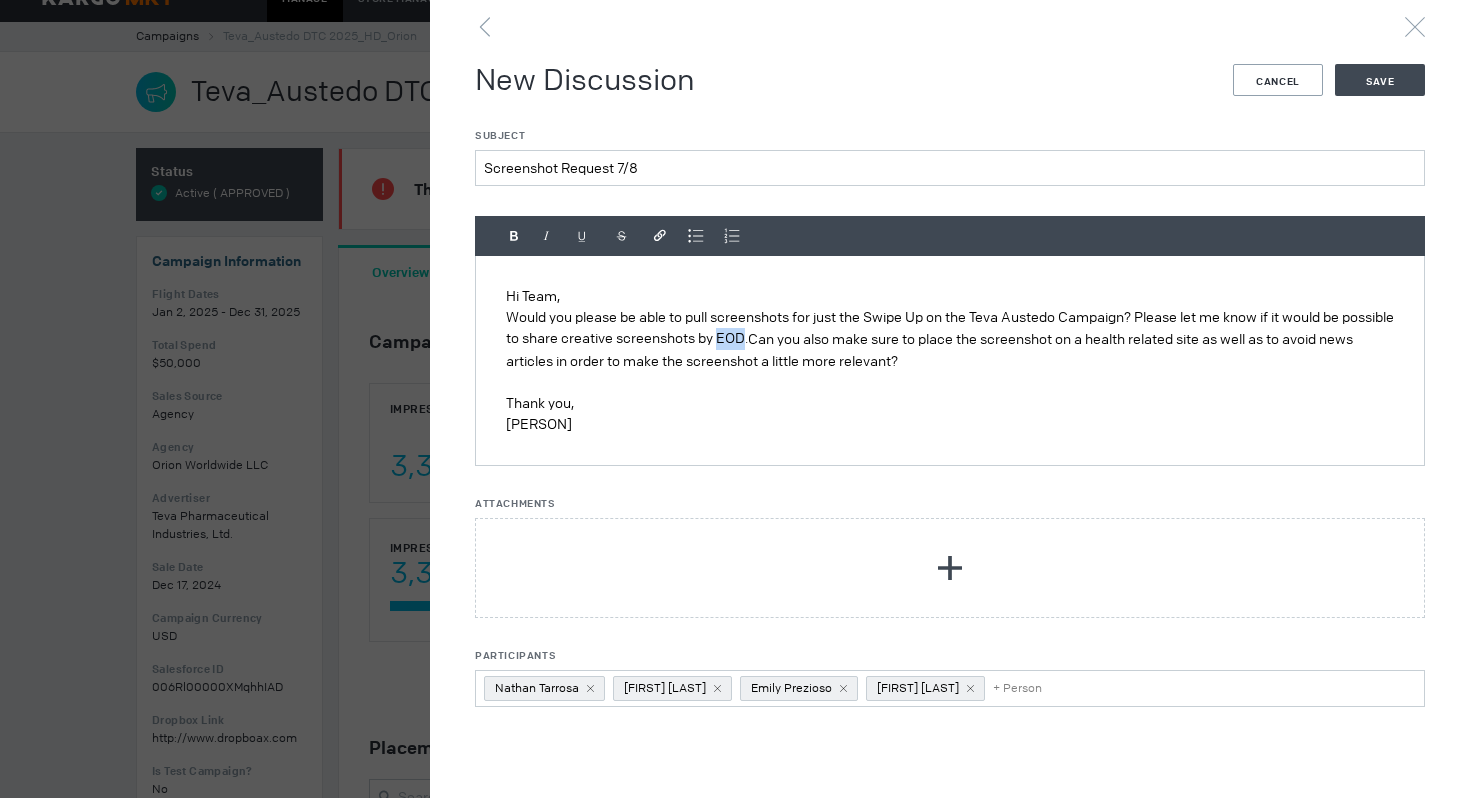 click on "Would you please be able to pull screenshots for just the Swipe Up on the Teva Austedo Campaign? Please let me know if it would be possible to share creative screenshots by EOD.   Can you also make sure to place the screenshot on a health related site as well as to avoid news articles in order to make the screenshot a little more relevant?" at bounding box center (950, 339) 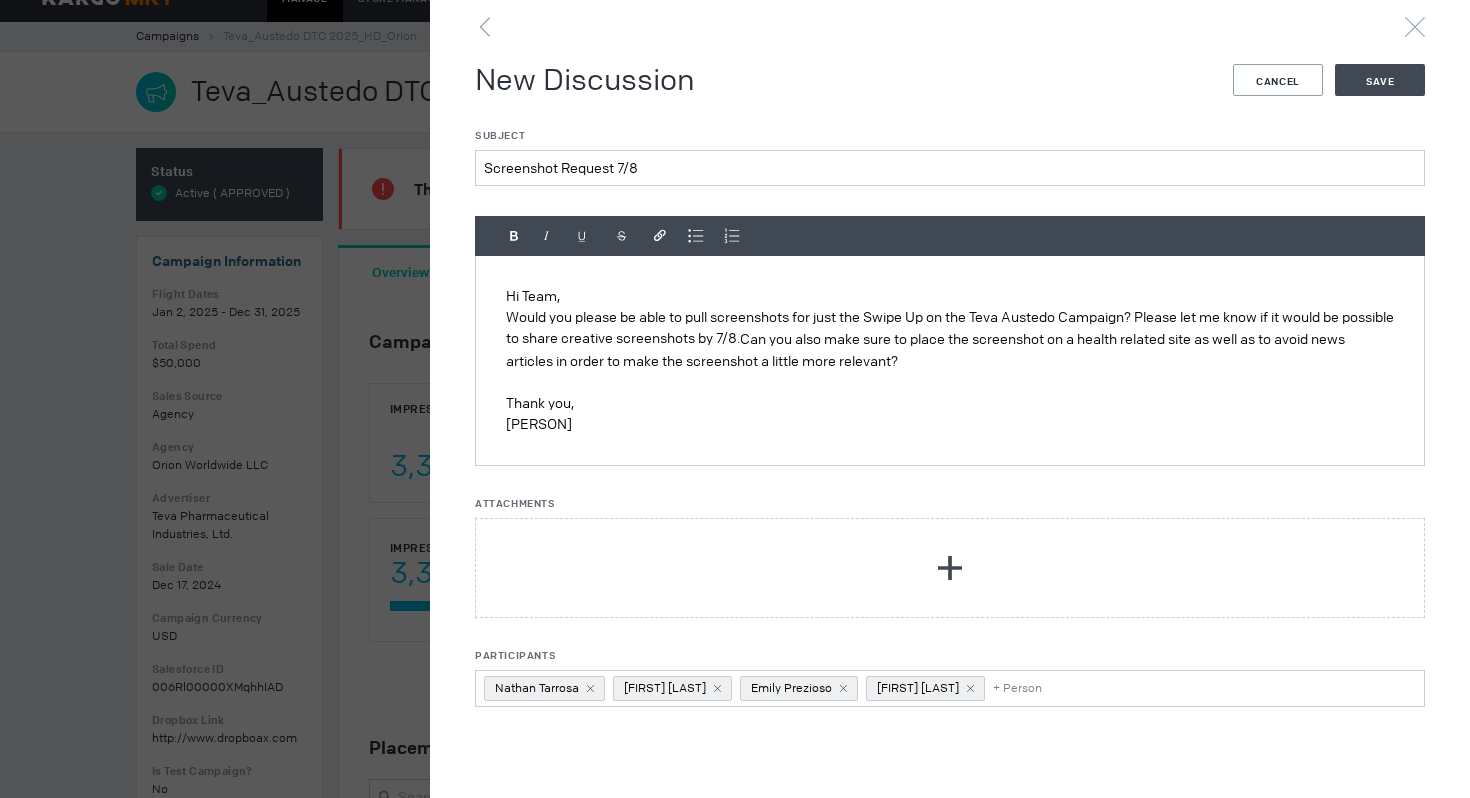 click on "Would you please be able to pull screenshots for just the Swipe Up on the Teva Austedo Campaign? Please let me know if it would be possible to share creative screenshots by 7/8.   Can you also make sure to place the screenshot on a health related site as well as to avoid news articles in order to make the screenshot a little more relevant?" at bounding box center (950, 339) 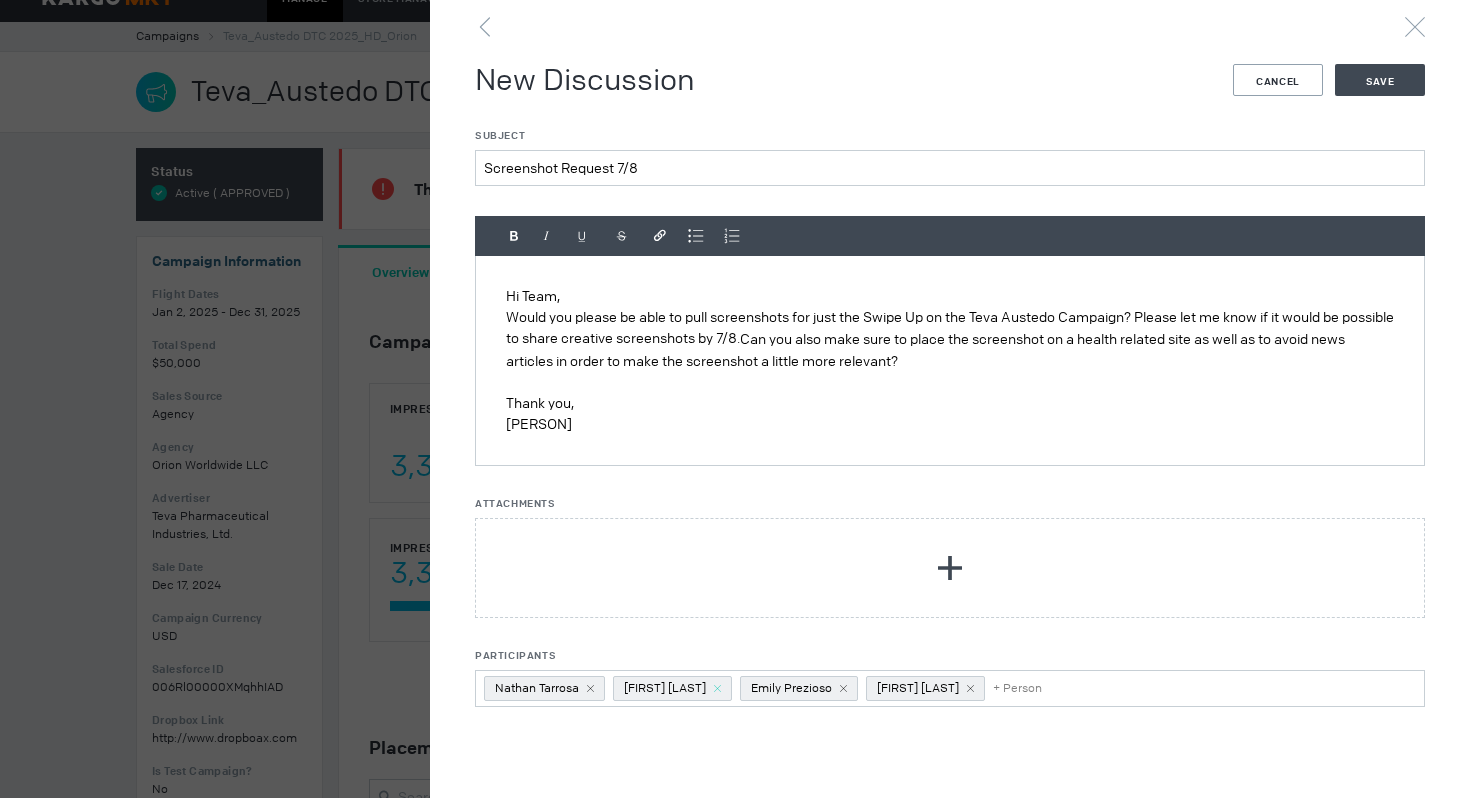 click at bounding box center (590, 688) 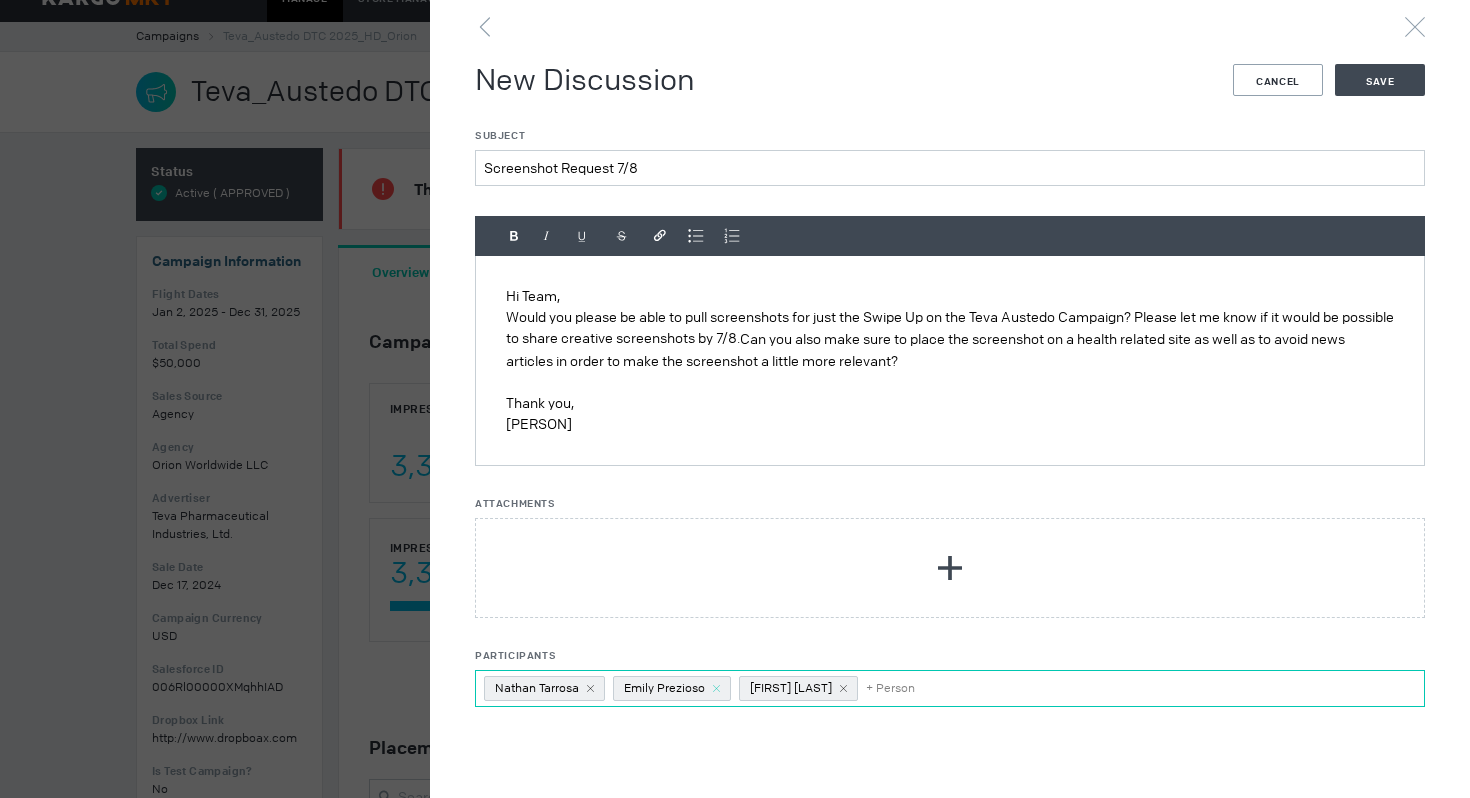 click at bounding box center (590, 688) 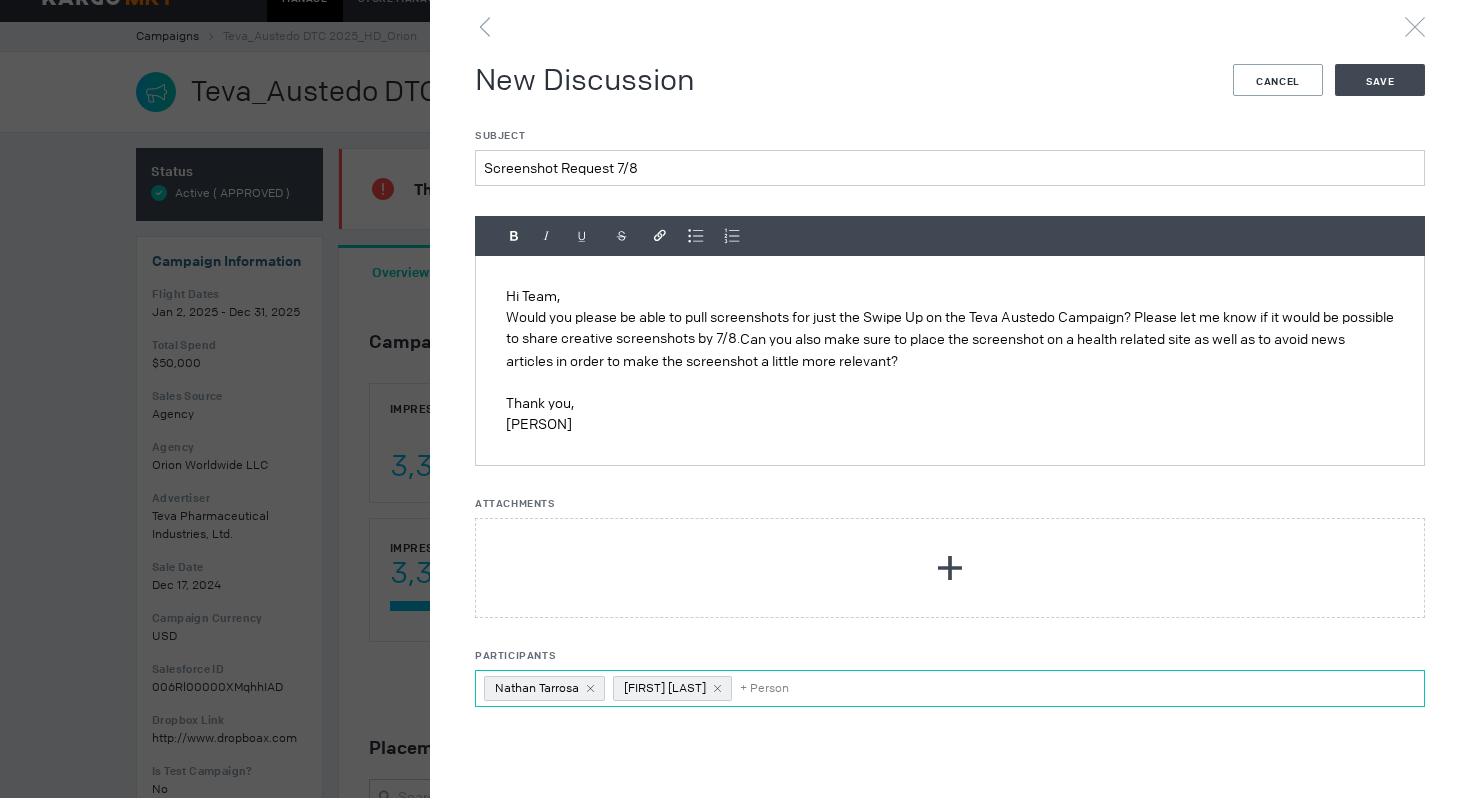 click on "Nathan Tarrosa  Matt Kaplan  + Person" at bounding box center [950, 688] 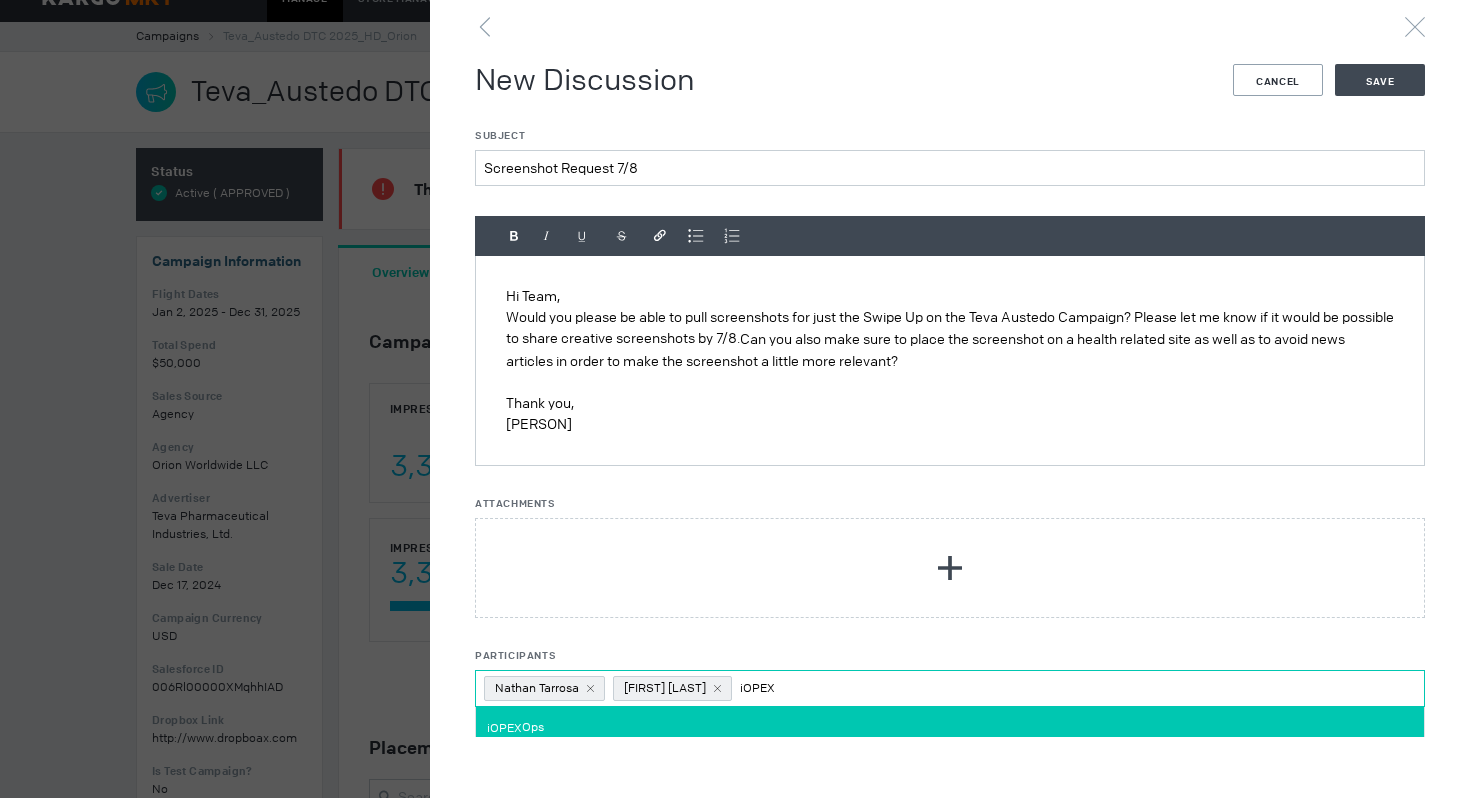 type on "iOPEX" 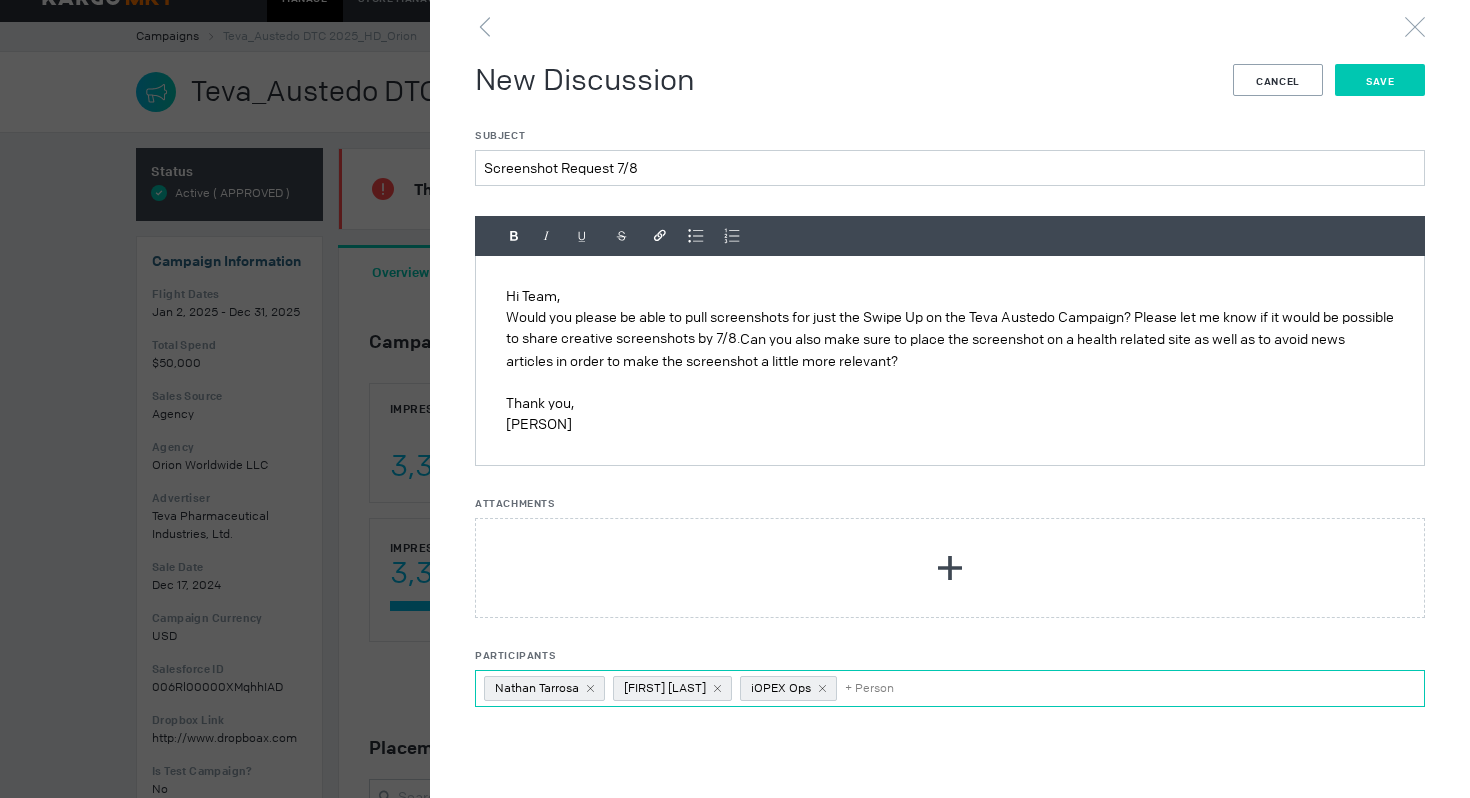click on "Save" at bounding box center [1380, 80] 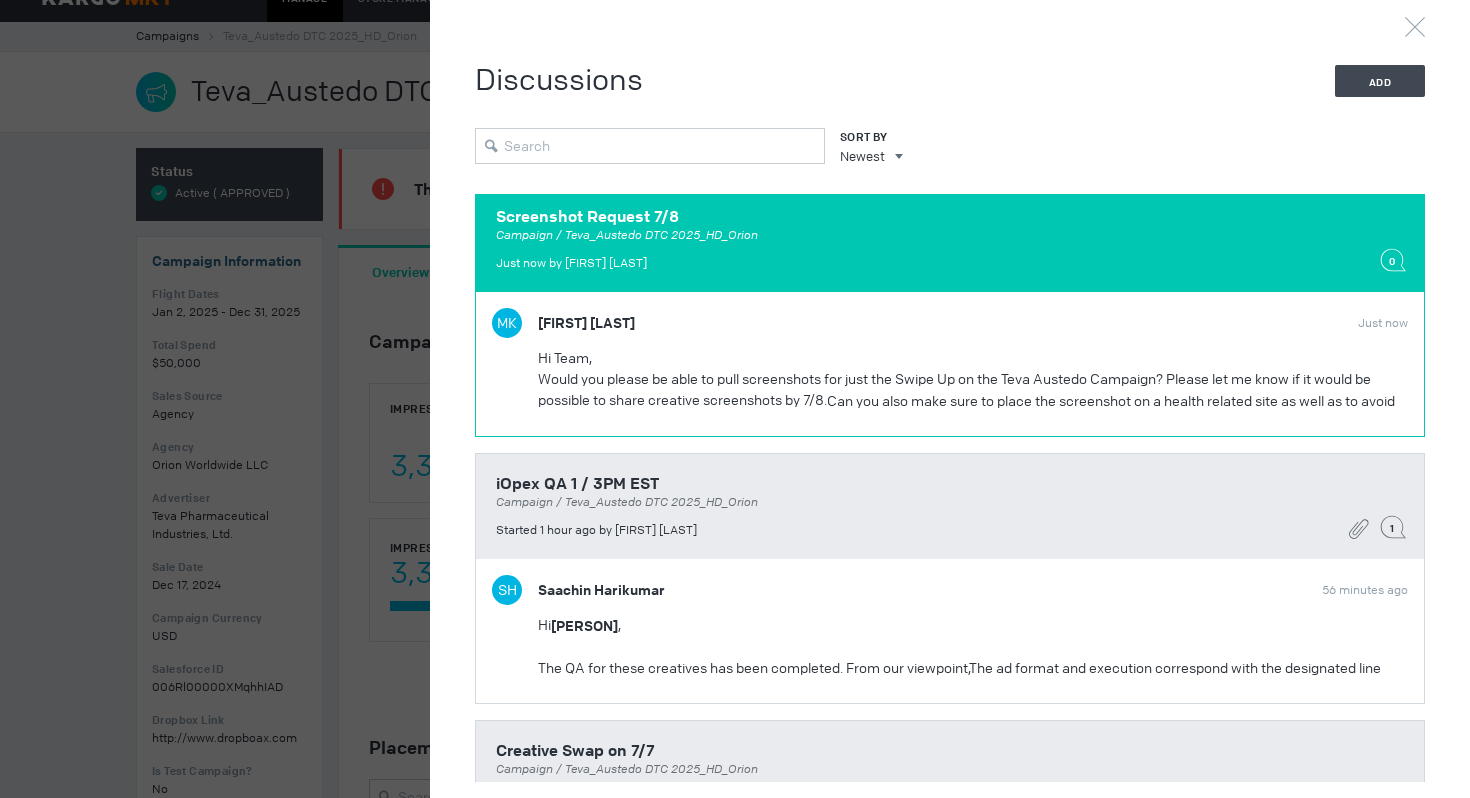 click on "Would you please be able to pull screenshots for just the Swipe Up on the Teva Austedo Campaign? Please let me know if it would be possible to share creative screenshots by 7/8.   Can you also make sure to place the screenshot on a health related site as well as to avoid news articles in order to make the screenshot a little more relevant?" at bounding box center (973, 401) 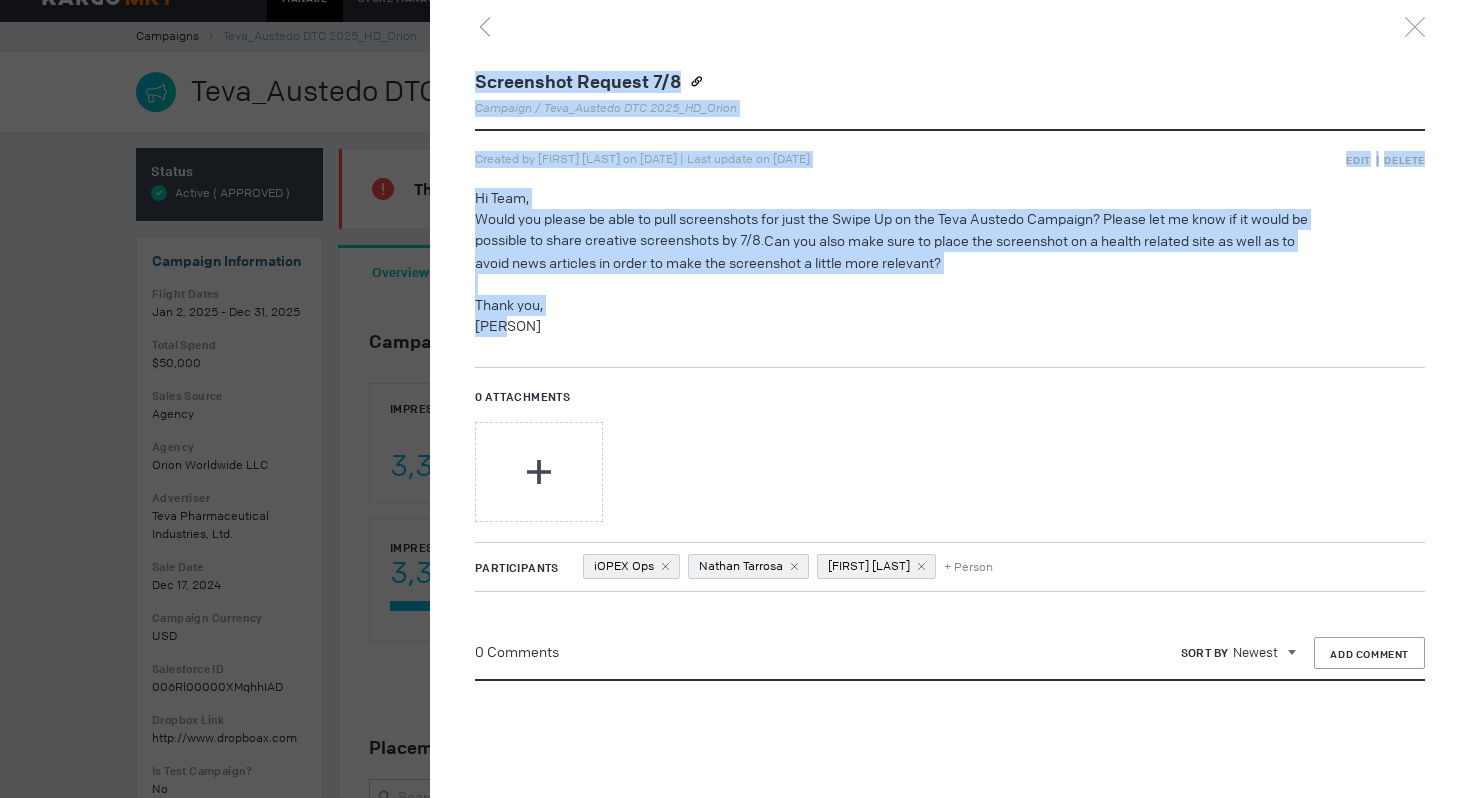 drag, startPoint x: 472, startPoint y: 206, endPoint x: 550, endPoint y: 327, distance: 143.9618 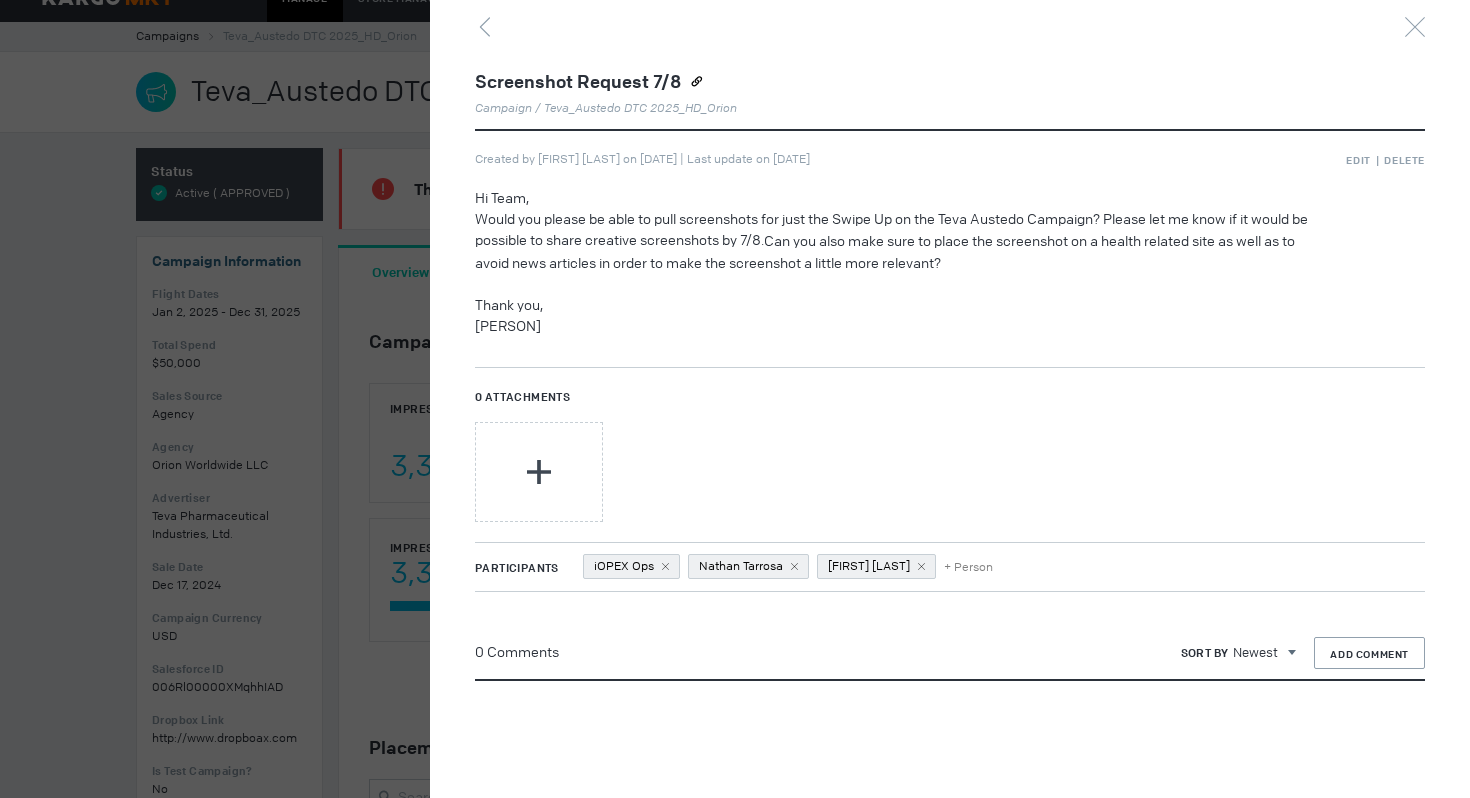 click on "Matt" at bounding box center [902, 326] 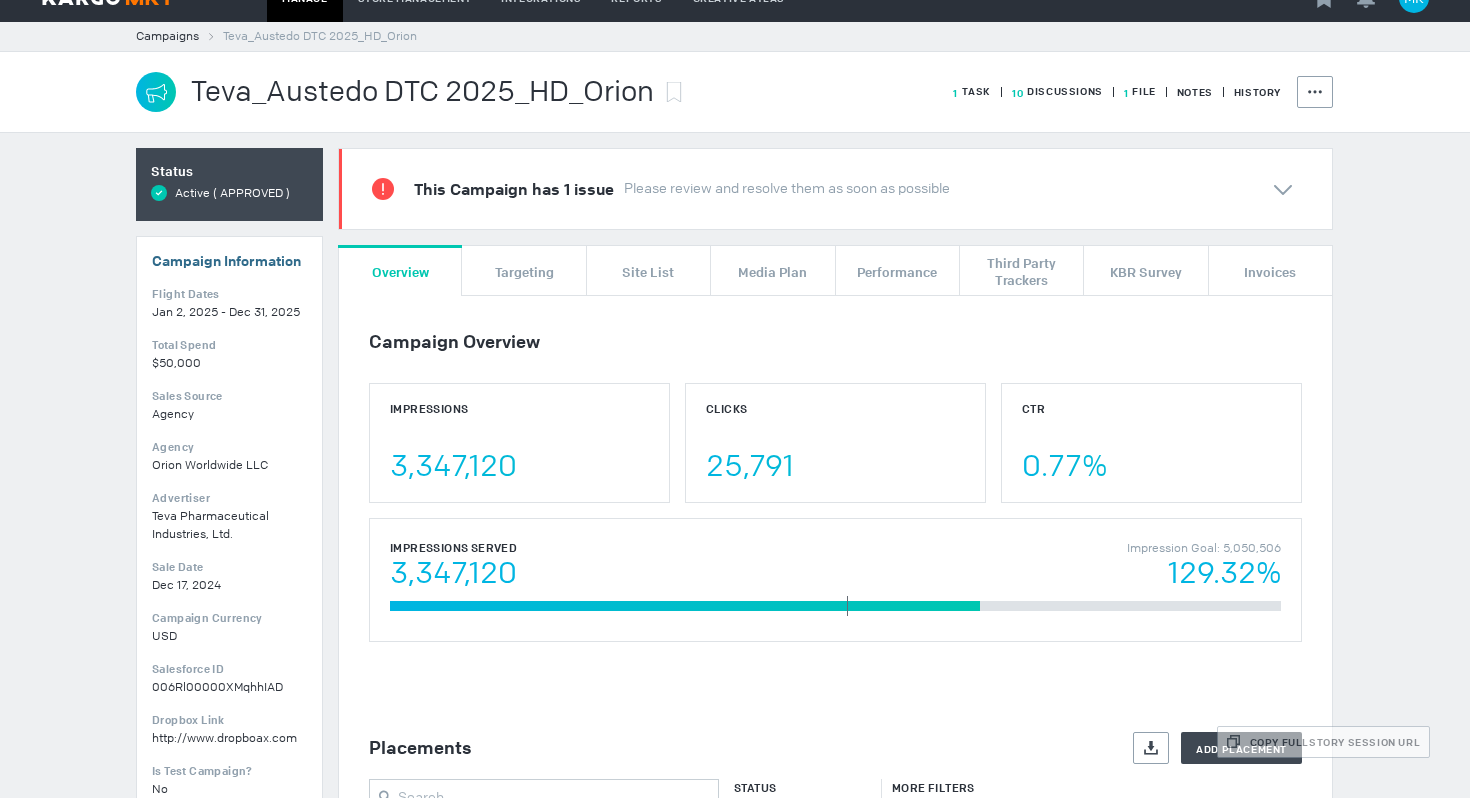 click on "10 Discussions" at bounding box center (972, 91) 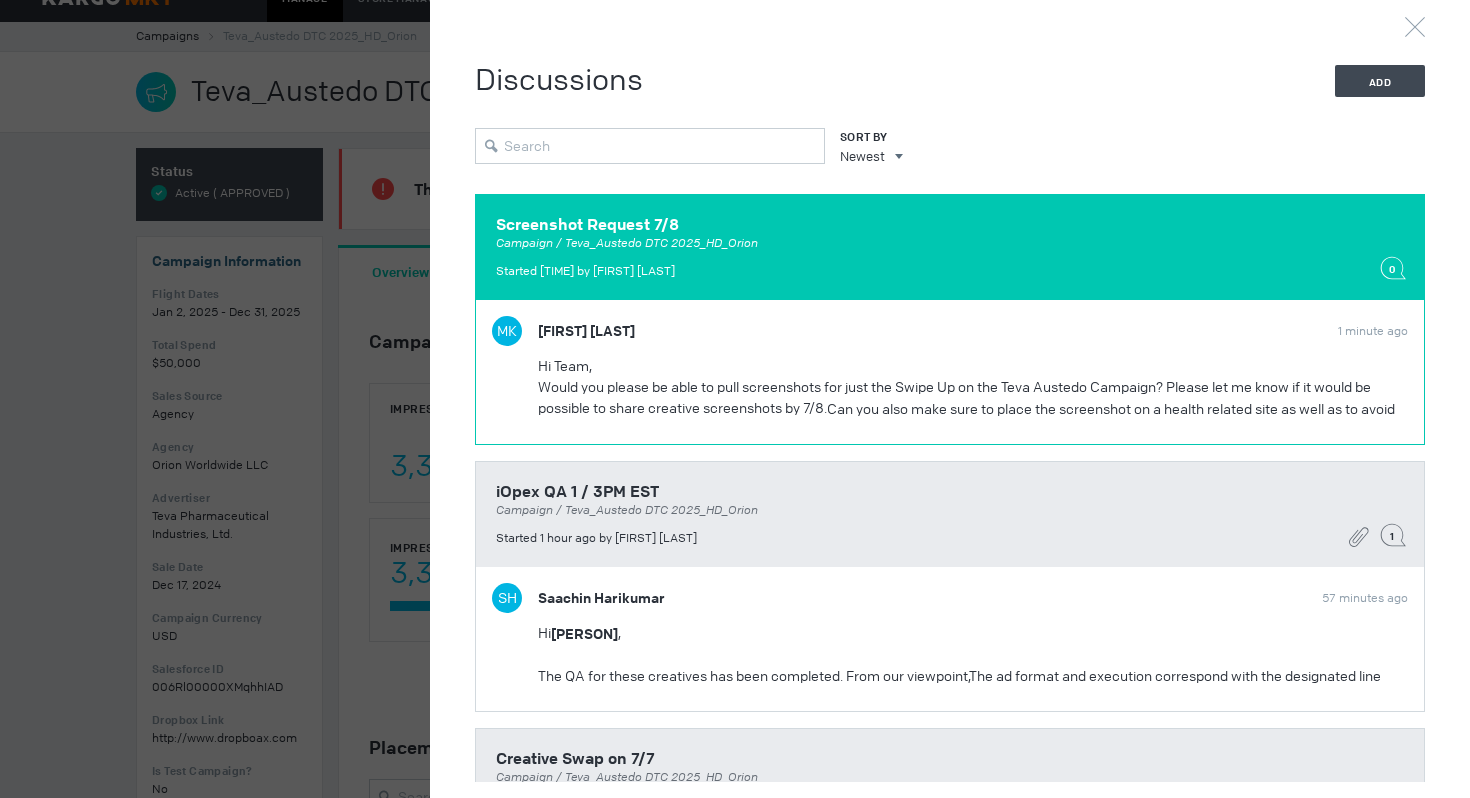 click on "Started 1 minute ago by Matt Kaplan" at bounding box center (933, 271) 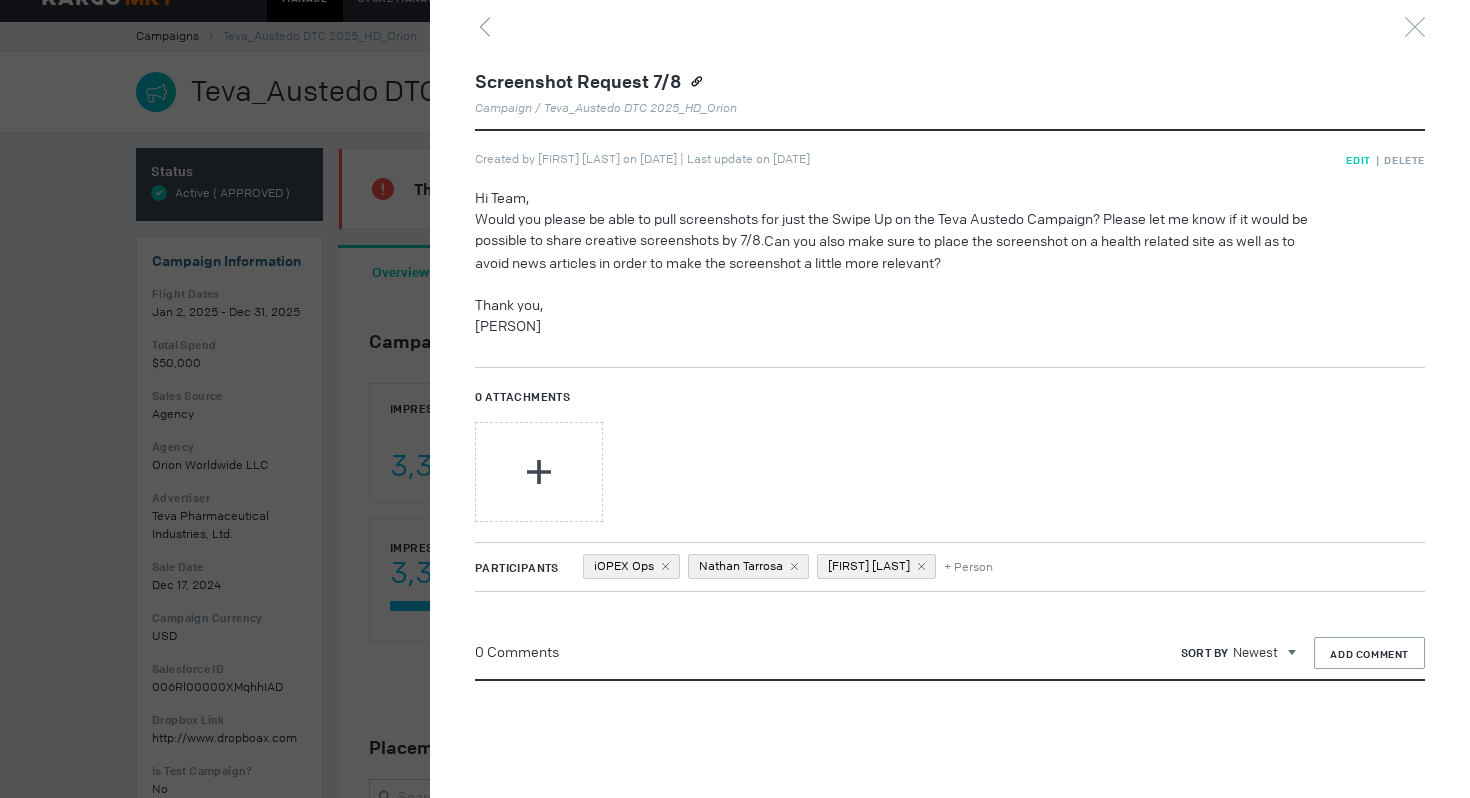 click on "Edit" at bounding box center (1358, 160) 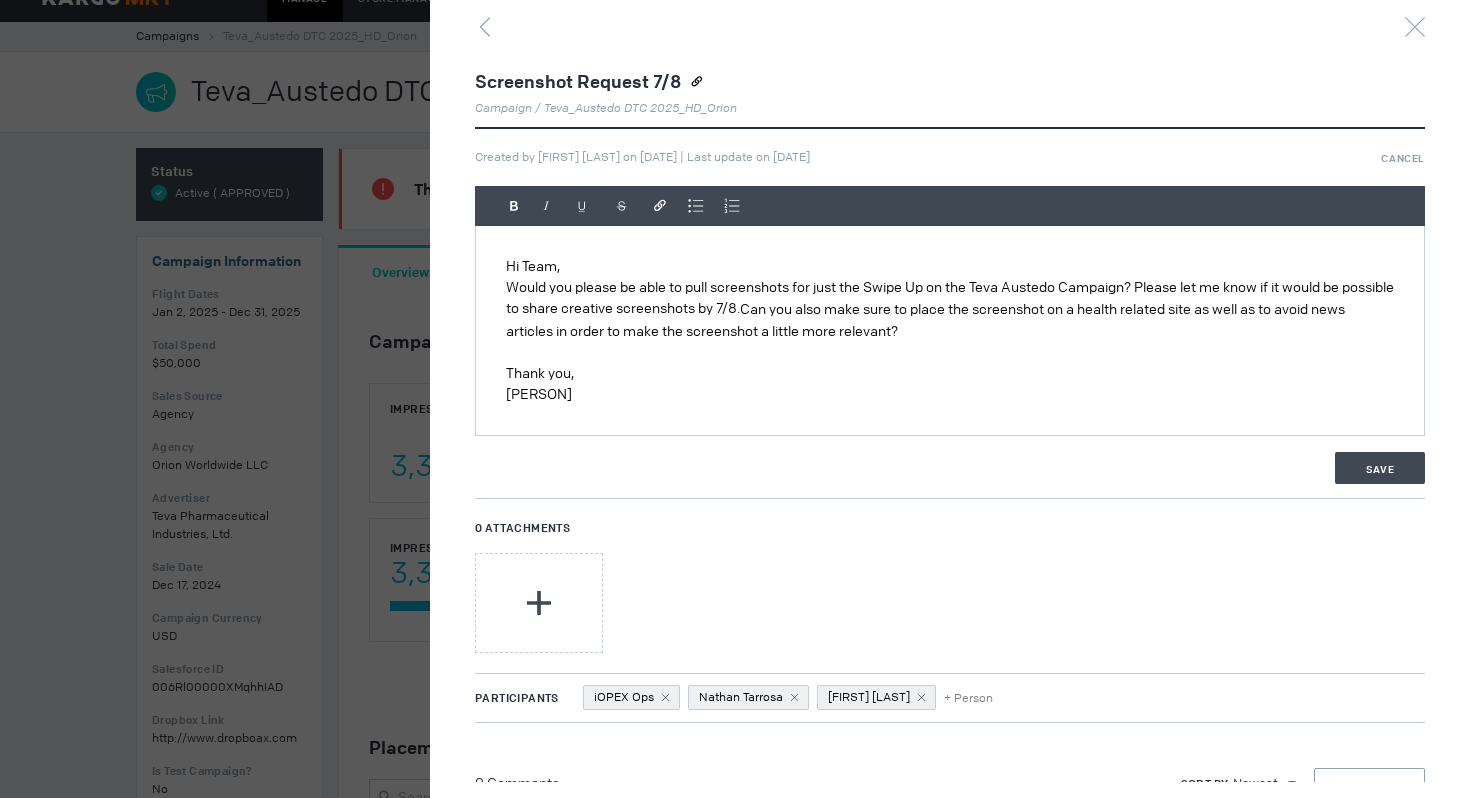click on "Would you please be able to pull screenshots for just the Swipe Up on the Teva Austedo Campaign? Please let me know if it would be possible to share creative screenshots by 7/8.   Can you also make sure to place the screenshot on a health related site as well as to avoid news articles in order to make the screenshot a little more relevant?" at bounding box center [950, 309] 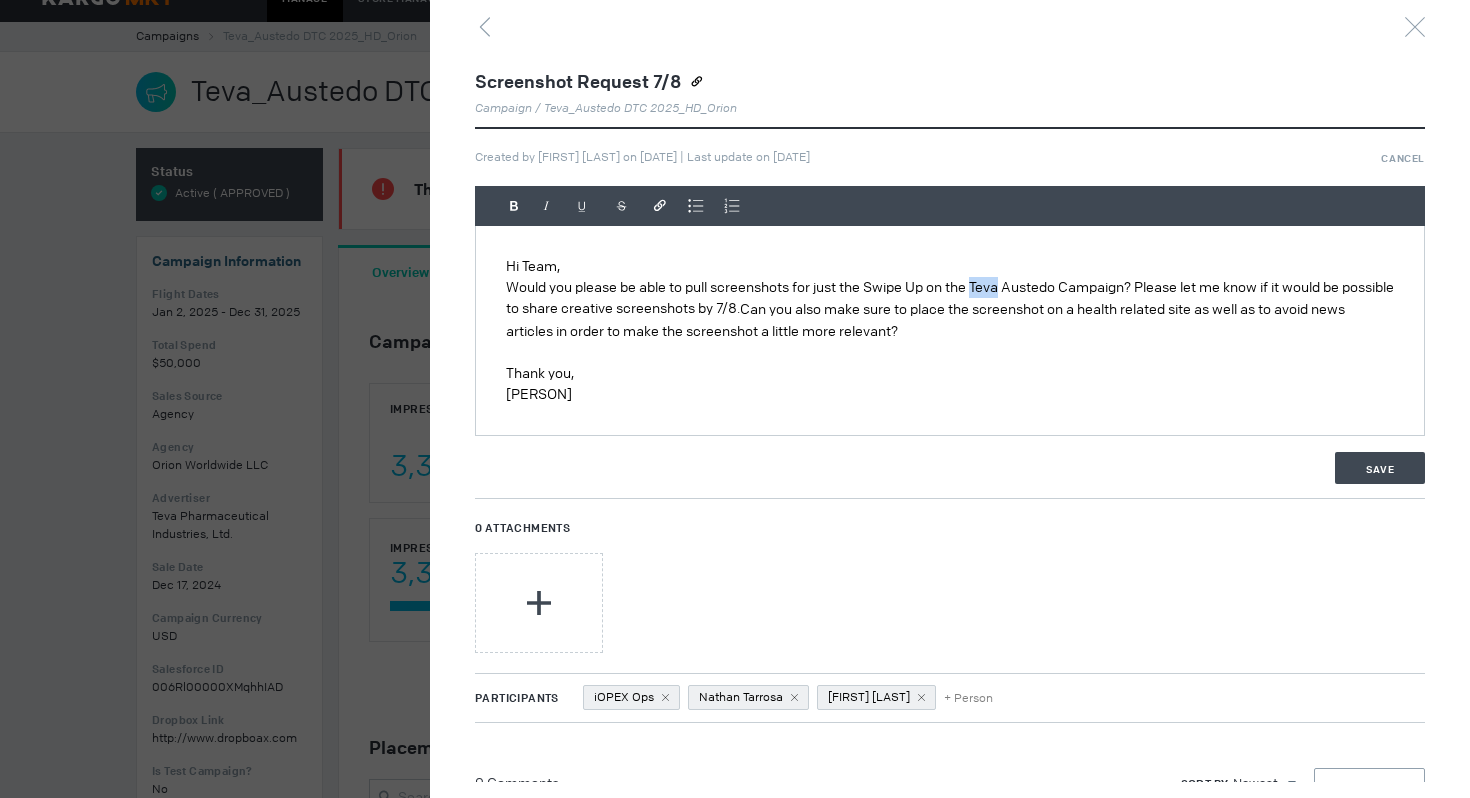 click on "Would you please be able to pull screenshots for just the Swipe Up on the Teva Austedo Campaign? Please let me know if it would be possible to share creative screenshots by 7/8.   Can you also make sure to place the screenshot on a health related site as well as to avoid news articles in order to make the screenshot a little more relevant?" at bounding box center [950, 309] 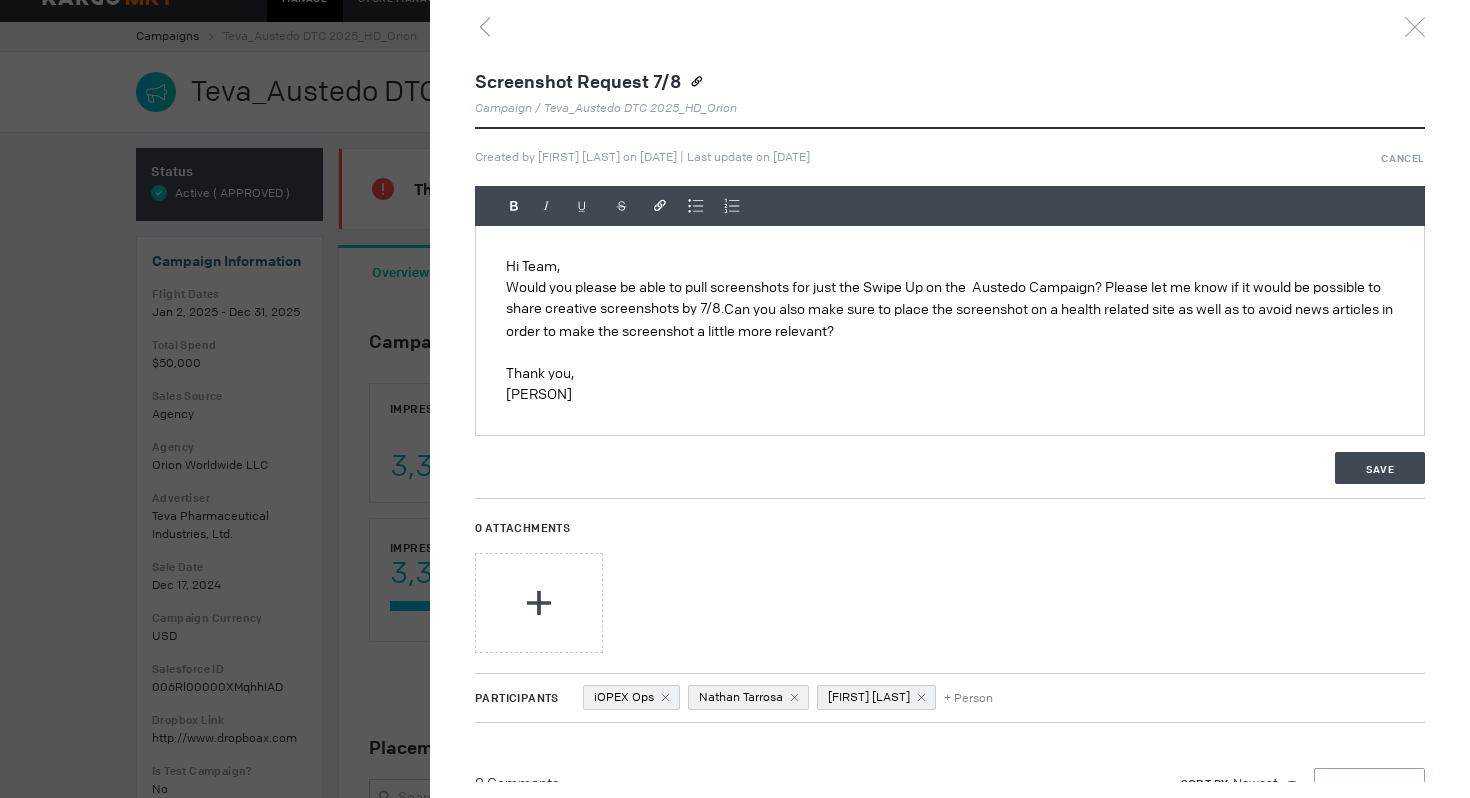 scroll, scrollTop: 28, scrollLeft: 0, axis: vertical 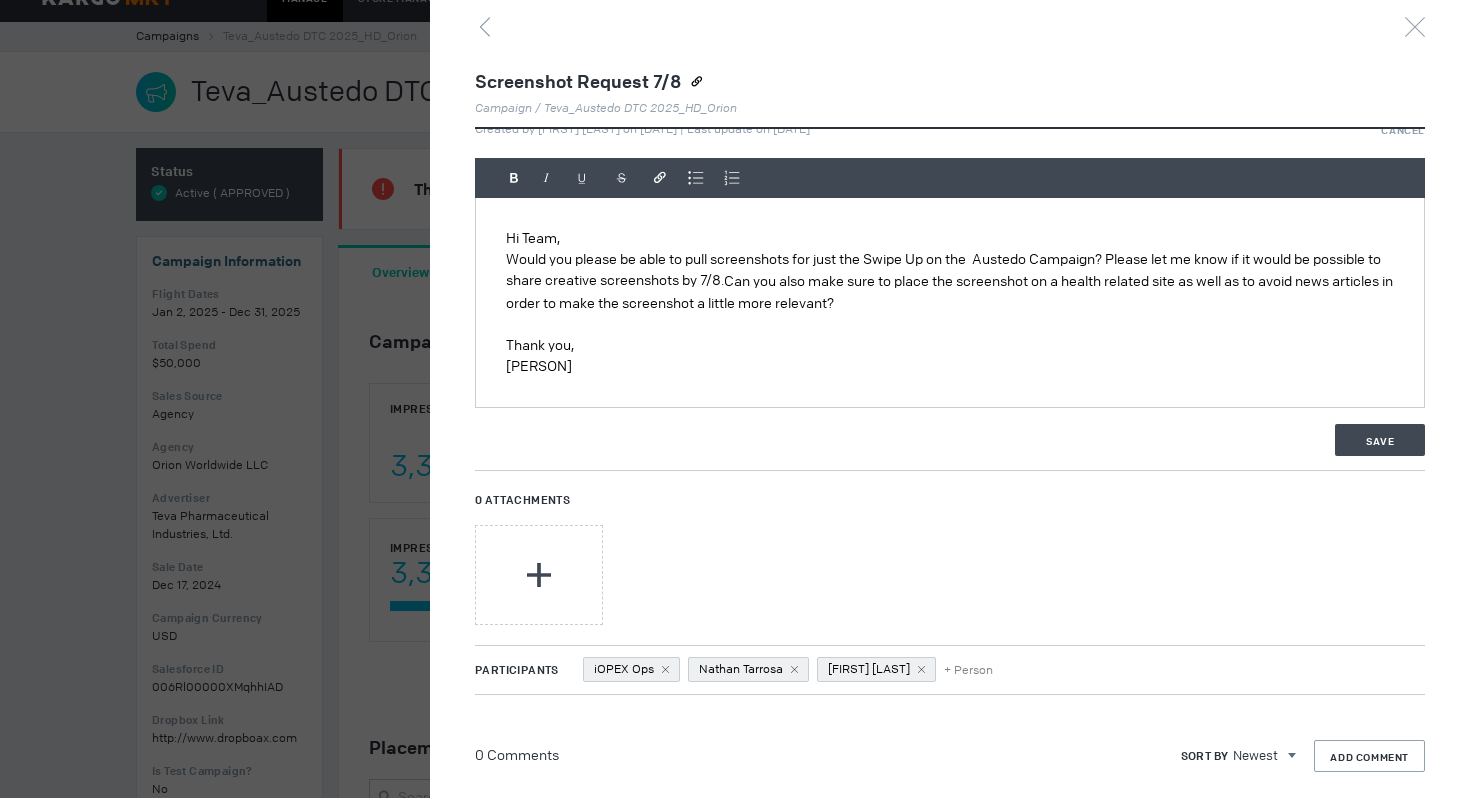 click at bounding box center (735, 399) 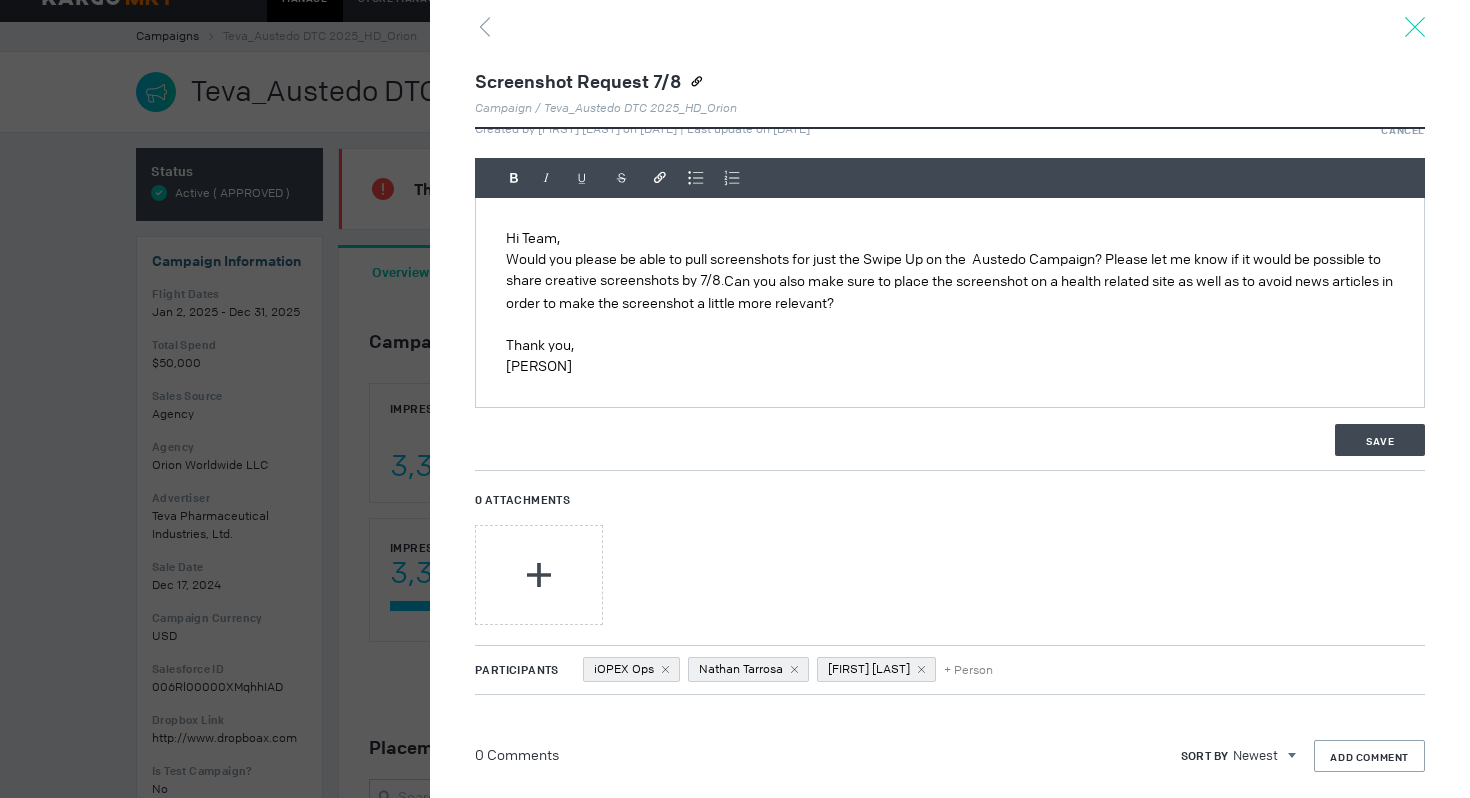 click at bounding box center (1415, 27) 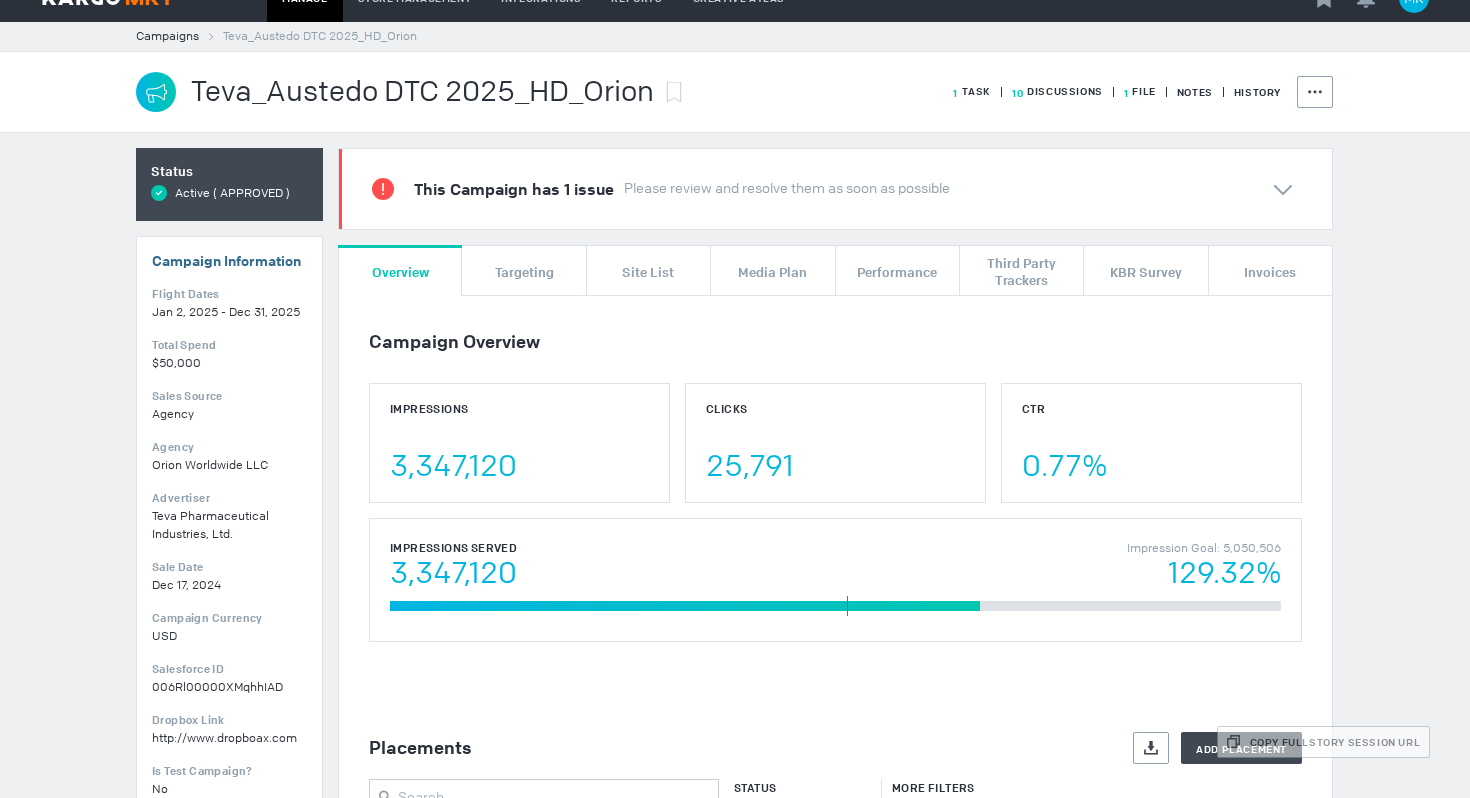 scroll, scrollTop: 0, scrollLeft: 0, axis: both 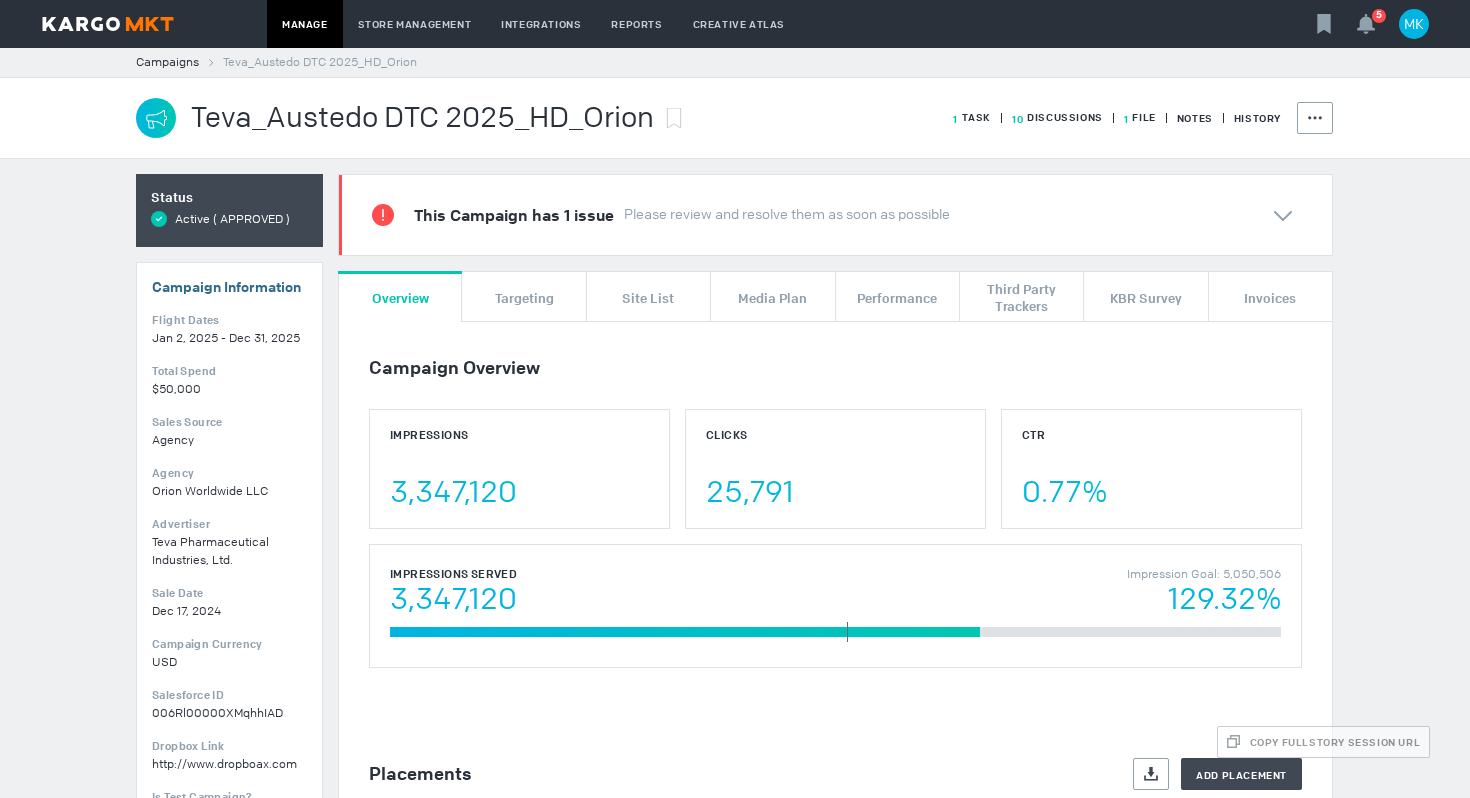 click on "Teva_Austedo DTC 2025_HD_Orion 1 Task 10 Discussions 1 File Notes History   Actions" at bounding box center (735, 118) 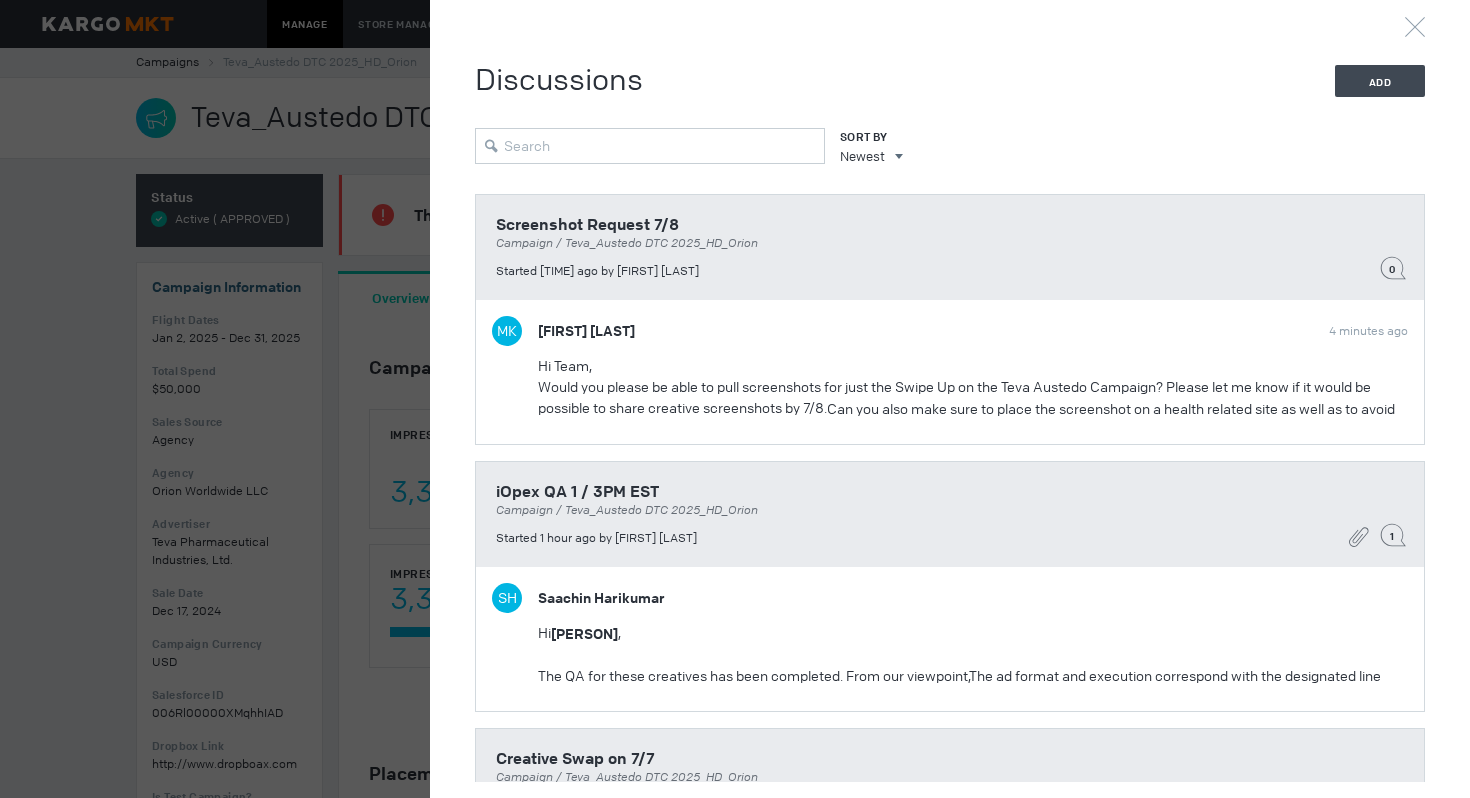 click at bounding box center [735, 399] 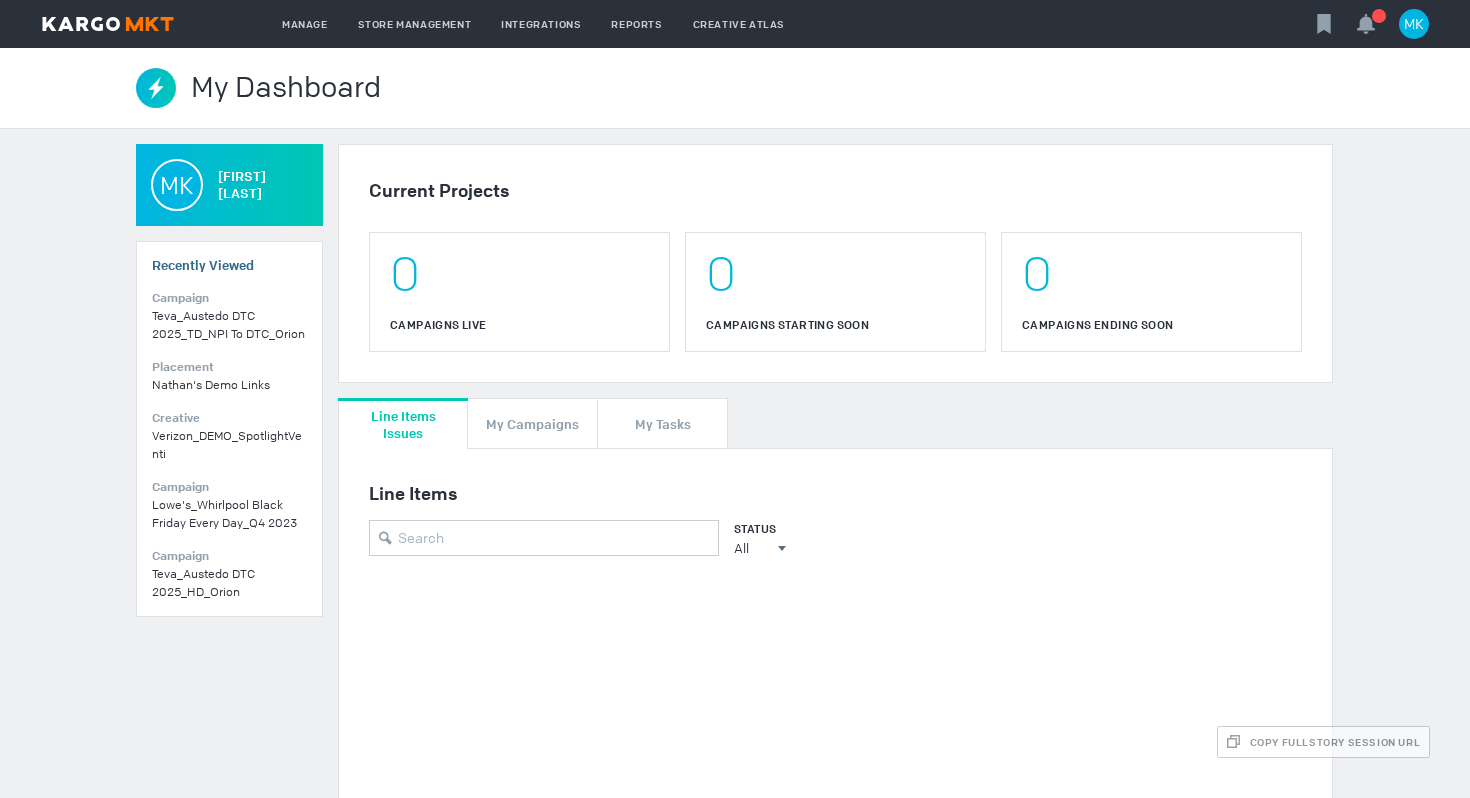 scroll, scrollTop: 0, scrollLeft: 0, axis: both 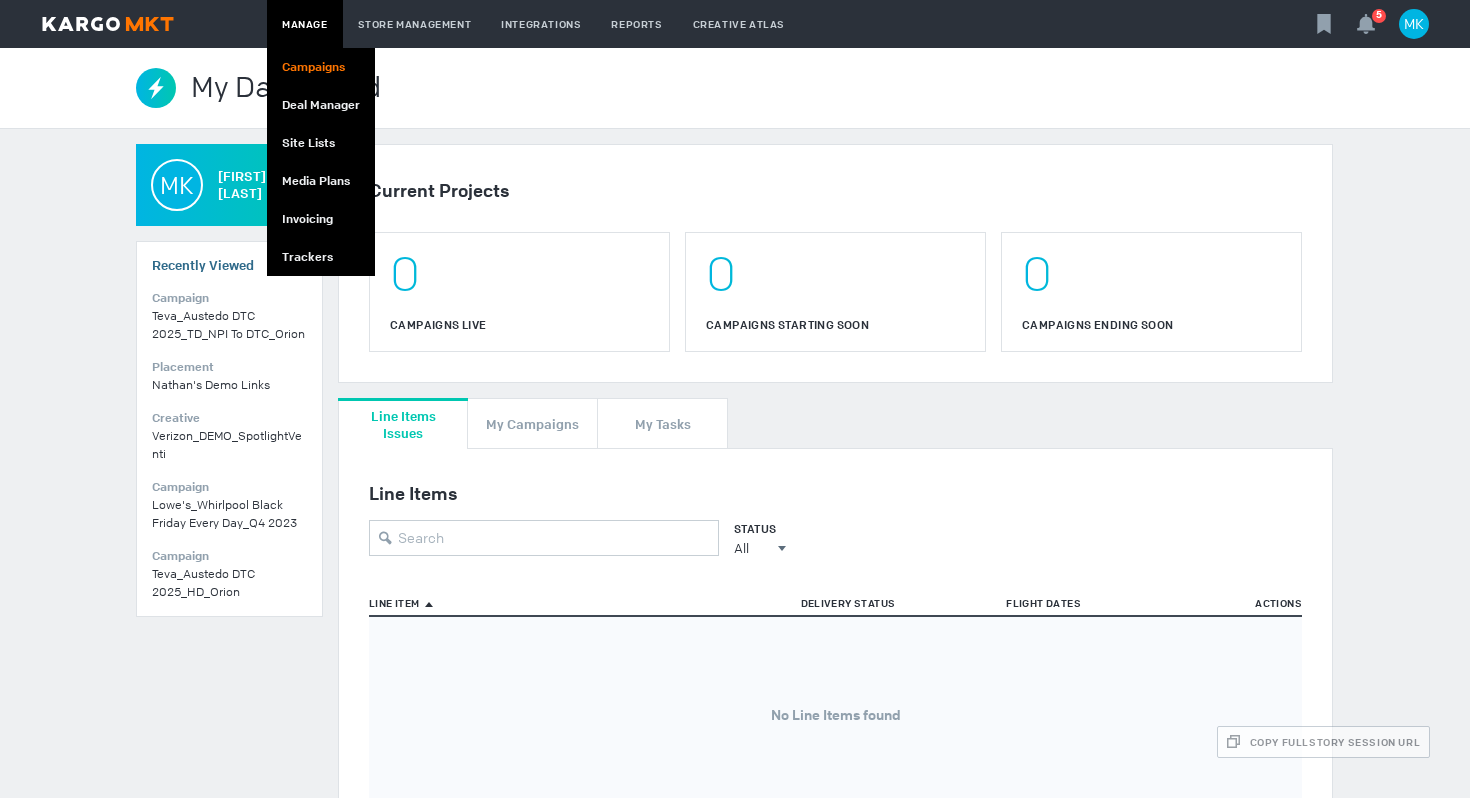 click on "Campaigns" at bounding box center [321, 67] 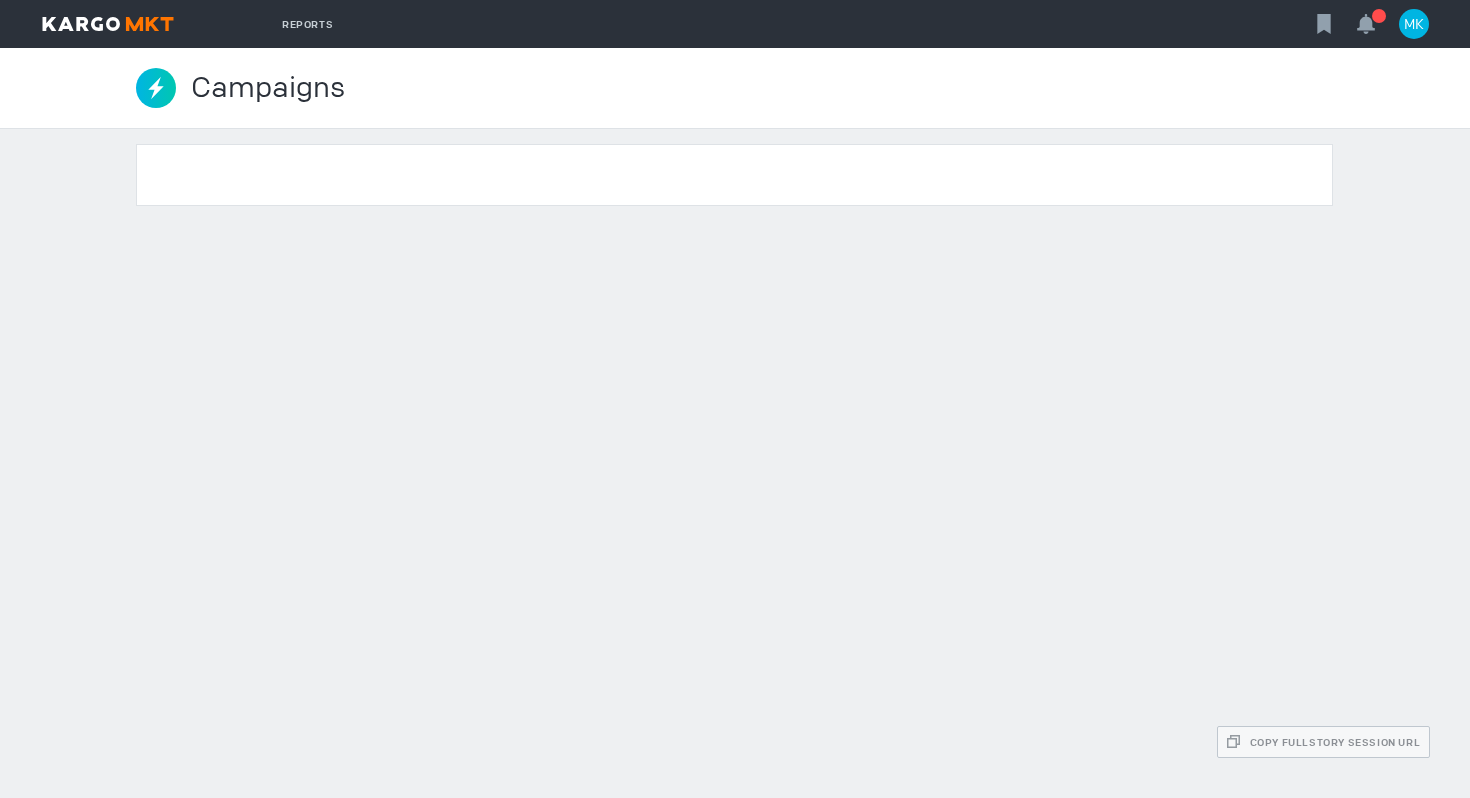 scroll, scrollTop: 0, scrollLeft: 0, axis: both 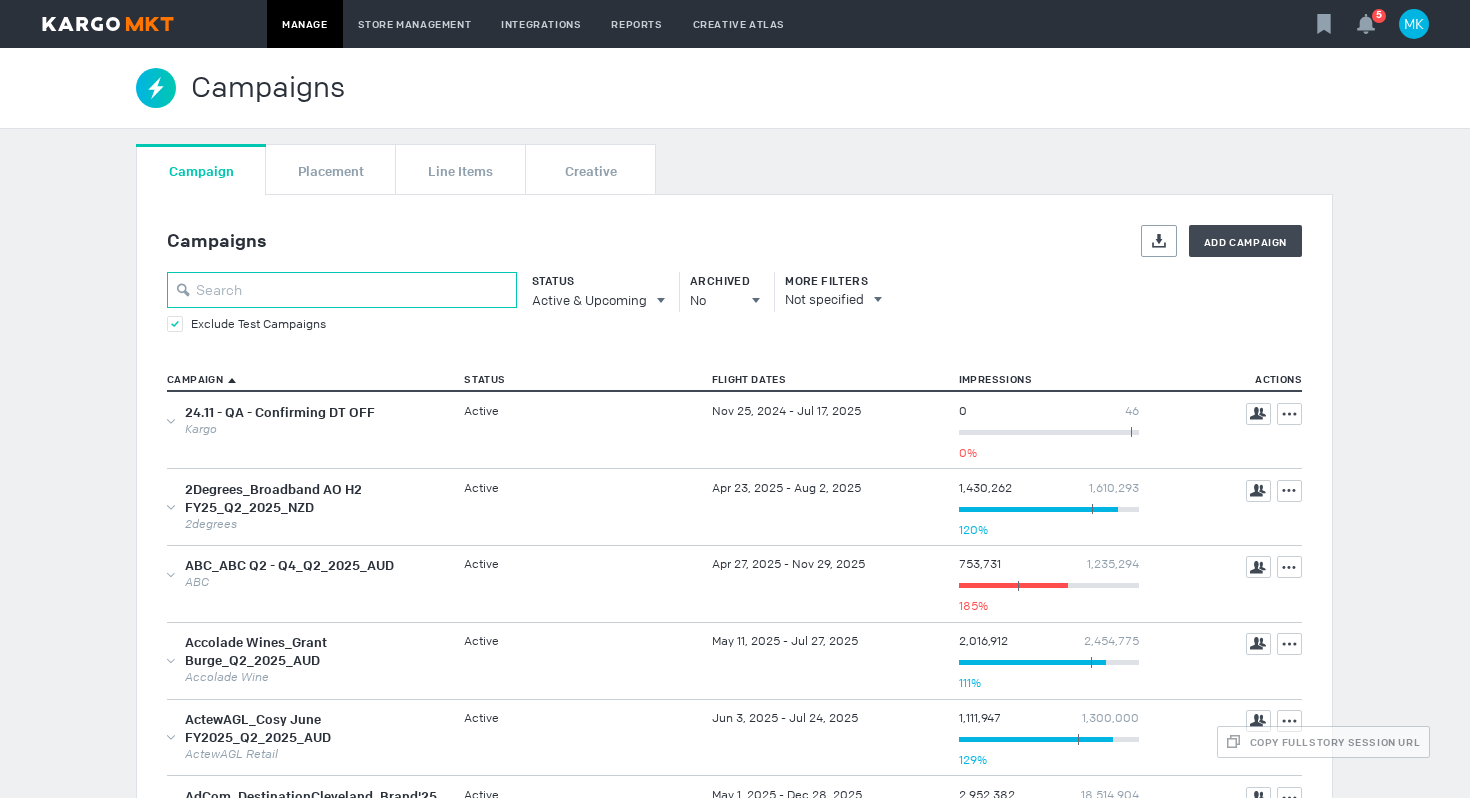 click at bounding box center [342, 290] 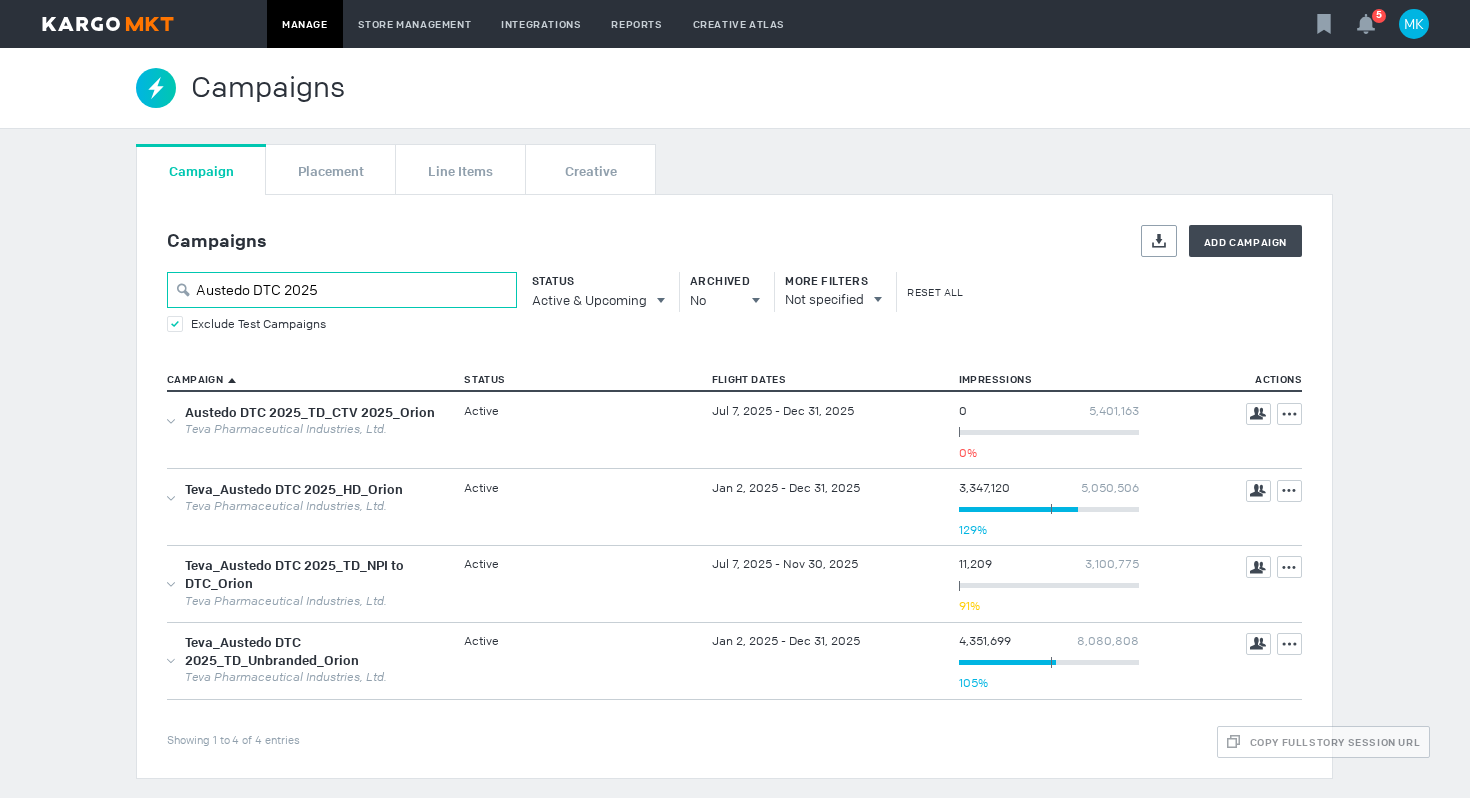 scroll, scrollTop: 0, scrollLeft: 0, axis: both 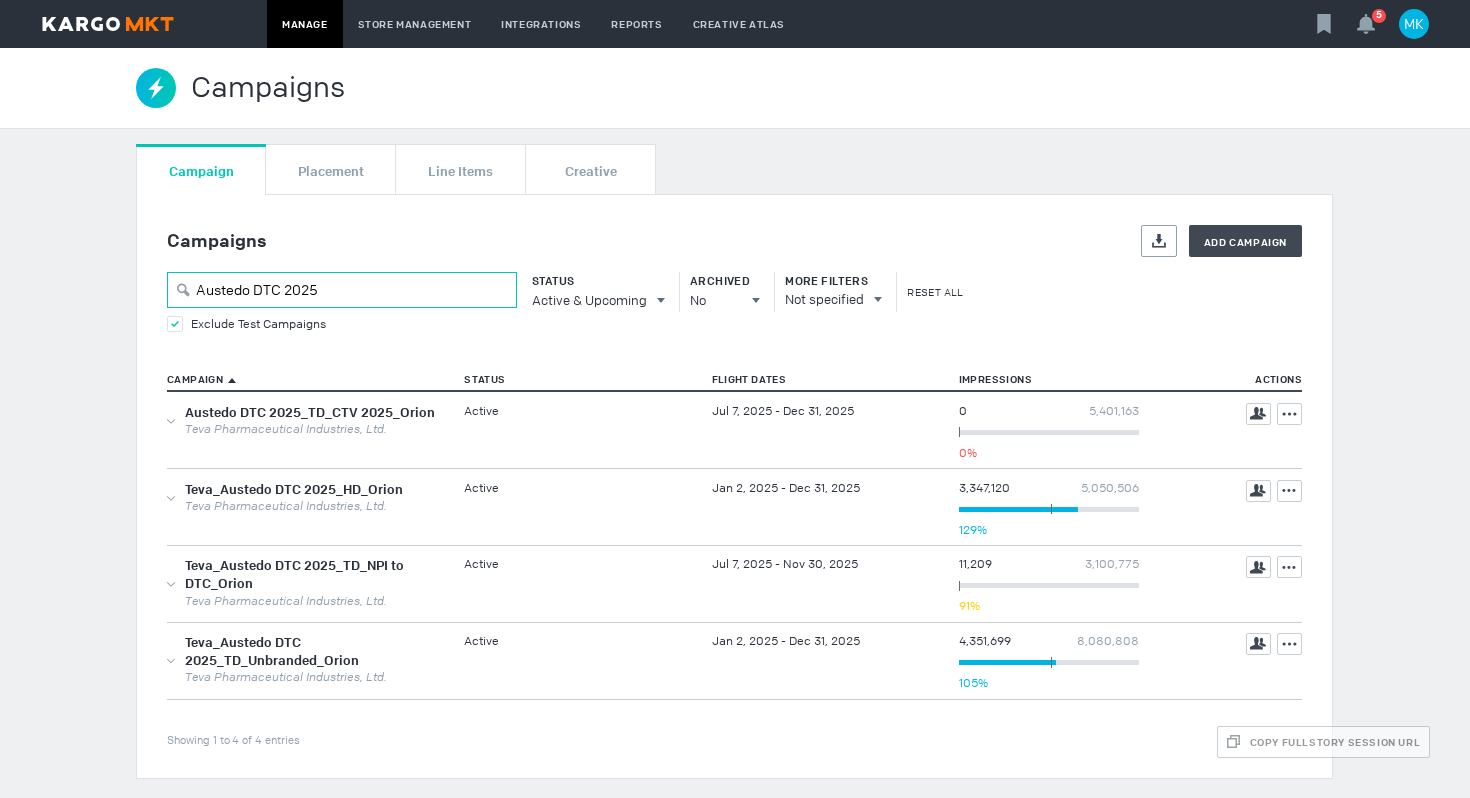 type on "Austedo DTC 2025" 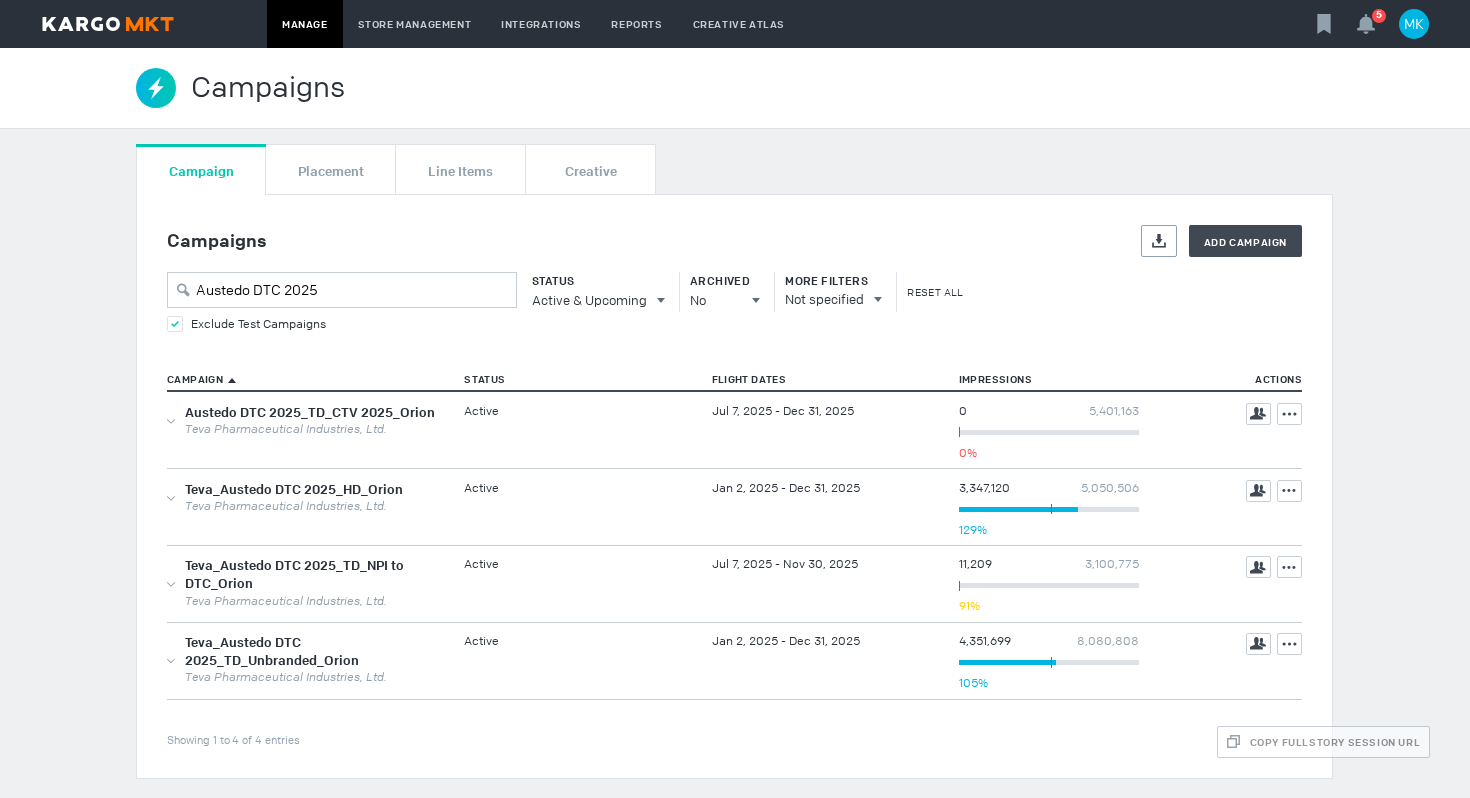 click on "Teva Pharmaceutical Industries, Ltd." at bounding box center [314, 429] 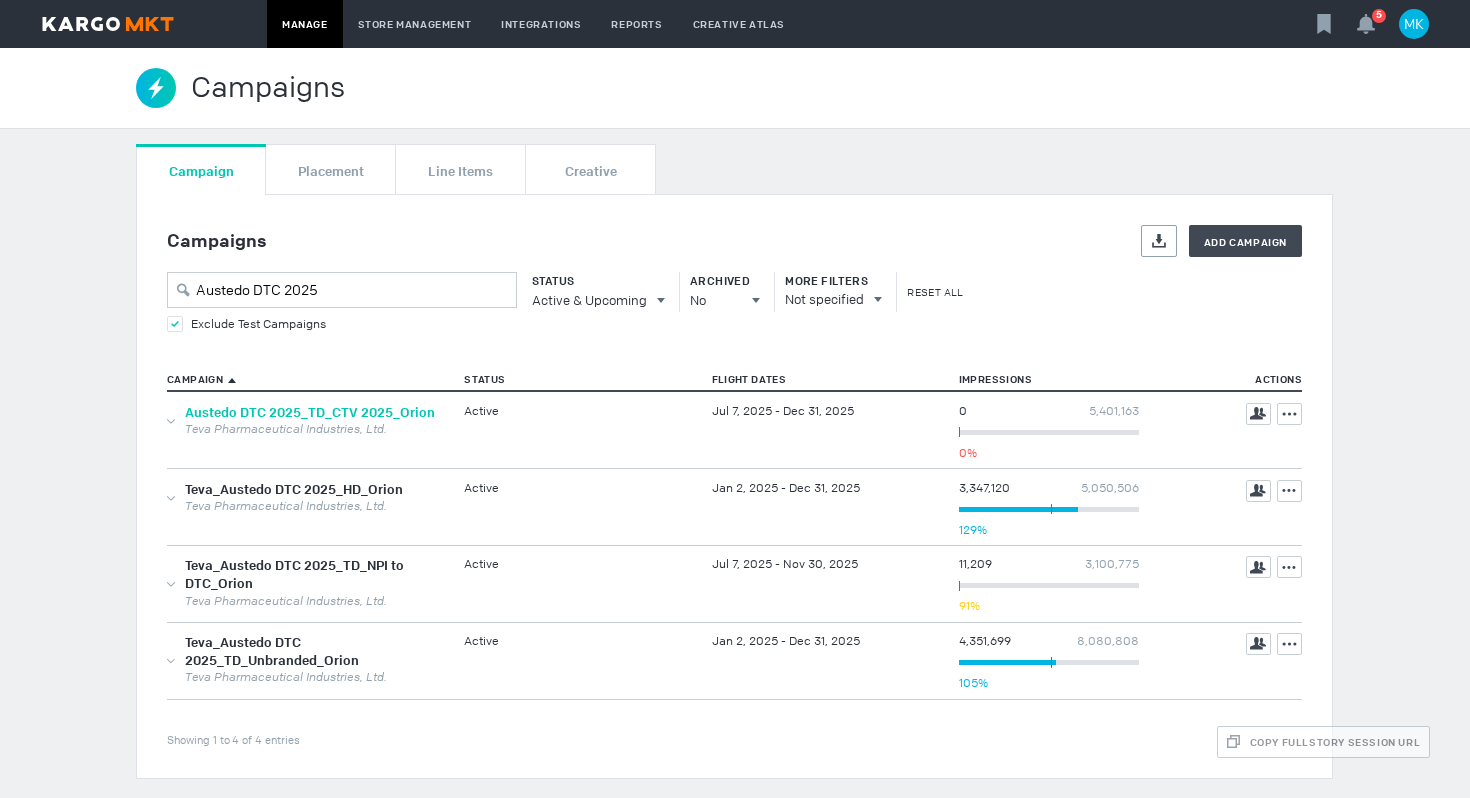 click on "Austedo DTC 2025_TD_CTV 2025_Orion" at bounding box center [310, 412] 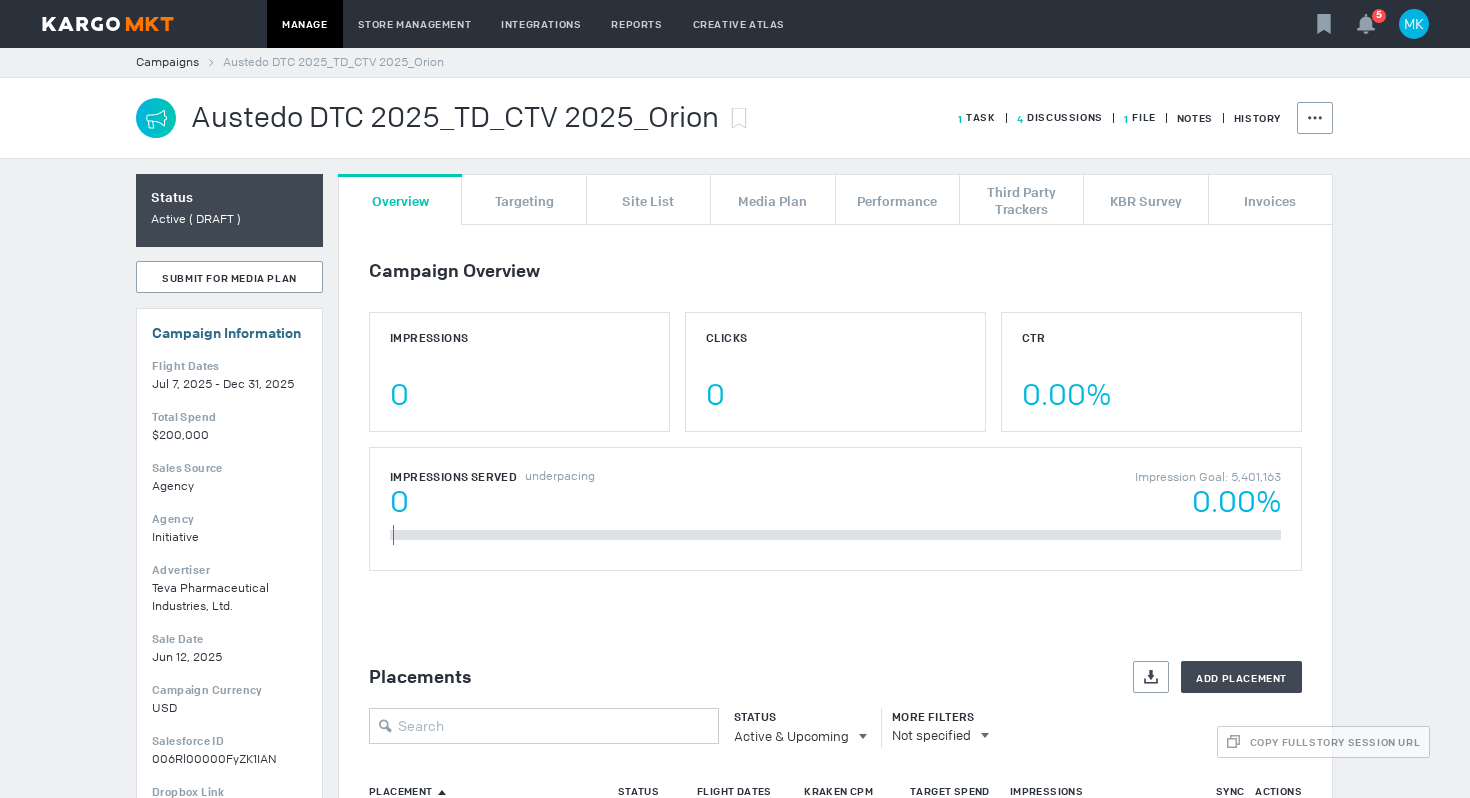 click on "4 Discussions" at bounding box center [977, 117] 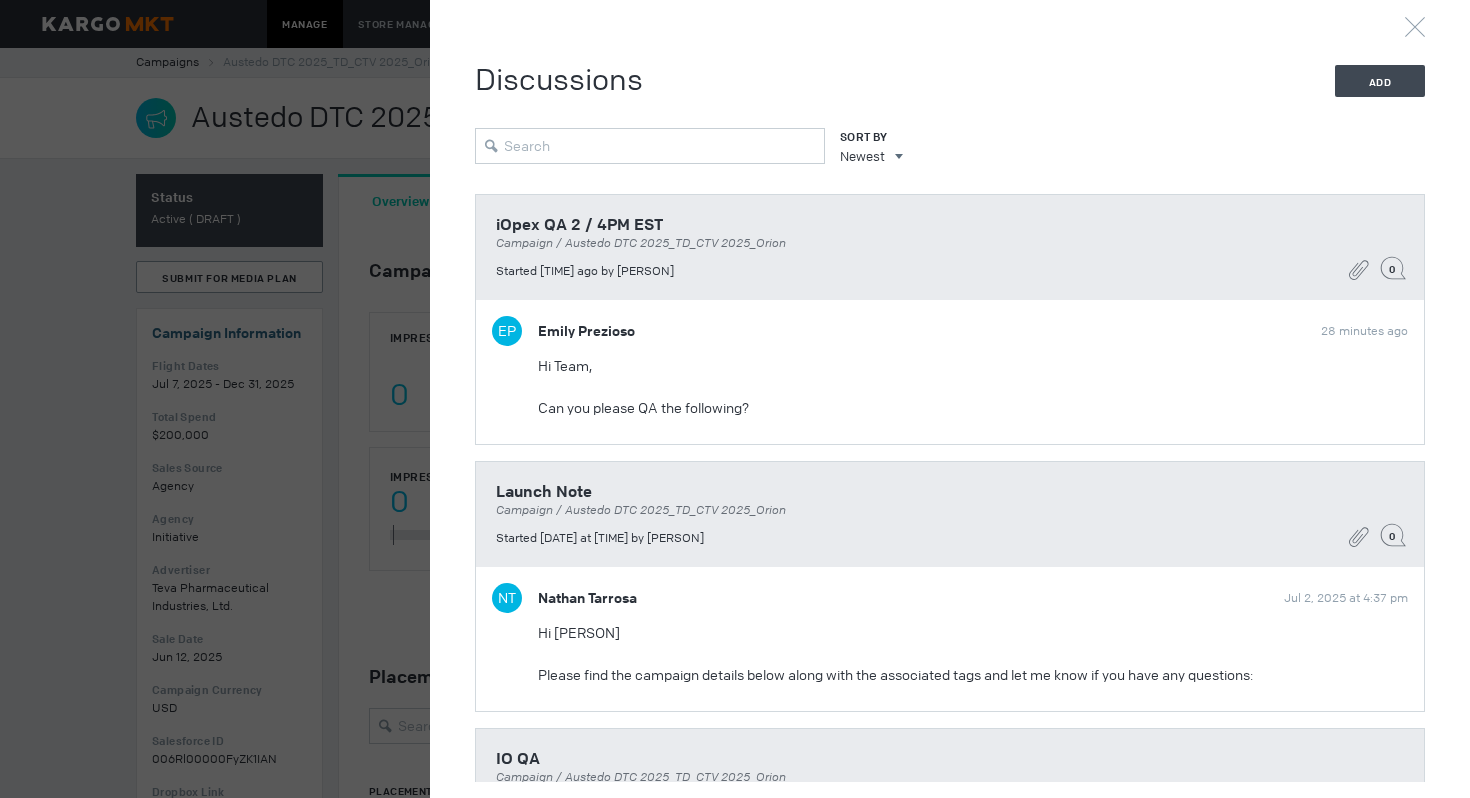 click on "Discussions Add   Sort By Newest Newest Oldest iOpex QA 2 / 4PM EST Campaign / Austedo DTC 2025_TD_CTV 2025_Orion Started 28 minutes ago by Emily Prezioso   0 EP   Emily Prezioso 28 minutes ago Hi Team,  Can you please QA the following?  2 Enhanced Branded Canvas CTV: 424365263_Teva Austedo_CTV Branded Canvas_60s 424176067_Teva Austedo_CTV Branded Canvas_60s_AV VBX: https://app.videobyte.com/#/orders/3e5b7919-4a84-495e-ac1e-56b0798cc733/details?page=0&size=100&status=ACTIVE&status=INACTIVE&deliveryStatus=&type=&sortProperty=createdOn&sortDirection=DESC&orderId=3e5b7919-4a84-495e-ac1e-56b0798cc733&name=jul  Tags: DCM, IAS IMG pixel, Crossix pixel  TY! Emily  Launch Note Campaign / Austedo DTC 2025_TD_CTV 2025_Orion Started Jul 2, 2025 at 4:37 pm by Nathan Tarrosa   0 NT   Nathan Tarrosa Jul 2, 2025 at 4:37 pm Hi Emily Please find the campaign details below along with the associated tags and let me know if you have any questions: Advertiser: Teva Pharmaceuticals Campaign: Austedo DTC 2025_TD_CTV 2025 HERE   3" at bounding box center (950, 423) 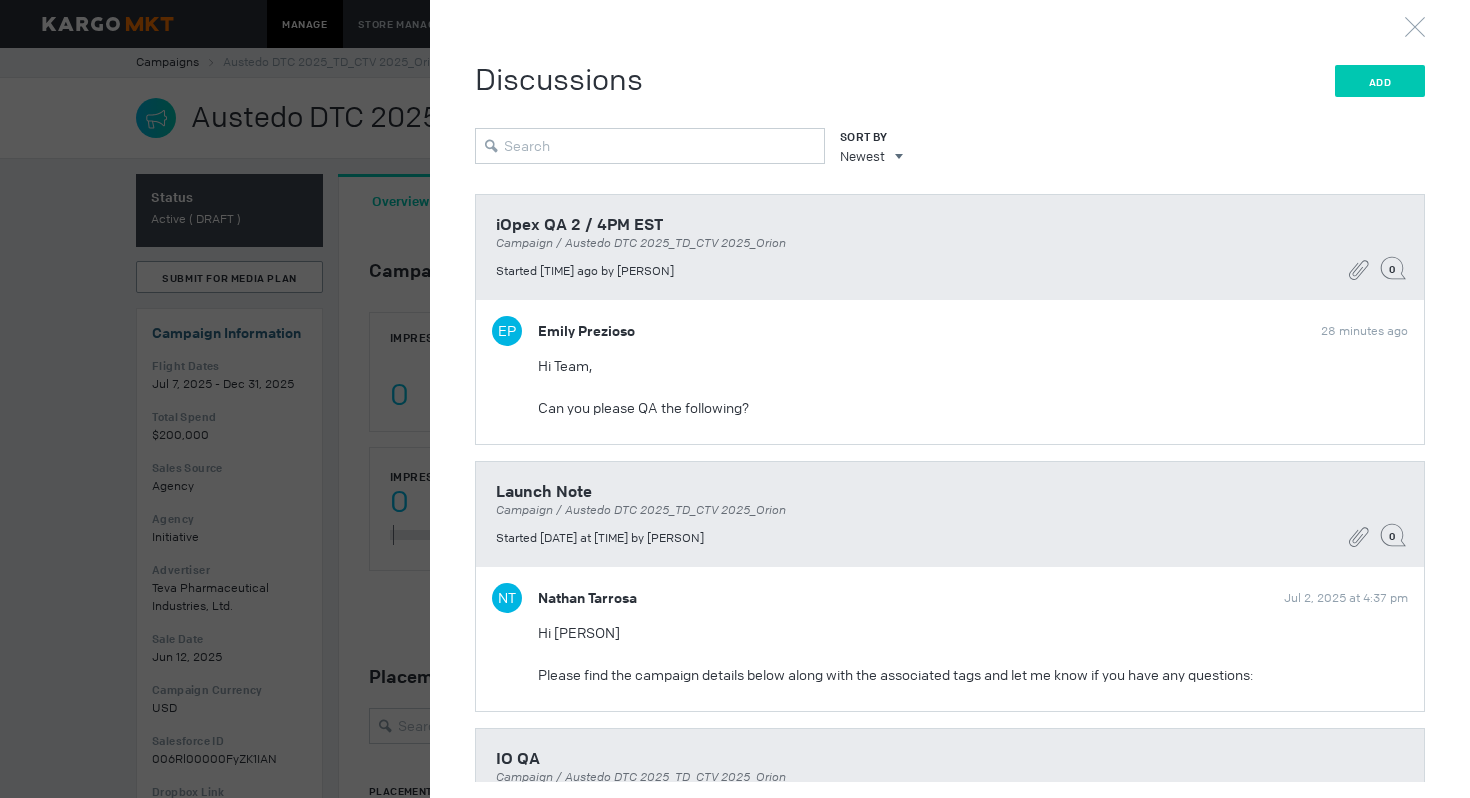 click on "Add" at bounding box center [1380, 81] 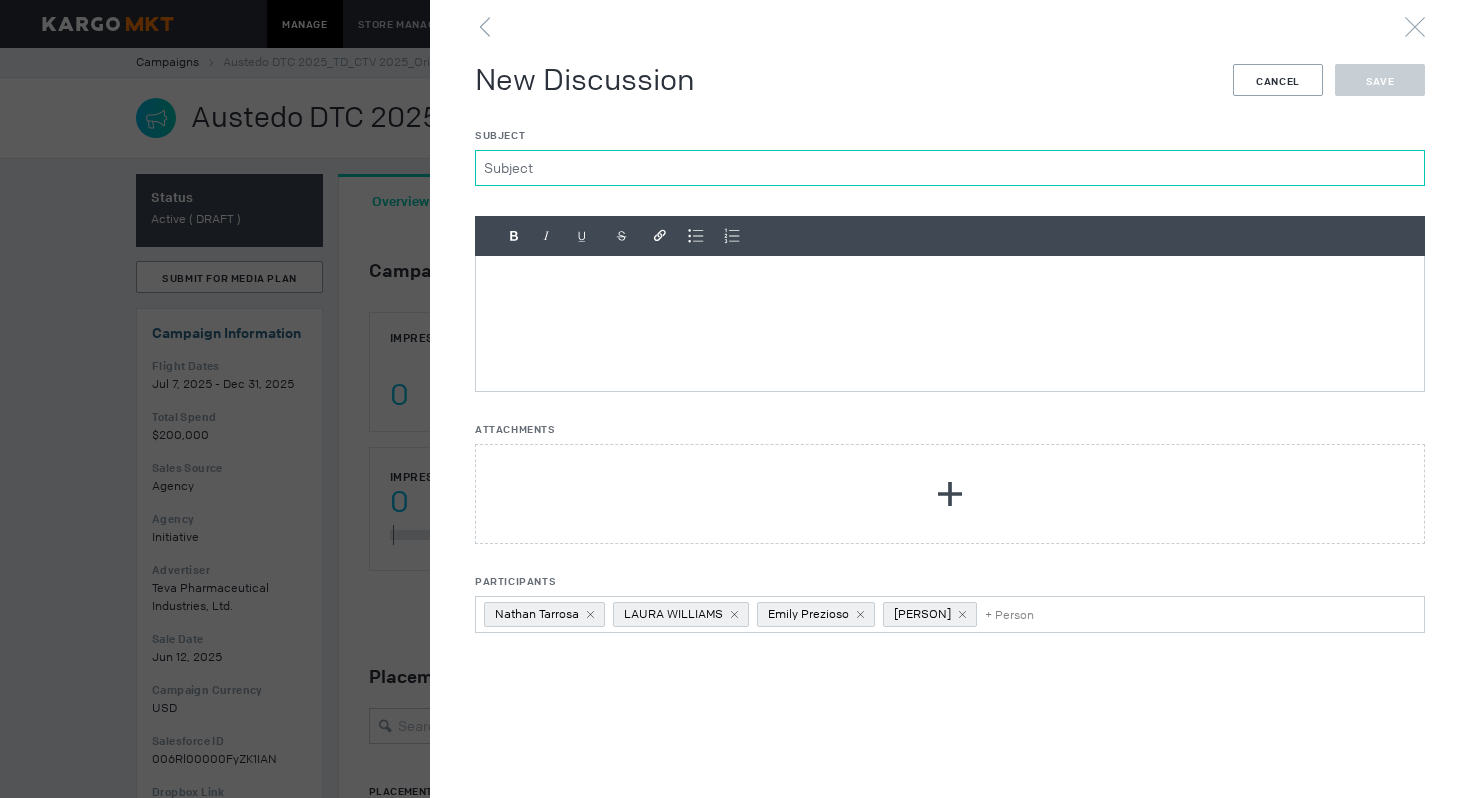 click on "Subject" at bounding box center (950, 168) 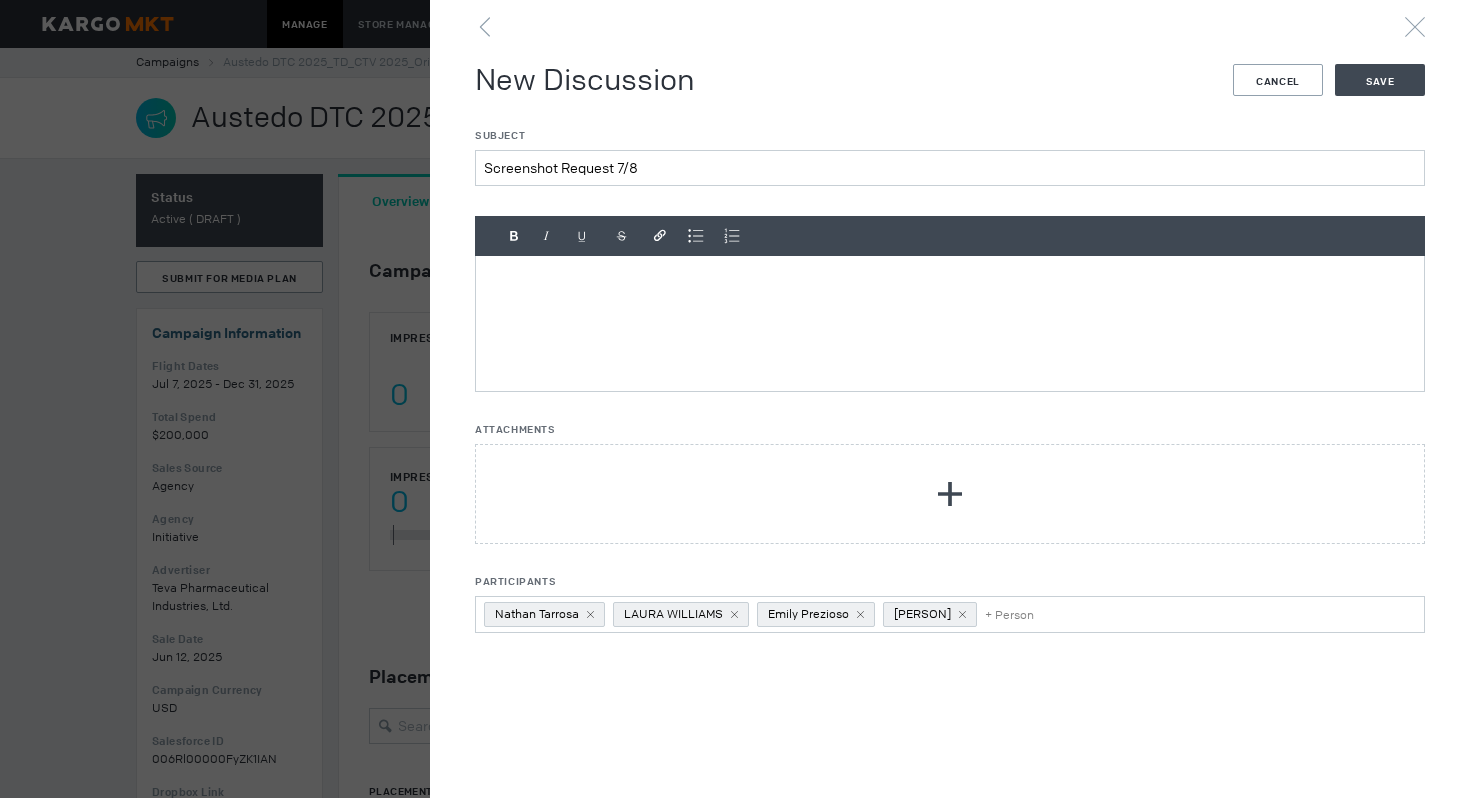 click at bounding box center [950, 323] 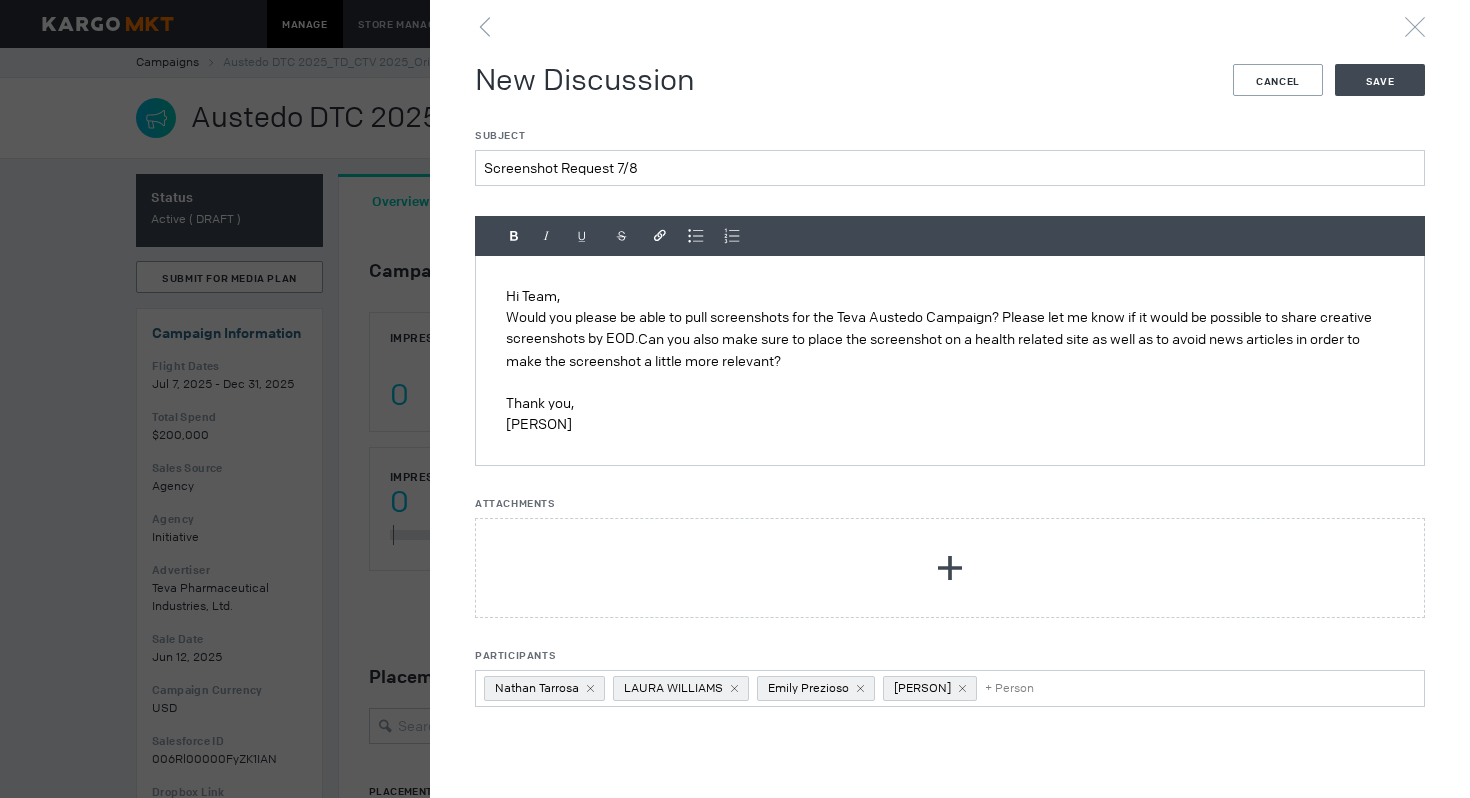 click on "Would you please be able to pull screenshots for the Teva Austedo Campaign? Please let me know if it would be possible to share creative screenshots by EOD.   Can you also make sure to place the screenshot on a health related site as well as to avoid news articles in order to make the screenshot a little more relevant?" at bounding box center [950, 339] 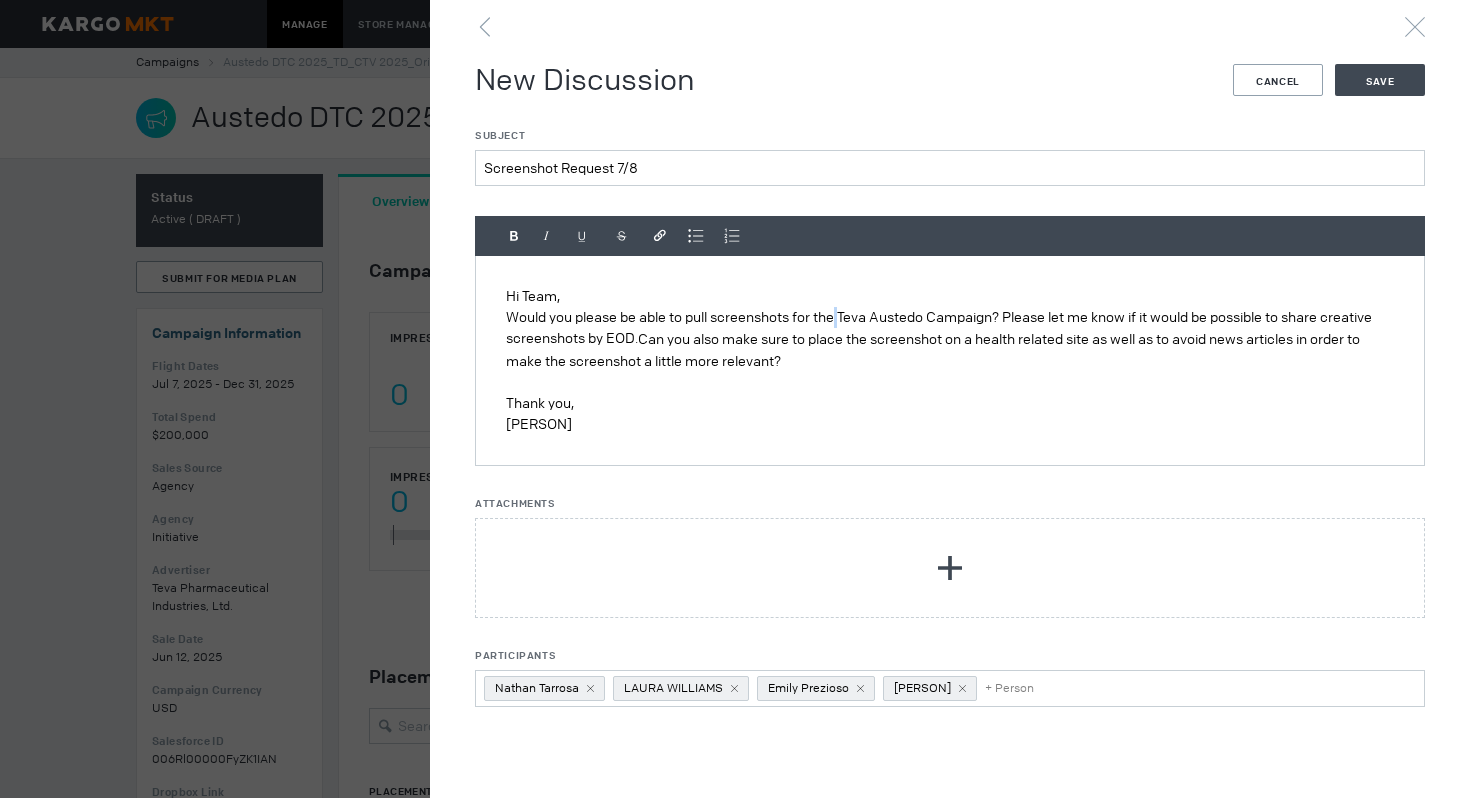 click on "Would you please be able to pull screenshots for the Teva Austedo Campaign? Please let me know if it would be possible to share creative screenshots by EOD.   Can you also make sure to place the screenshot on a health related site as well as to avoid news articles in order to make the screenshot a little more relevant?" at bounding box center (950, 339) 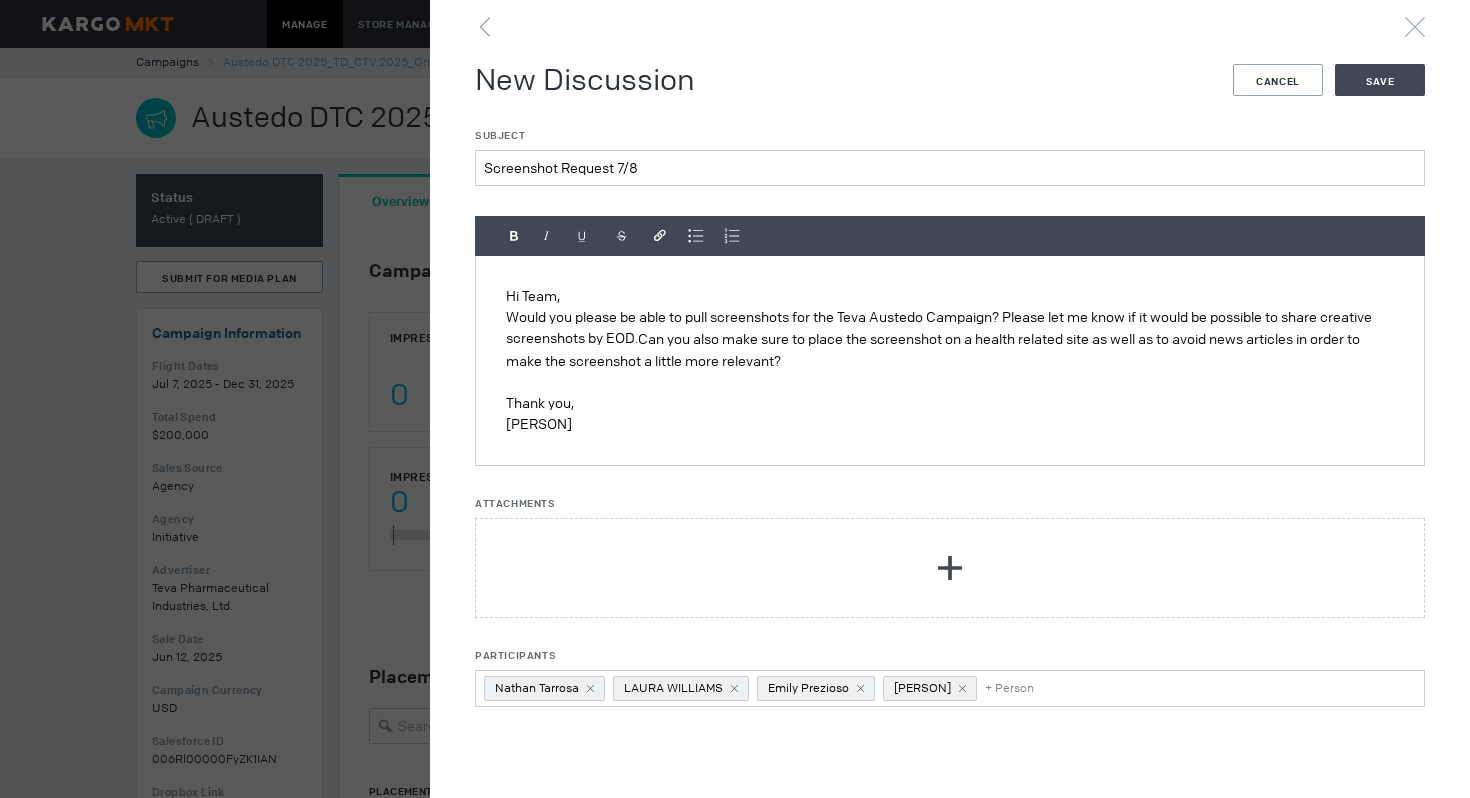 click on "Would you please be able to pull screenshots for the Teva Austedo Campaign? Please let me know if it would be possible to share creative screenshots by EOD.   Can you also make sure to place the screenshot on a health related site as well as to avoid news articles in order to make the screenshot a little more relevant?" at bounding box center (950, 339) 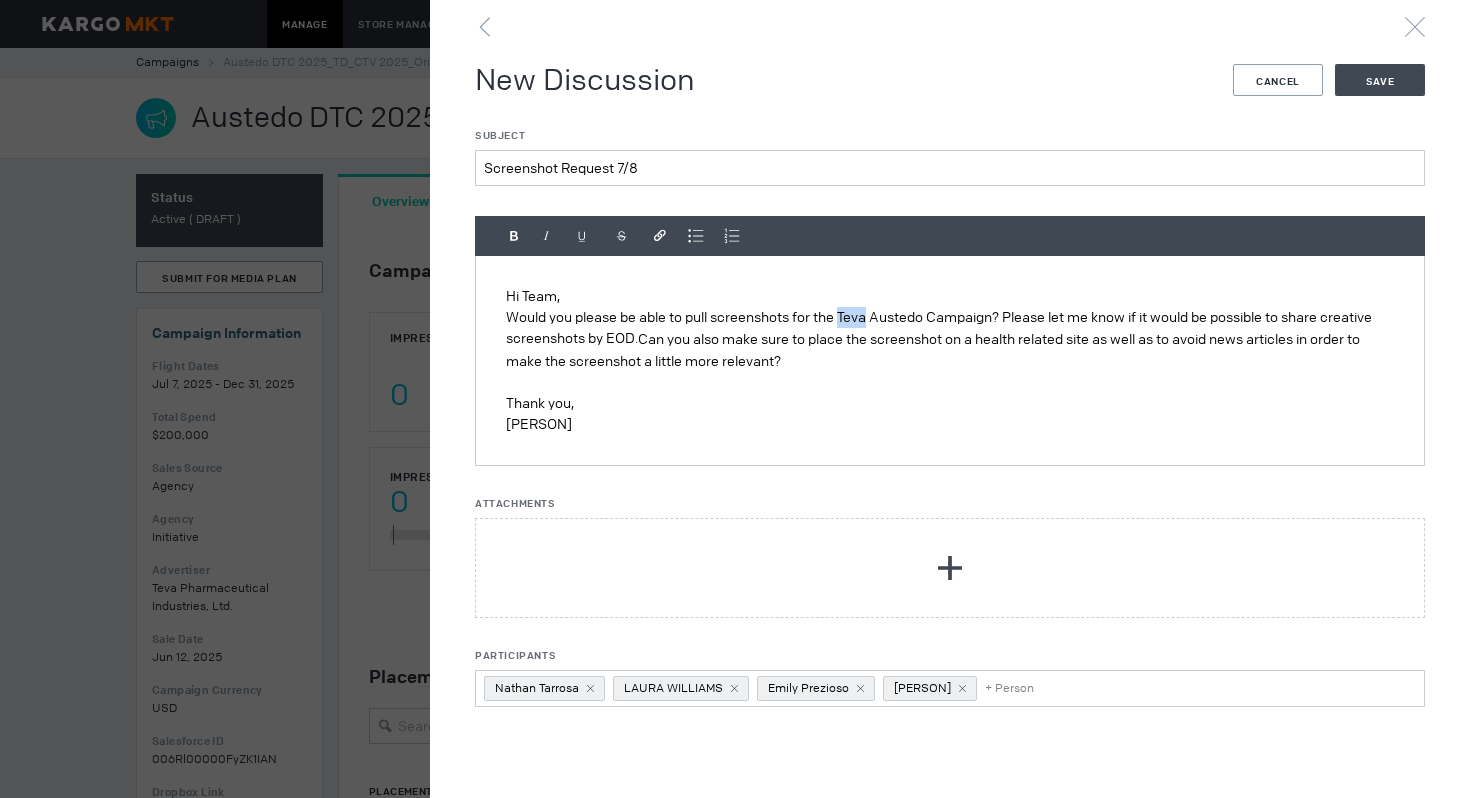 click on "Would you please be able to pull screenshots for the Teva Austedo Campaign? Please let me know if it would be possible to share creative screenshots by EOD.   Can you also make sure to place the screenshot on a health related site as well as to avoid news articles in order to make the screenshot a little more relevant?" at bounding box center (950, 339) 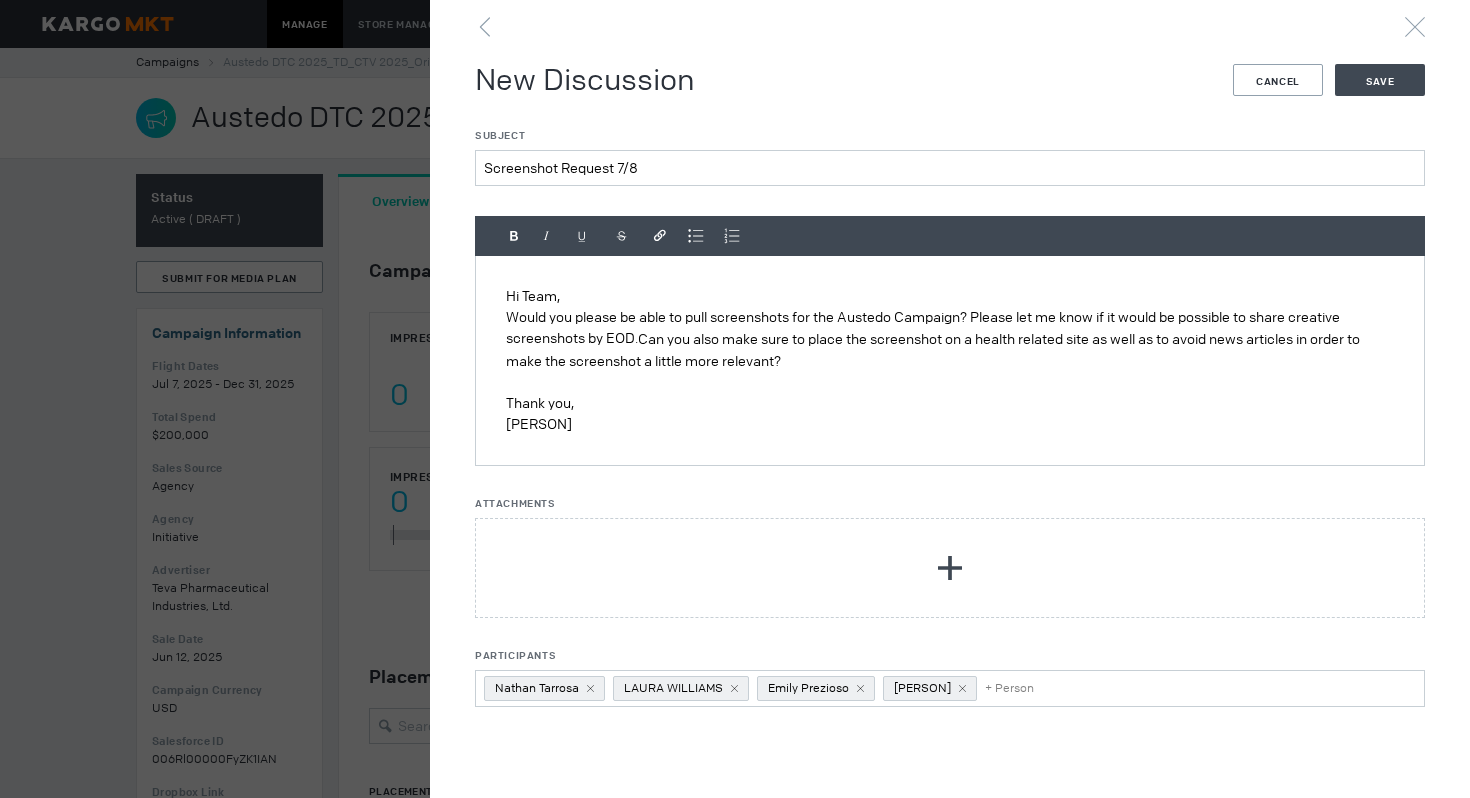 click on "Would you please be able to pull screenshots for the Austedo Campaign? Please let me know if it would be possible to share creative screenshots by EOD.   Can you also make sure to place the screenshot on a health related site as well as to avoid news articles in order to make the screenshot a little more relevant?" at bounding box center [950, 339] 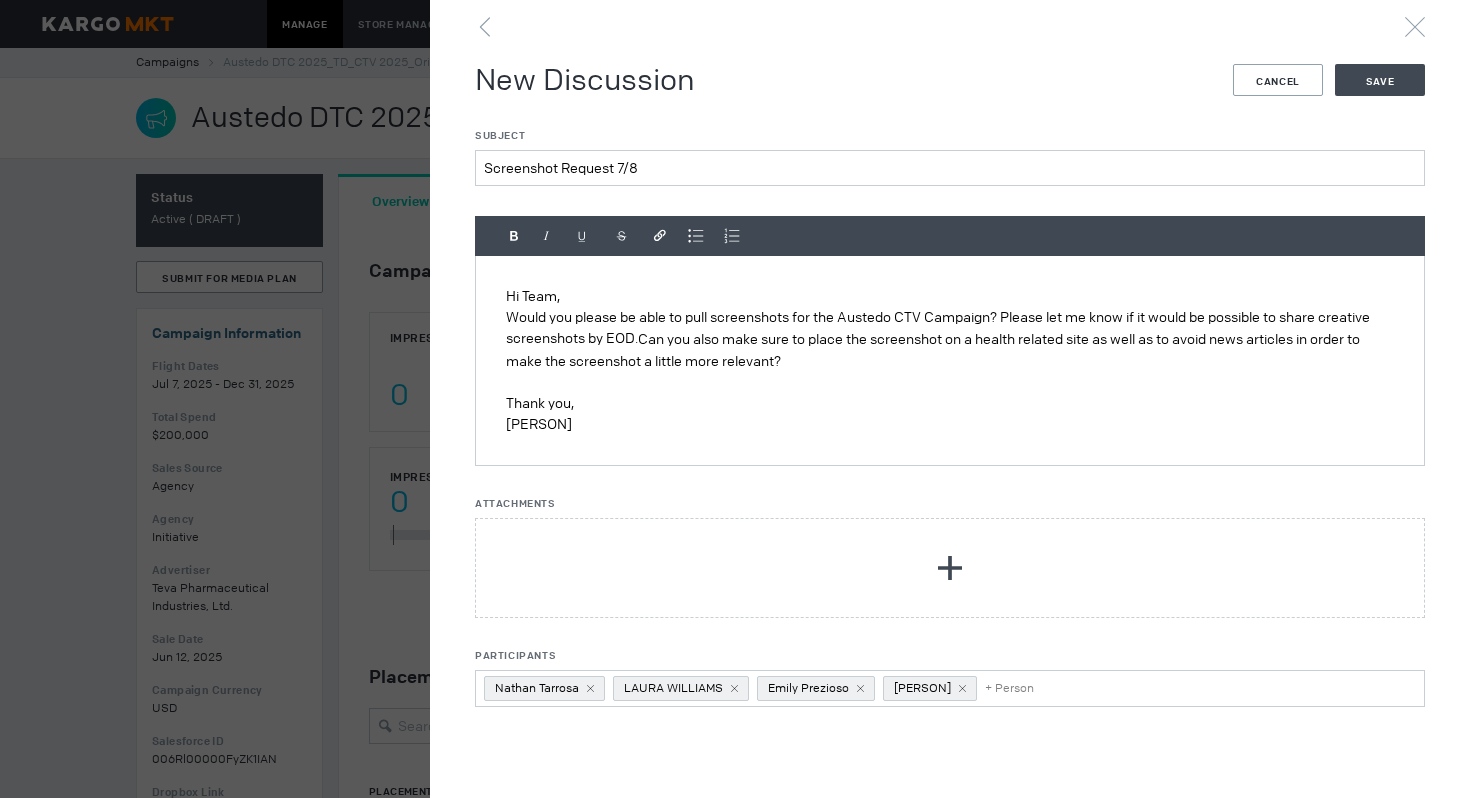 click on "Would you please be able to pull screenshots for the Austedo CTV Campaign? Please let me know if it would be possible to share creative screenshots by EOD.   Can you also make sure to place the screenshot on a health related site as well as to avoid news articles in order to make the screenshot a little more relevant?" at bounding box center [950, 339] 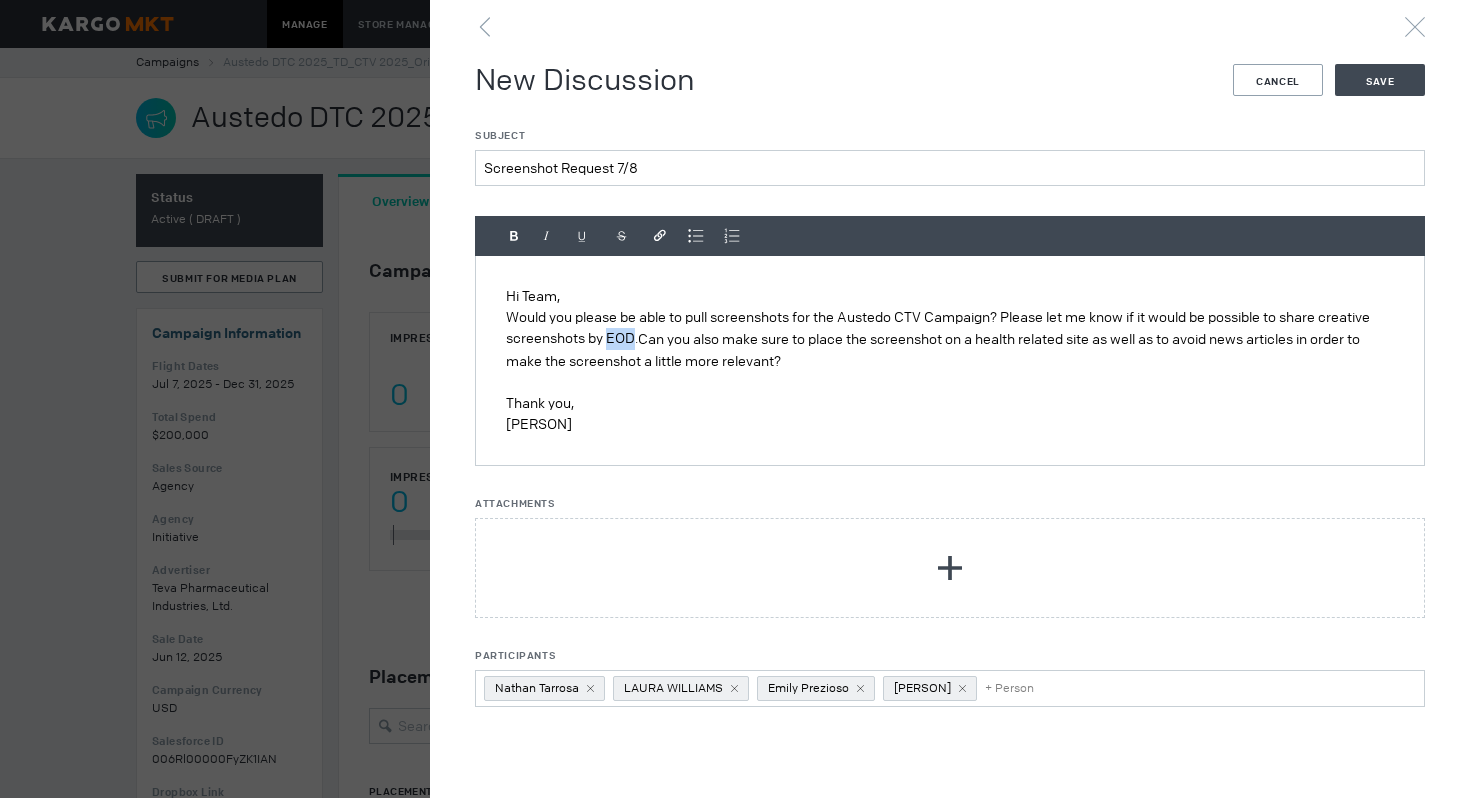 click on "Would you please be able to pull screenshots for the Austedo CTV Campaign? Please let me know if it would be possible to share creative screenshots by EOD.   Can you also make sure to place the screenshot on a health related site as well as to avoid news articles in order to make the screenshot a little more relevant?" at bounding box center (950, 339) 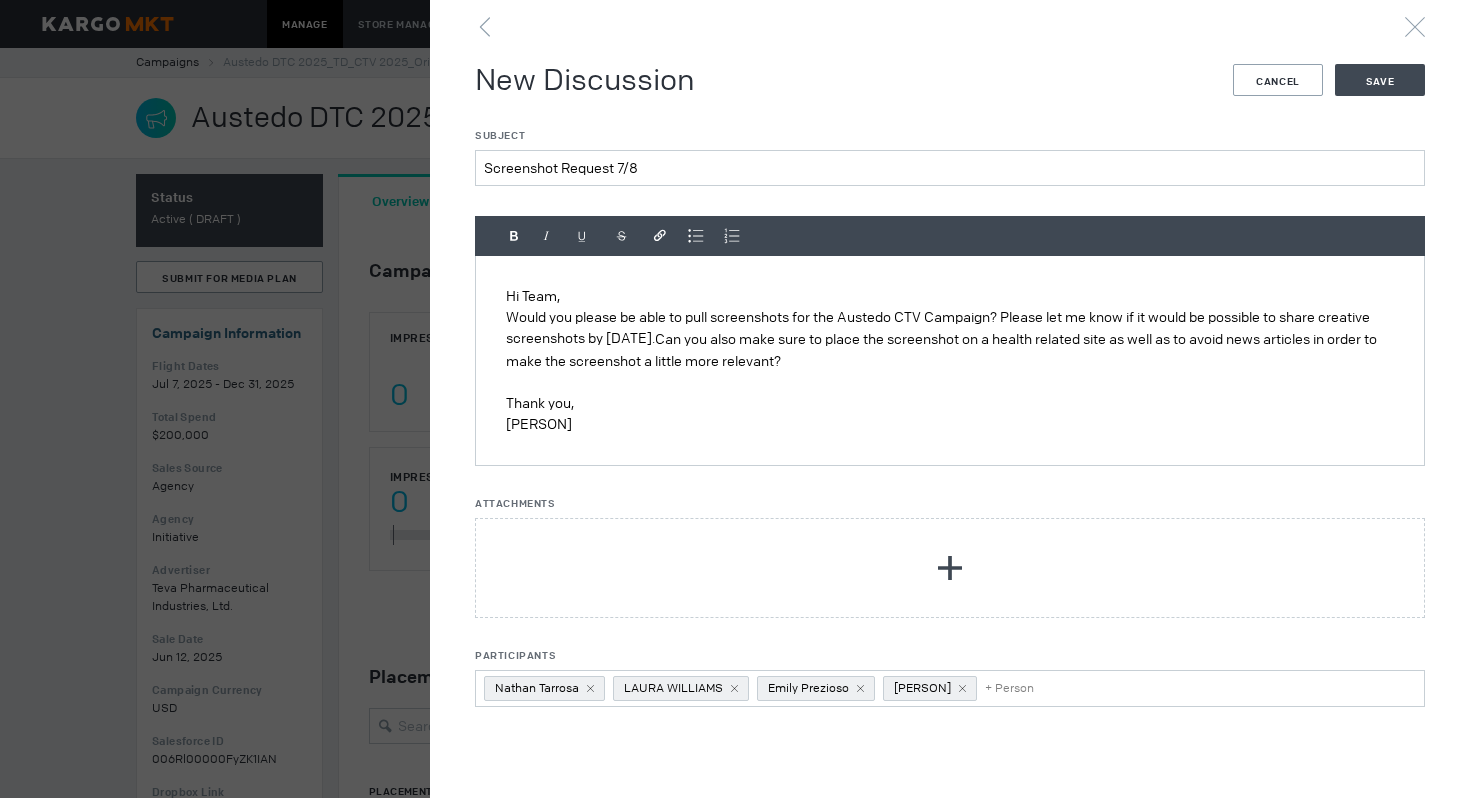 click at bounding box center [950, 382] 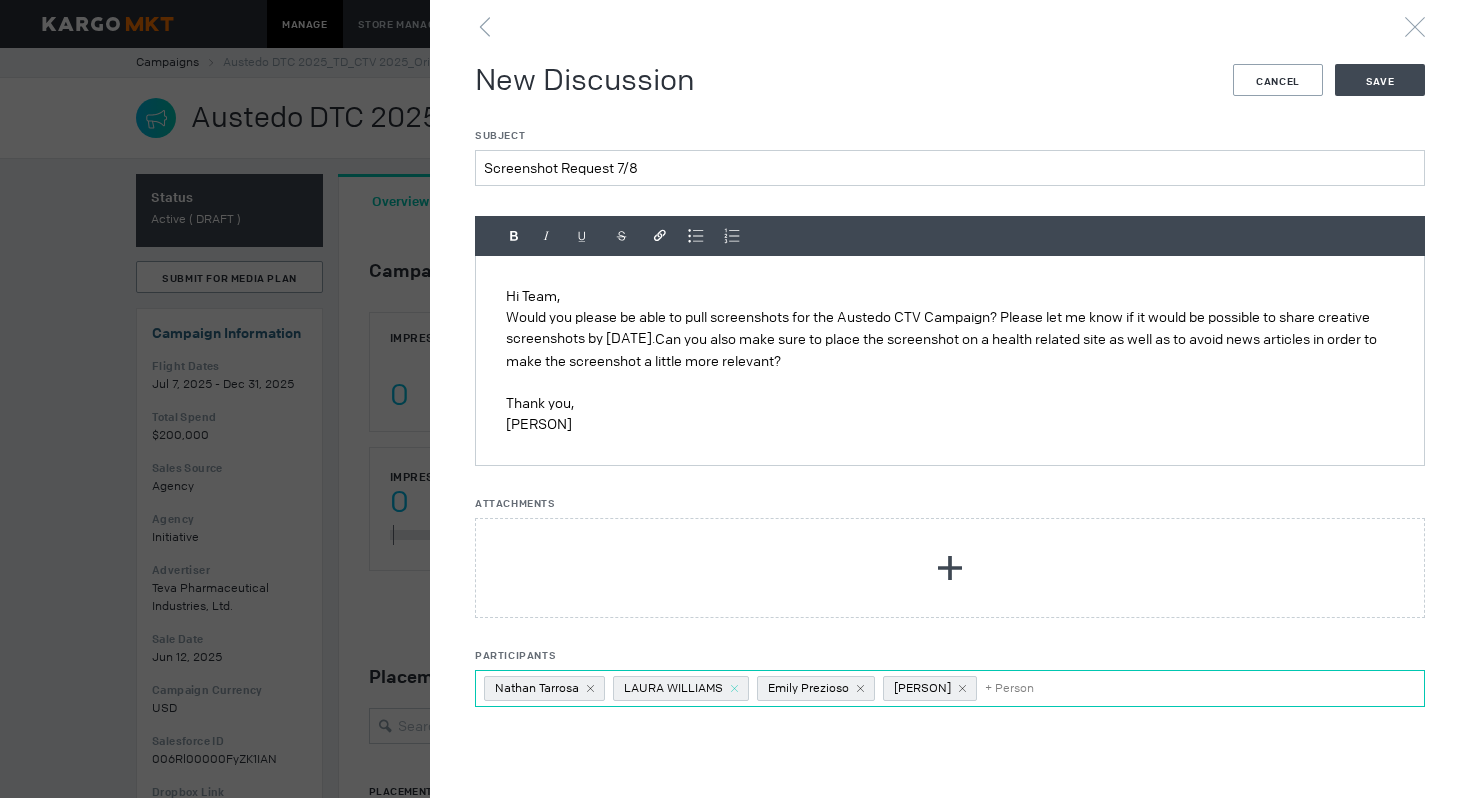 click at bounding box center (590, 688) 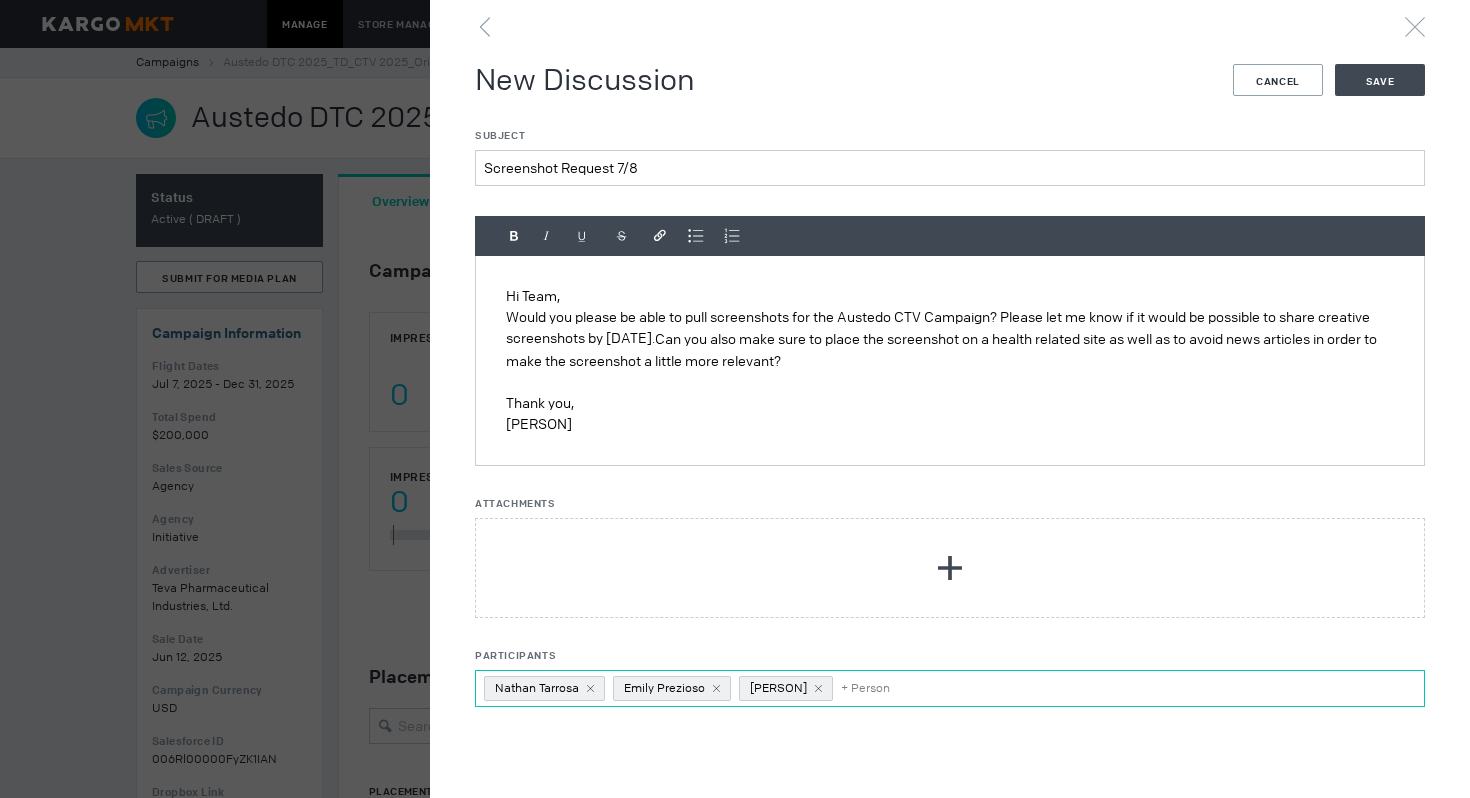 click on "Emily Prezioso" at bounding box center [548, 688] 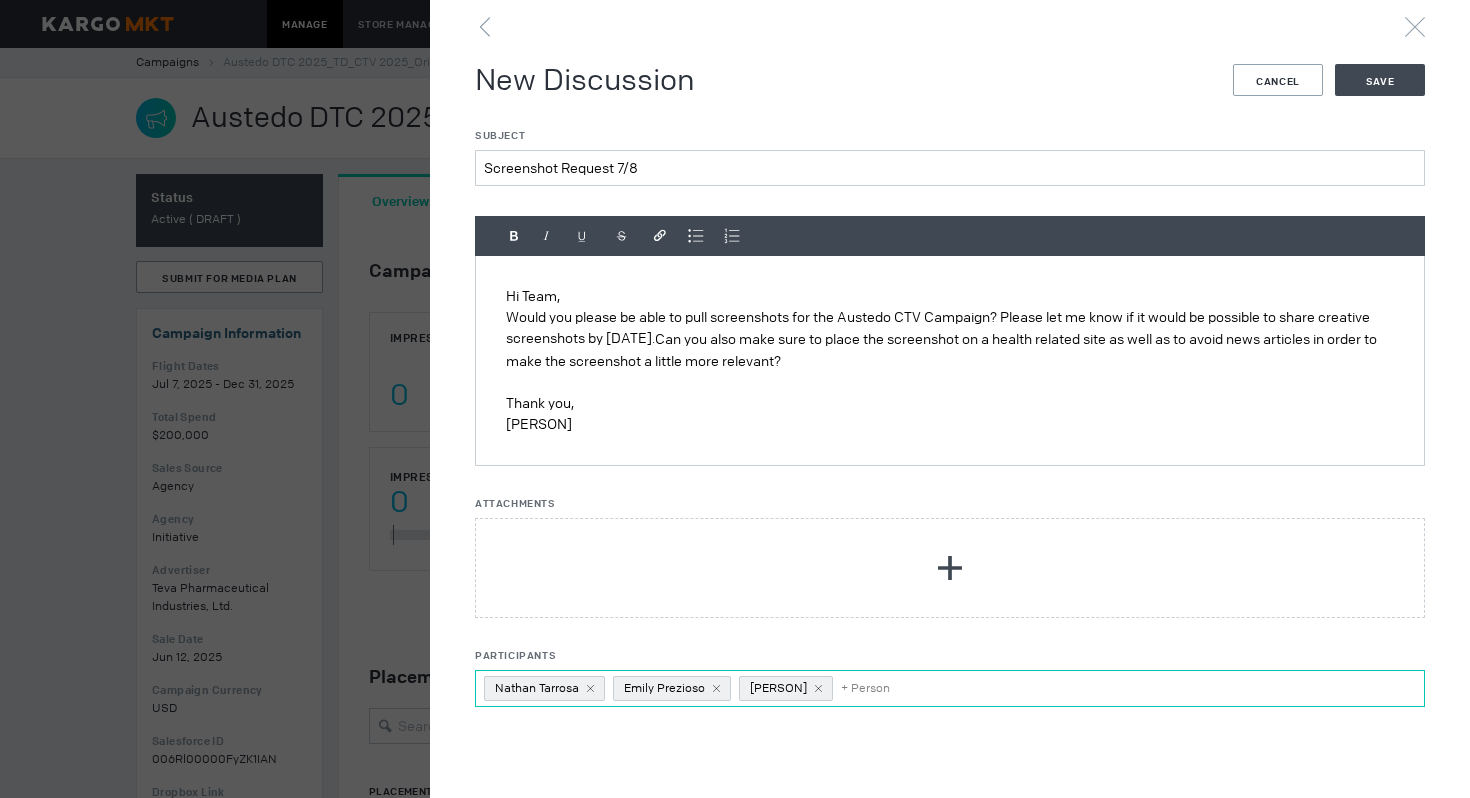 click on "Emily Prezioso" at bounding box center [544, 688] 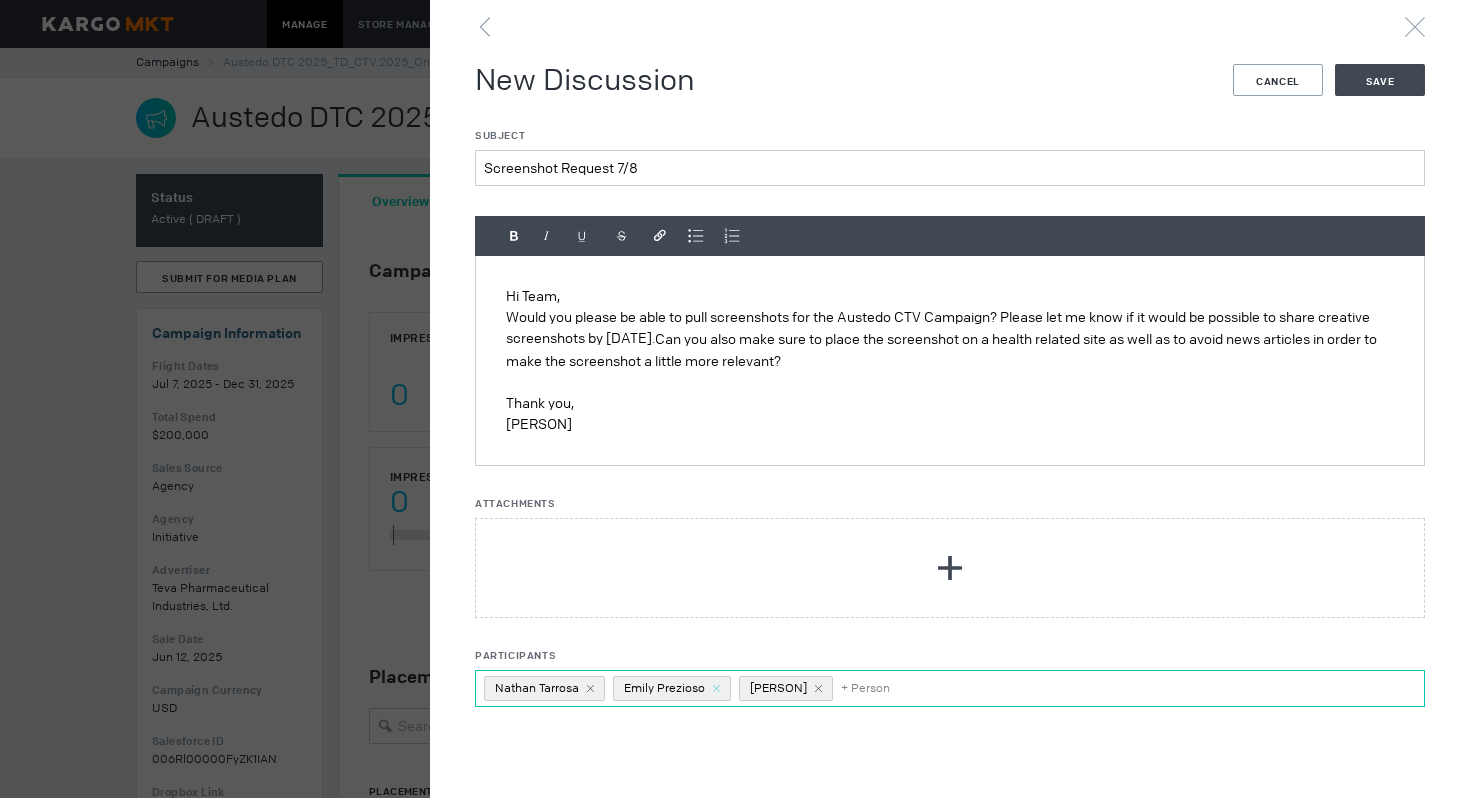 click at bounding box center (590, 688) 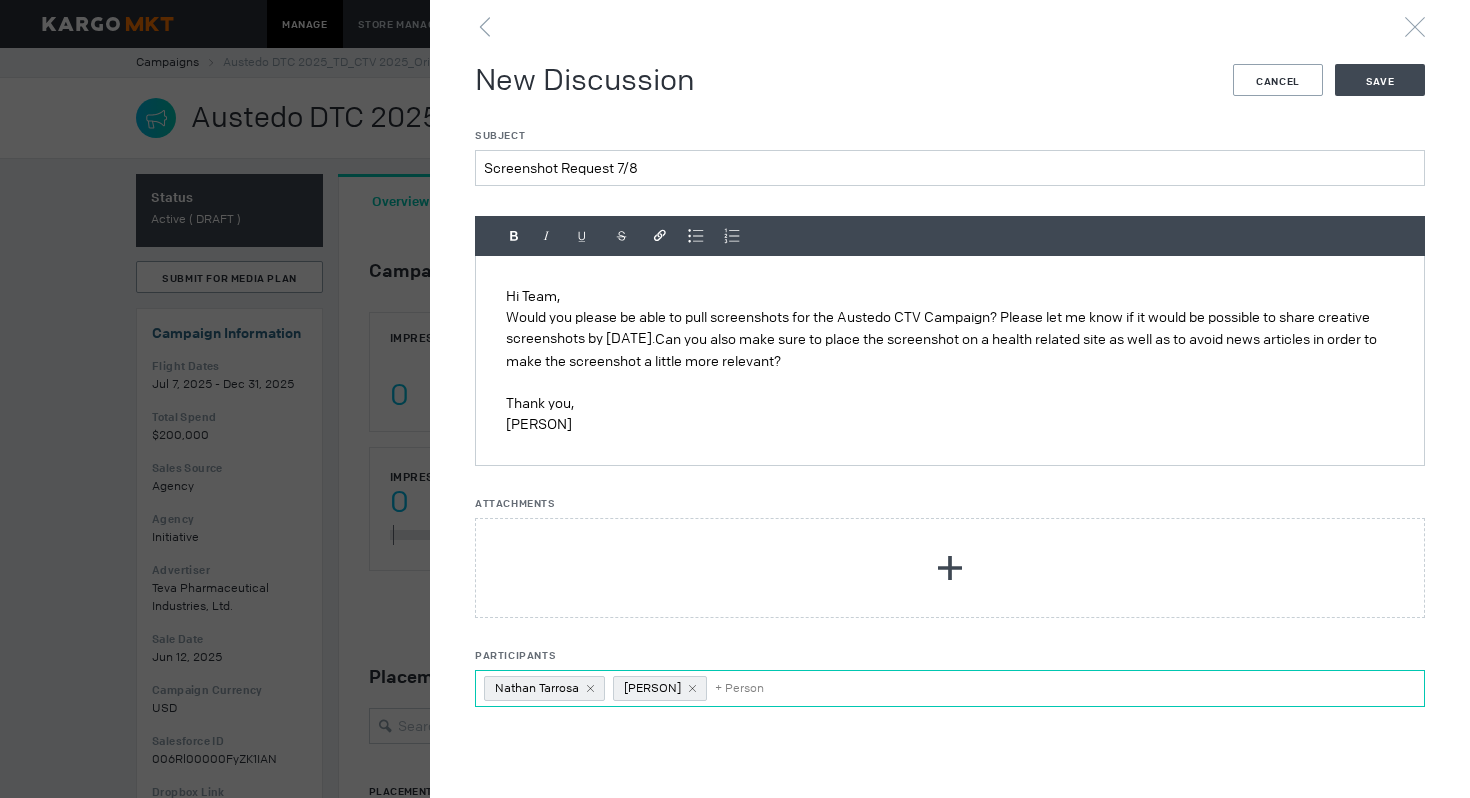 click on "Participants Nathan Tarrosa  Matt Kaplan  + Person" at bounding box center (741, 688) 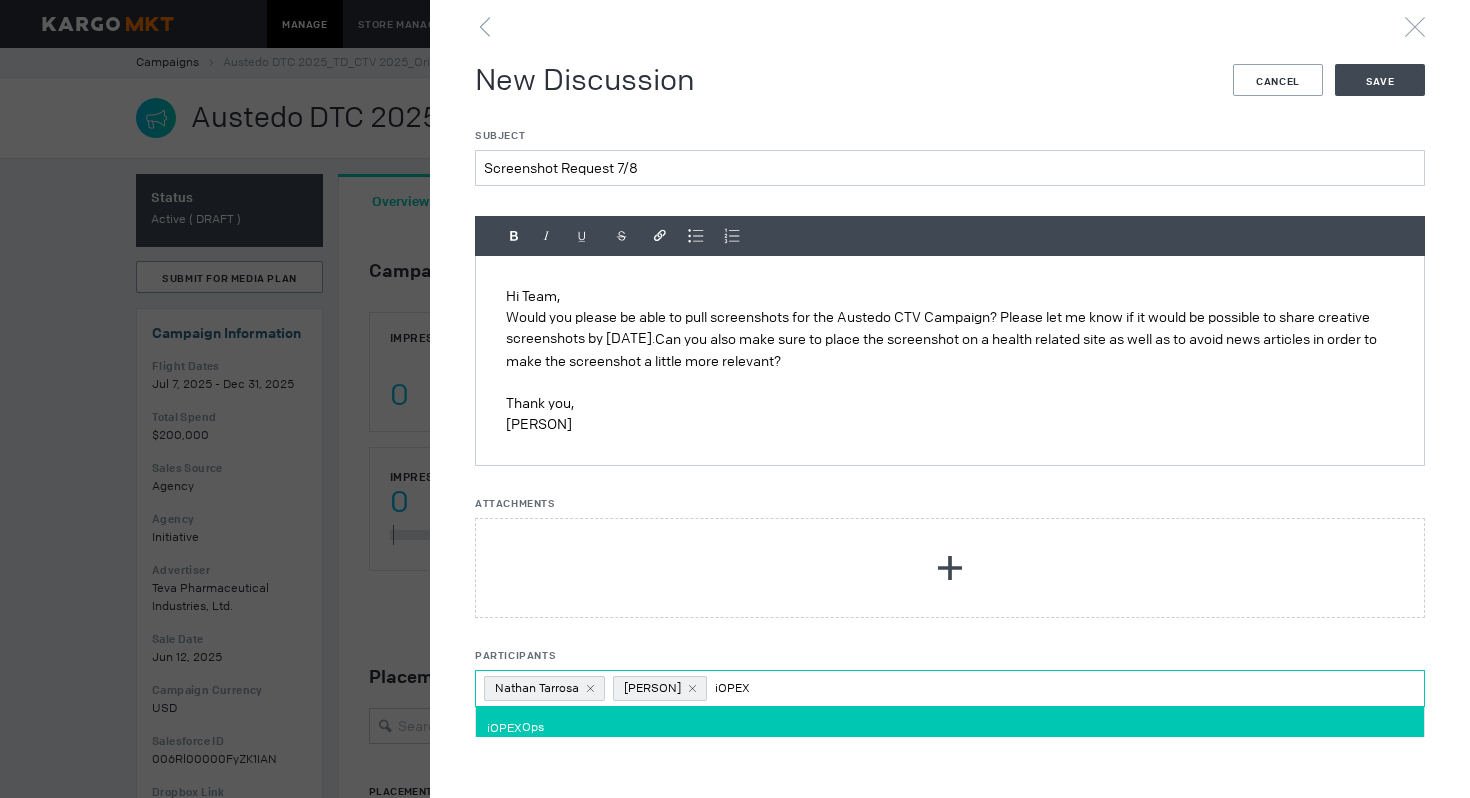 type on "iOPEX" 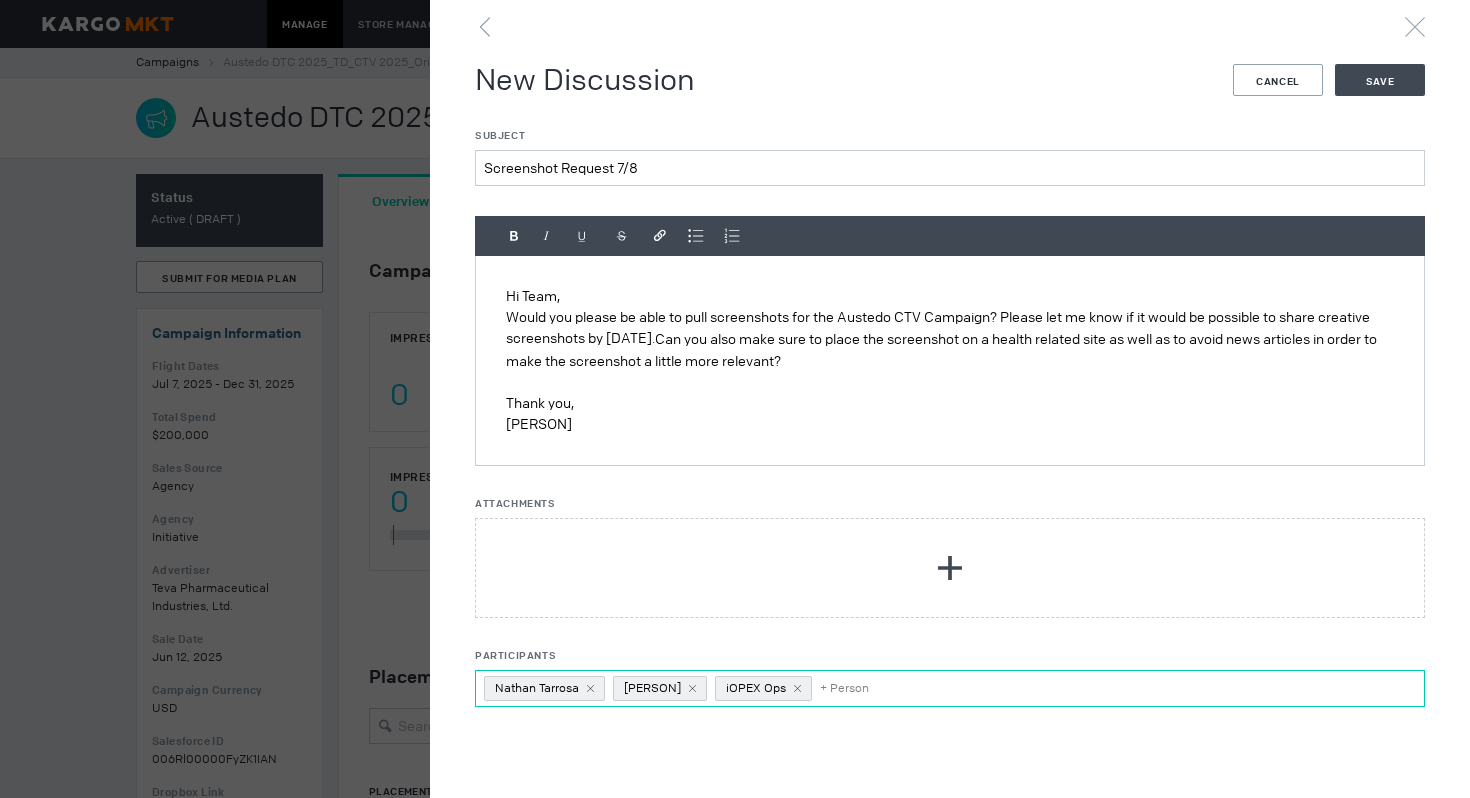 click on "Subject Screenshot Request 7/8" at bounding box center [950, 157] 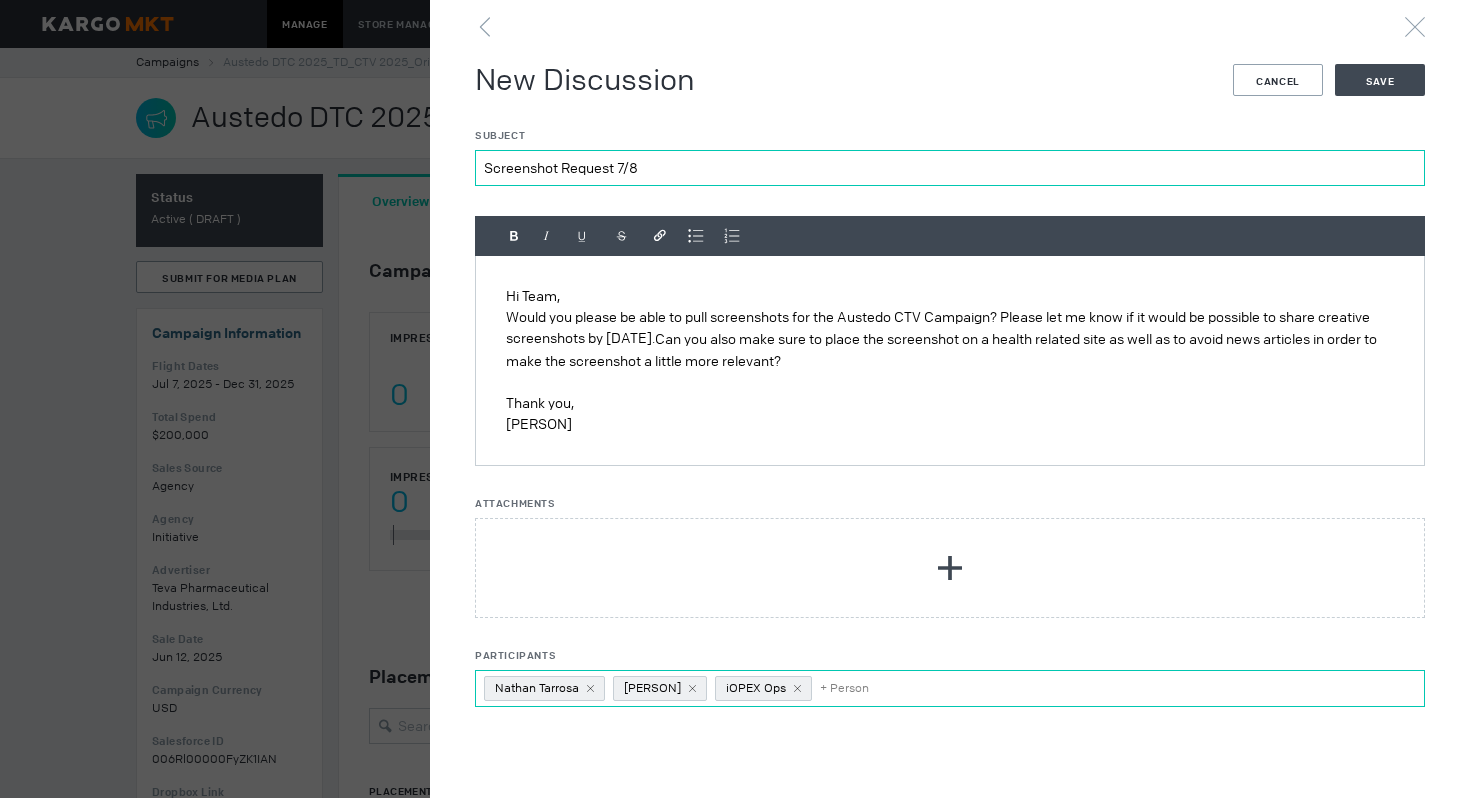 click on "Screenshot Request 7/8" at bounding box center (950, 168) 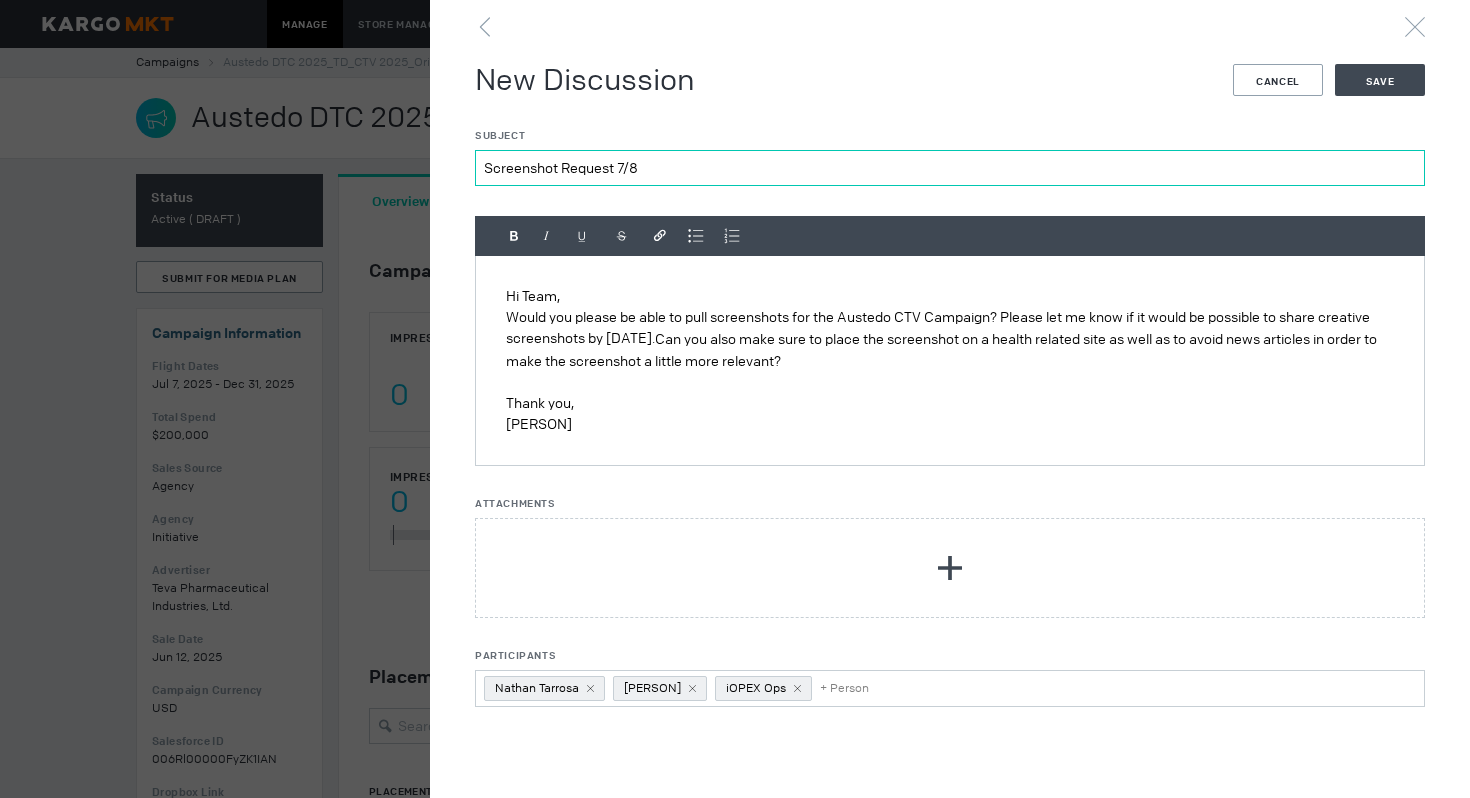 click on "Screenshot Request 7/8" at bounding box center (950, 168) 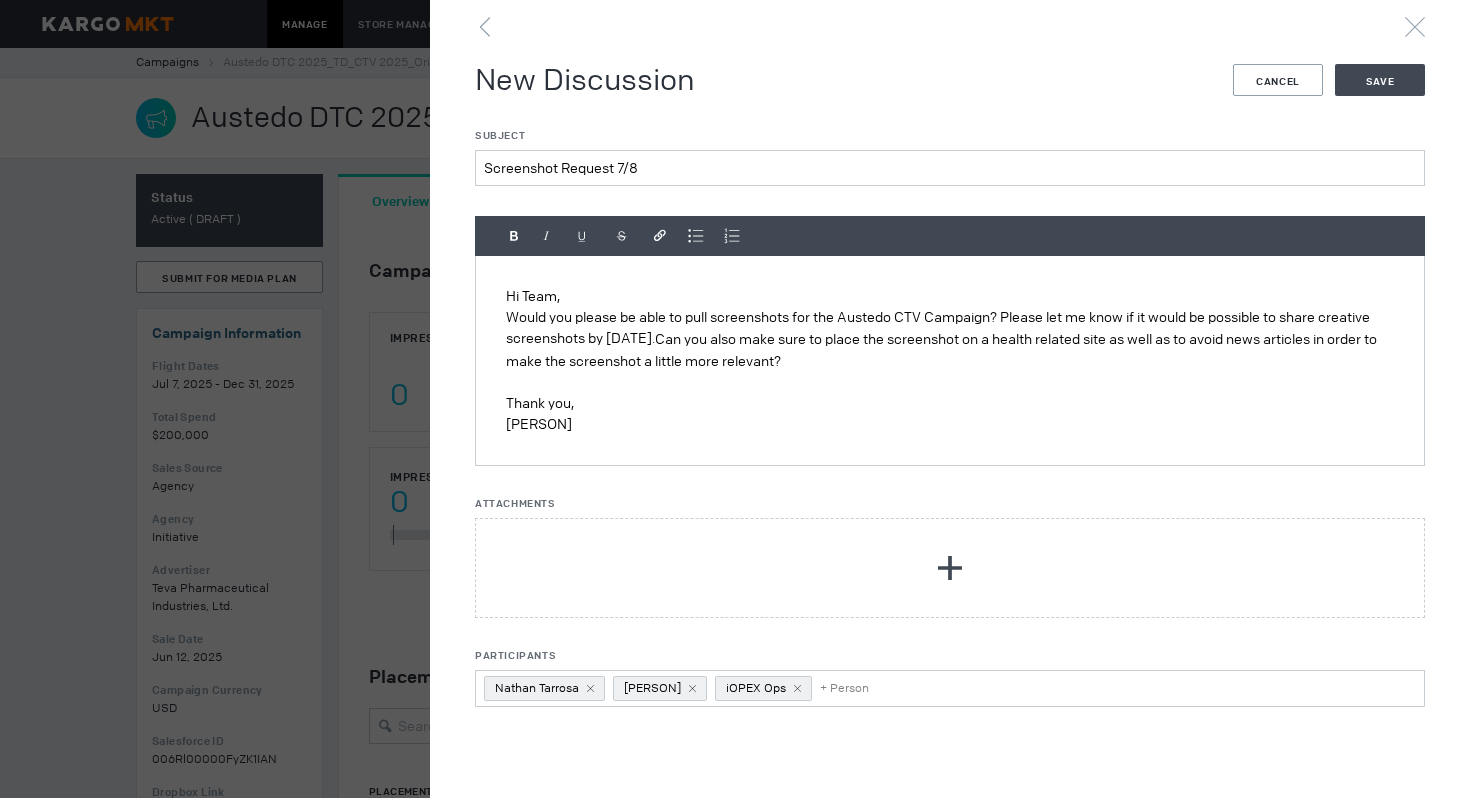 click on "Attachments" at bounding box center (950, 503) 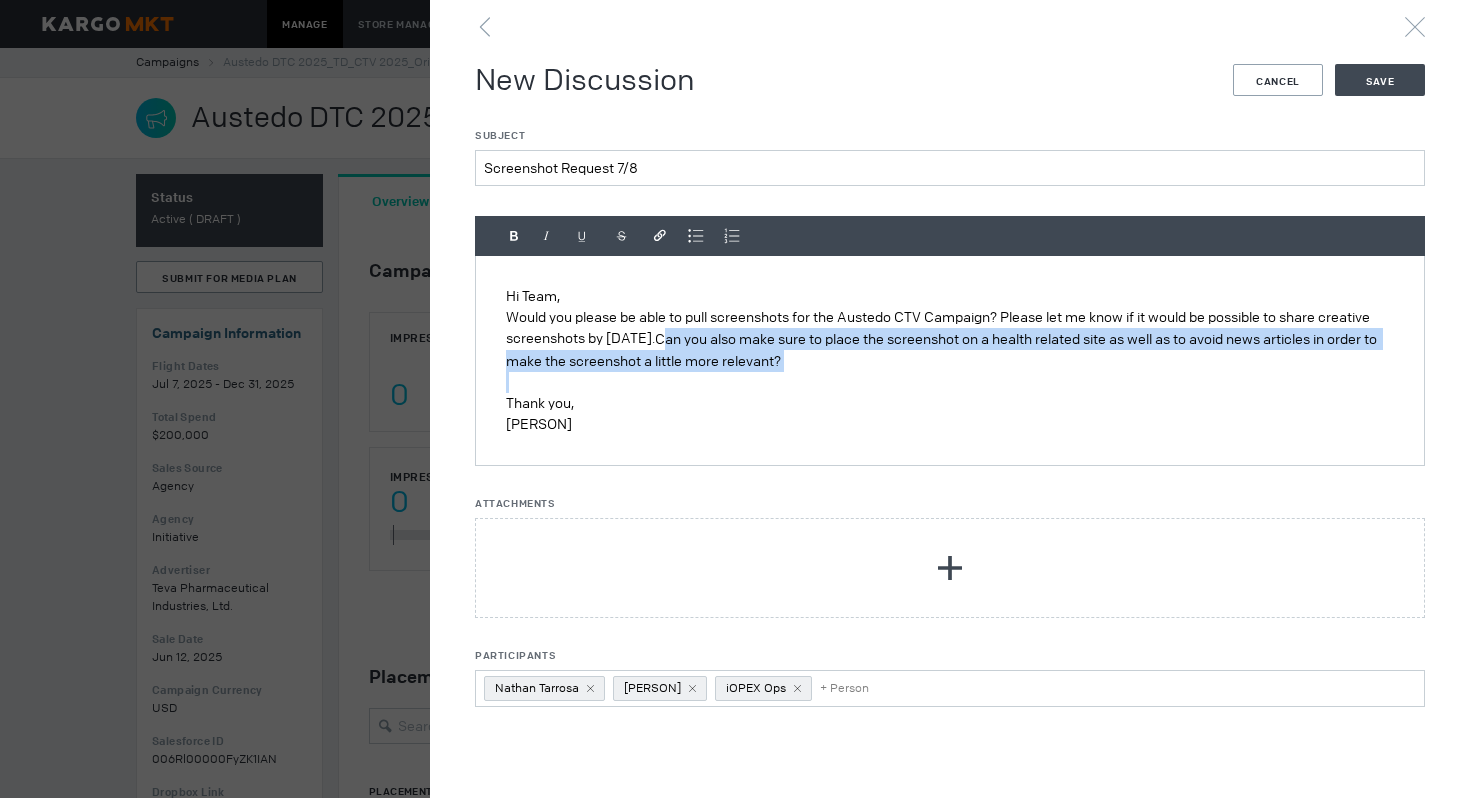 drag, startPoint x: 638, startPoint y: 338, endPoint x: 1021, endPoint y: 378, distance: 385.0831 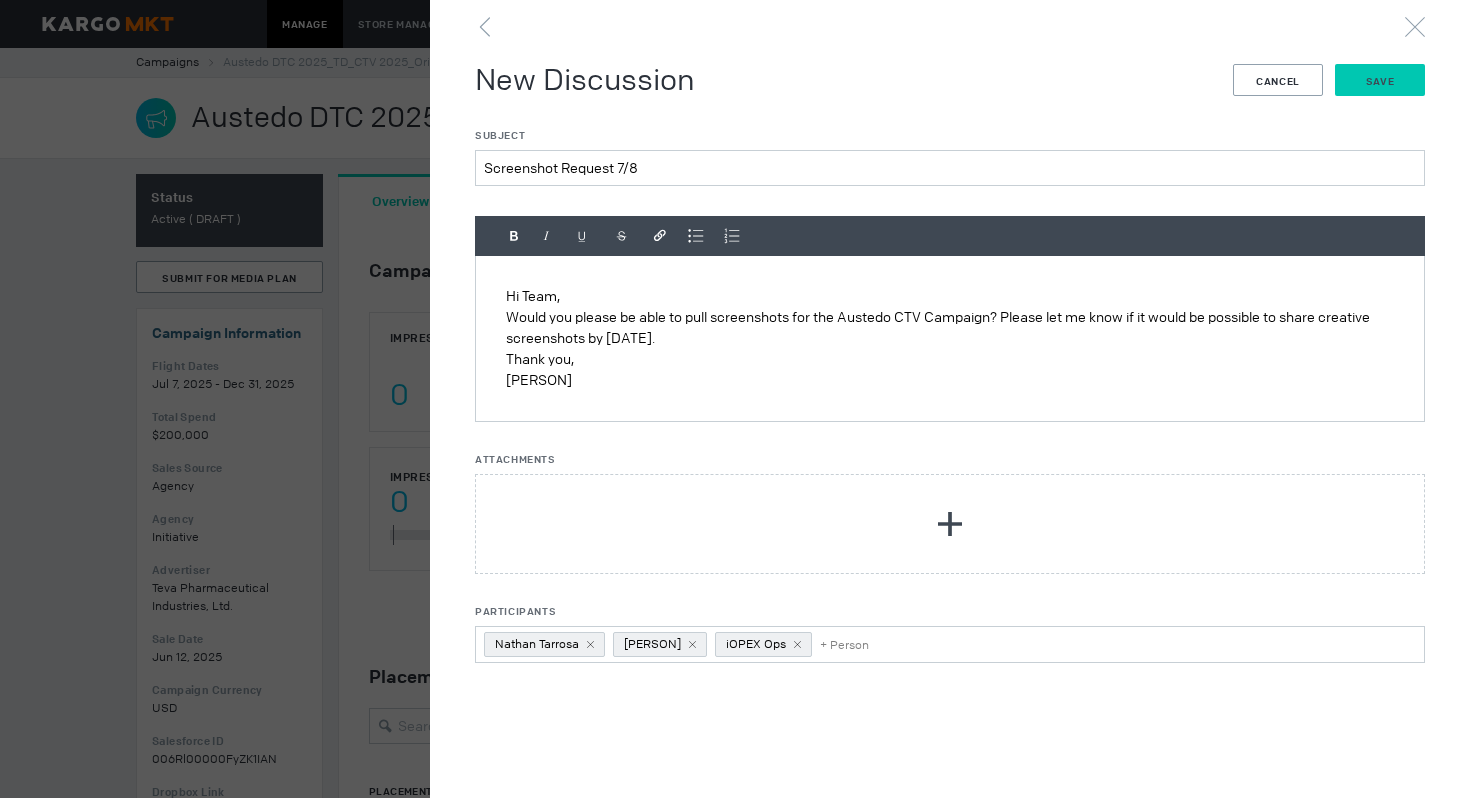 click on "Save" at bounding box center (1380, 81) 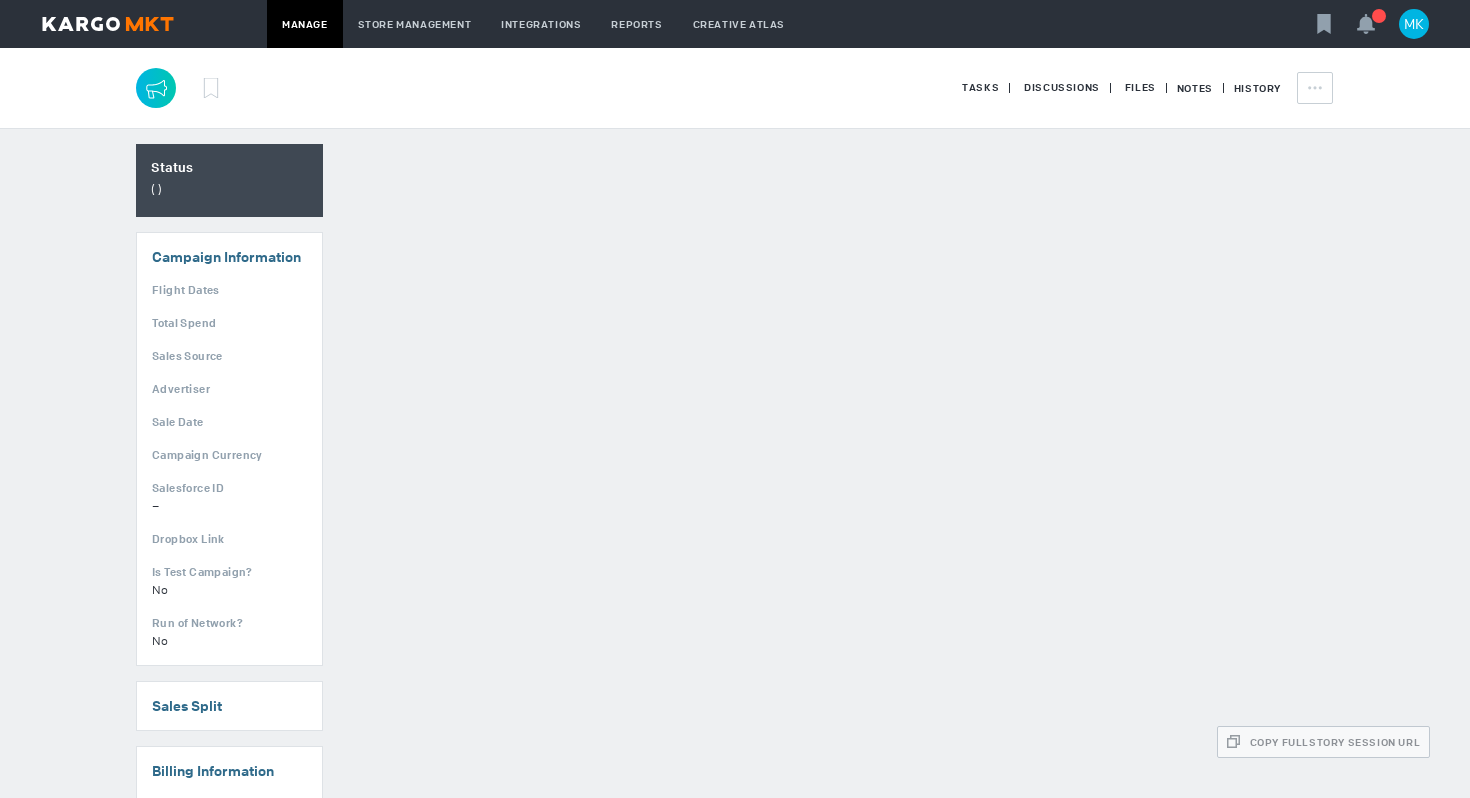 scroll, scrollTop: 0, scrollLeft: 0, axis: both 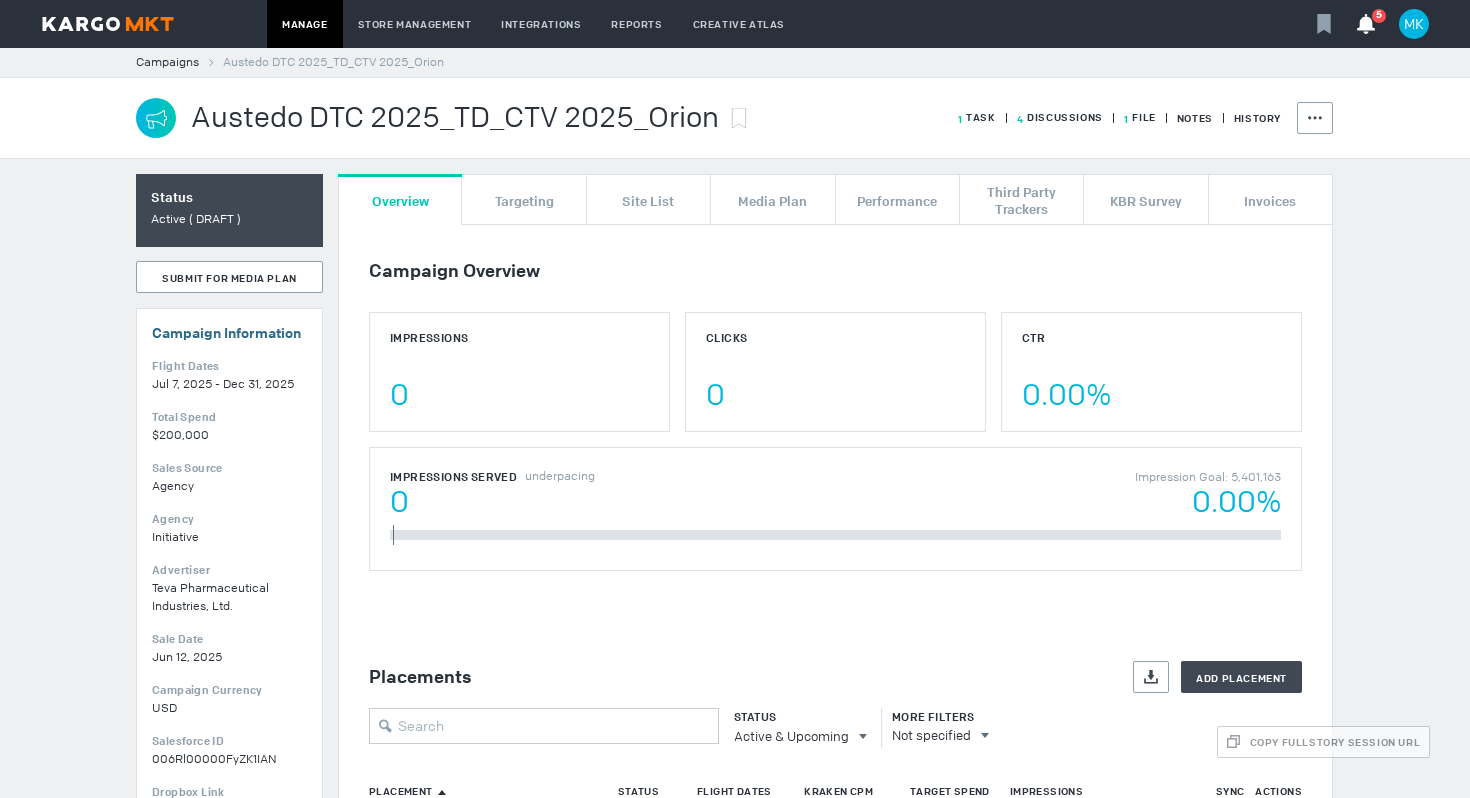 click at bounding box center (1323, 24) 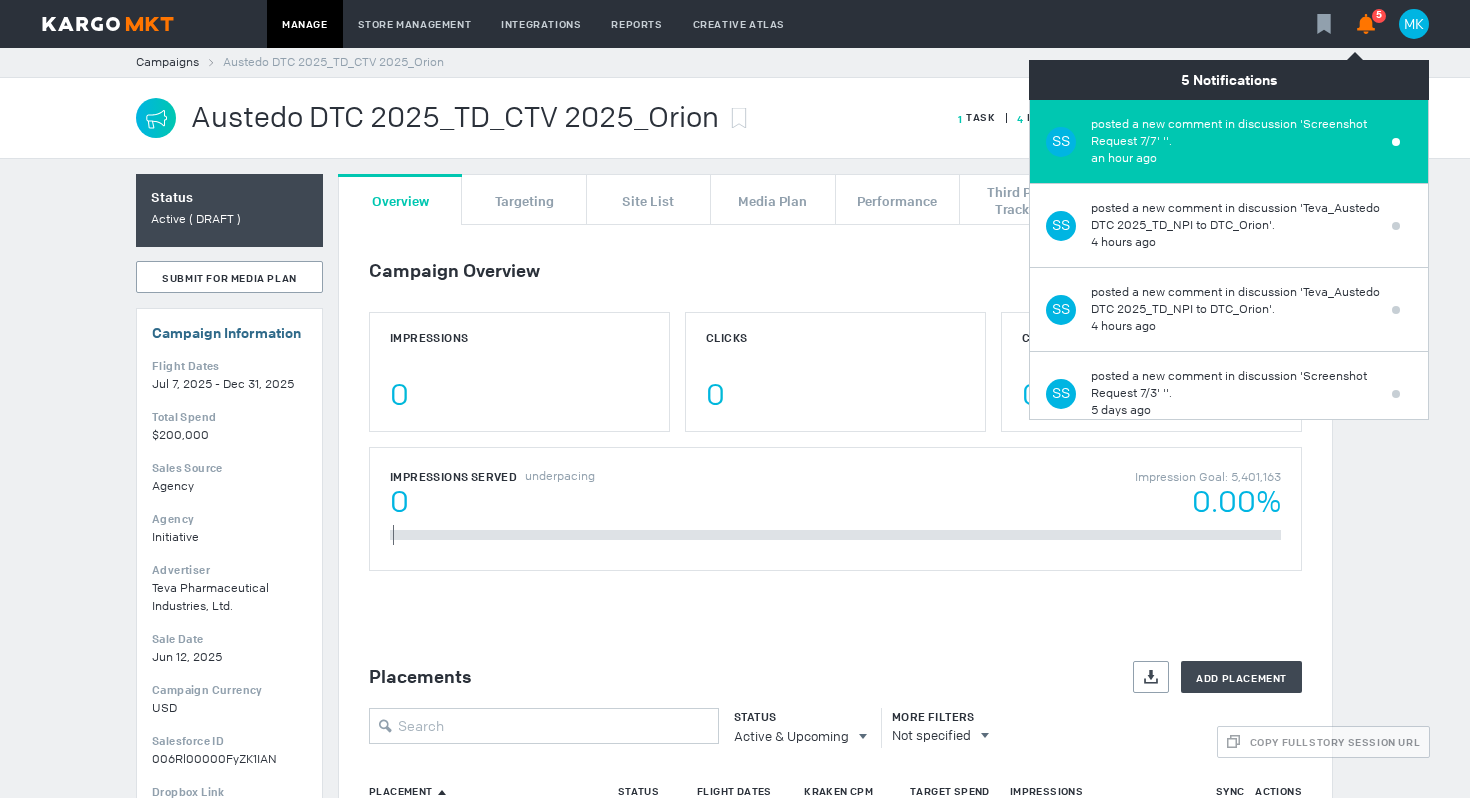 click on "posted a new comment in discussion 'Screenshot Request 7/7' ''." at bounding box center (1235, 133) 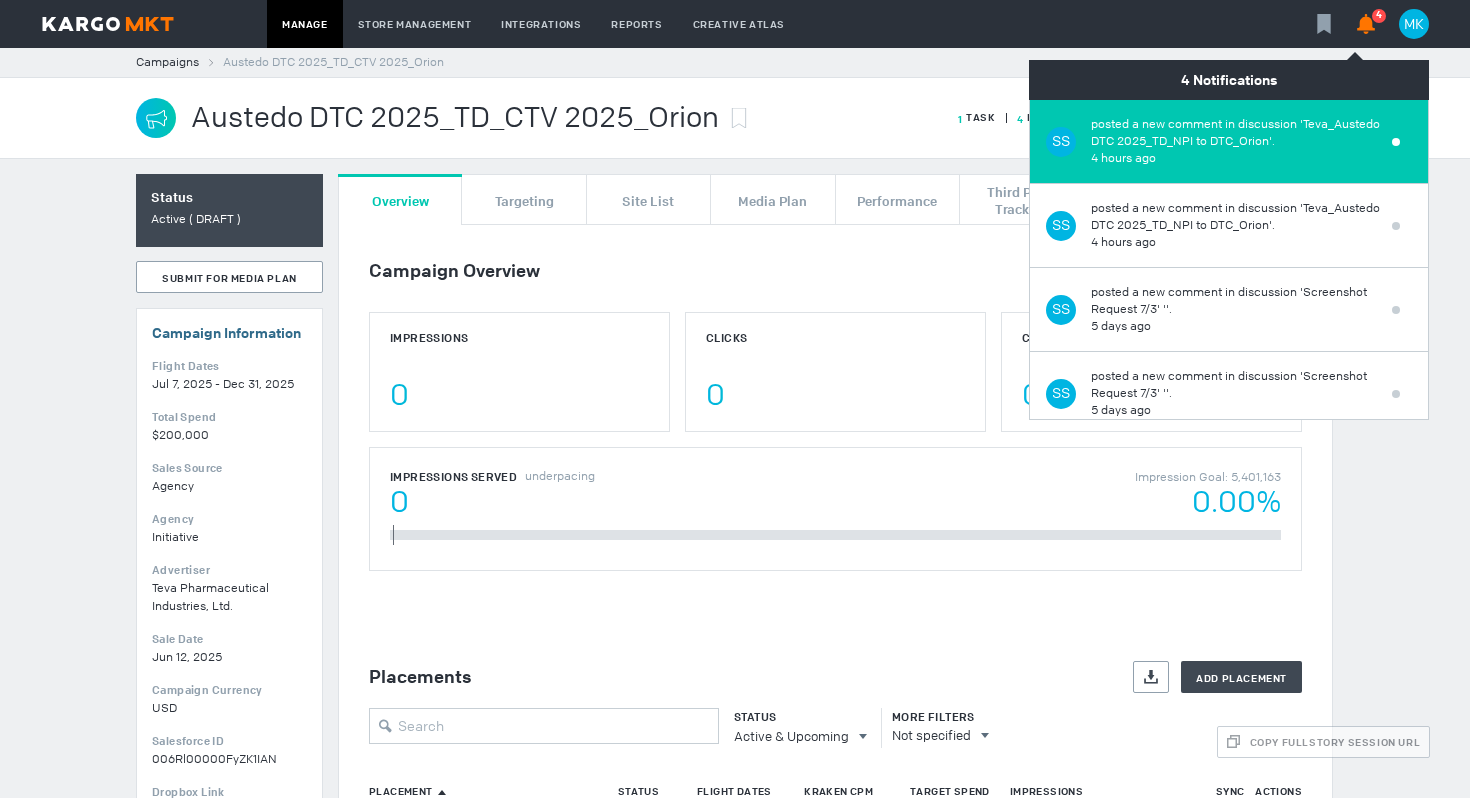 click on "4 hours ago" at bounding box center (1235, 158) 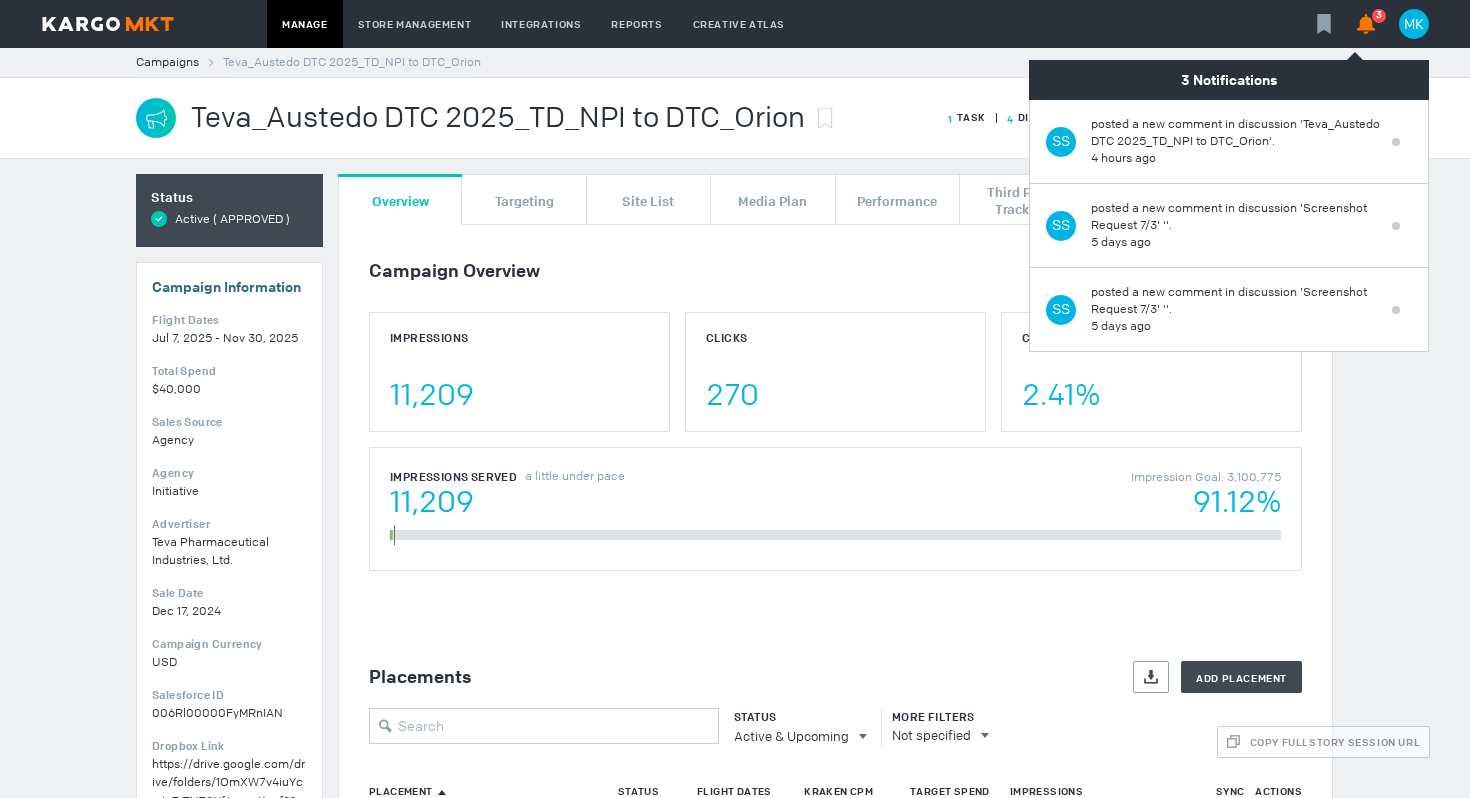 click on "Campaign Overview" at bounding box center [835, 268] 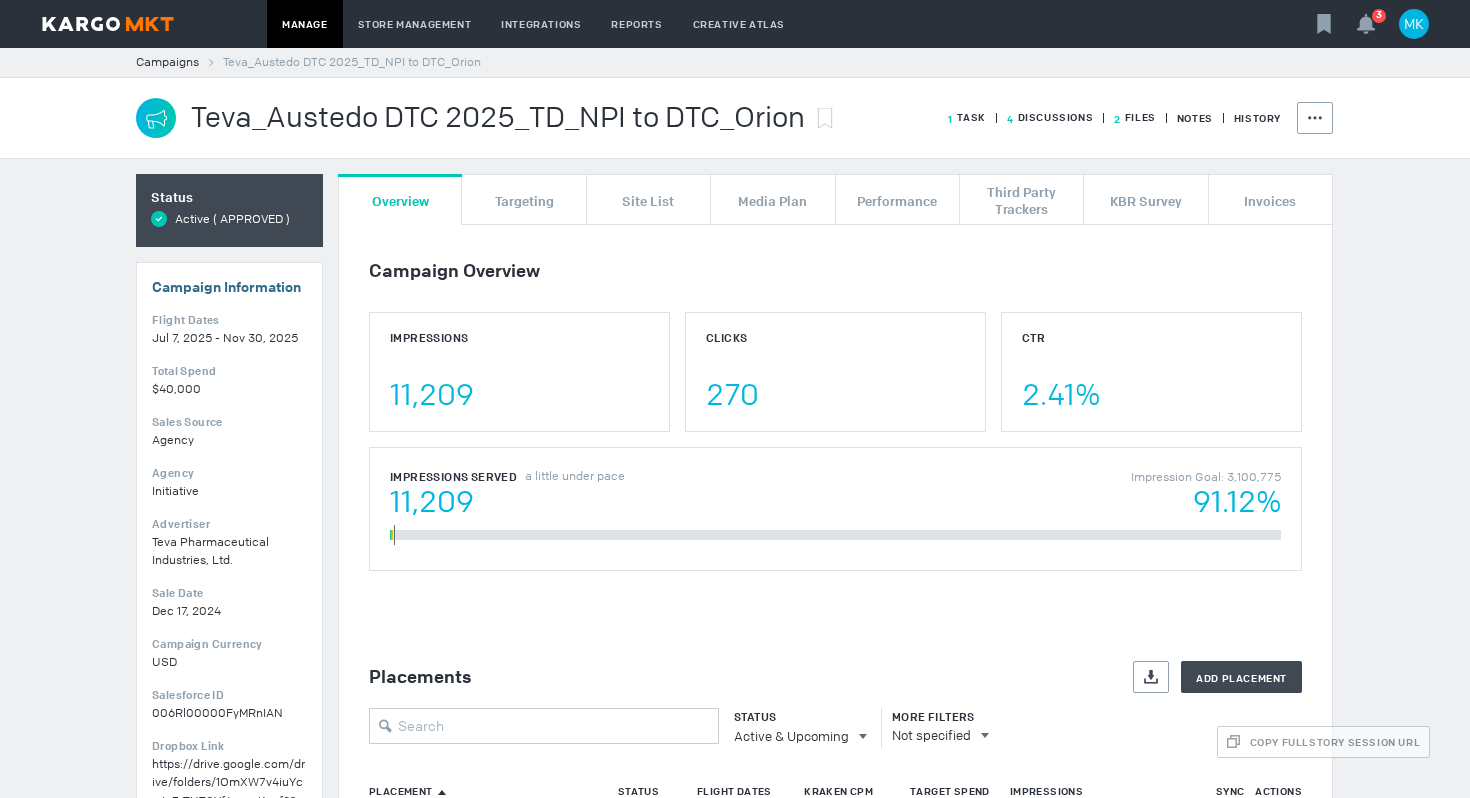 click on "4 Discussions" at bounding box center (1039, 118) 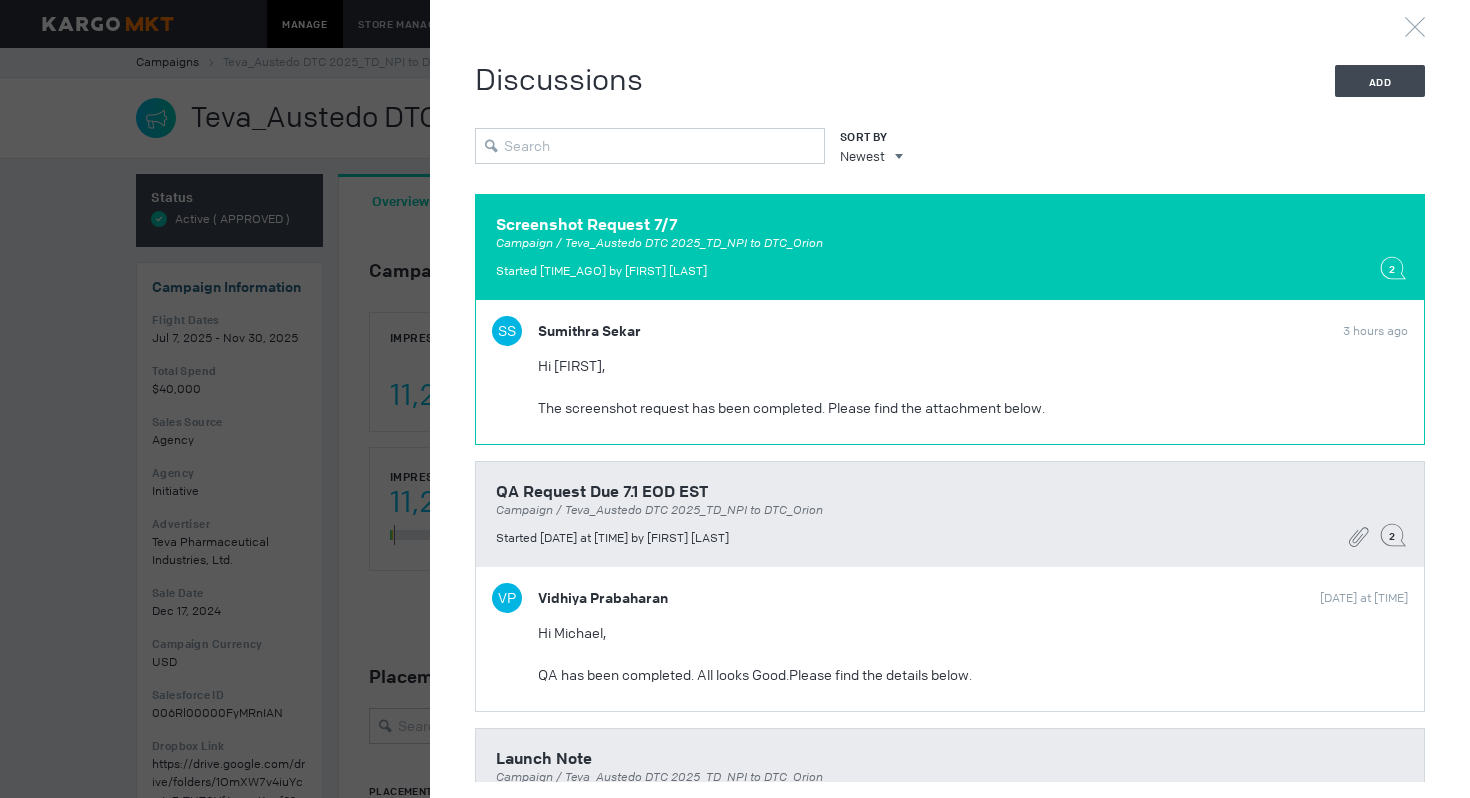 click on "SS [FIRST] [LAST]" at bounding box center [912, 331] 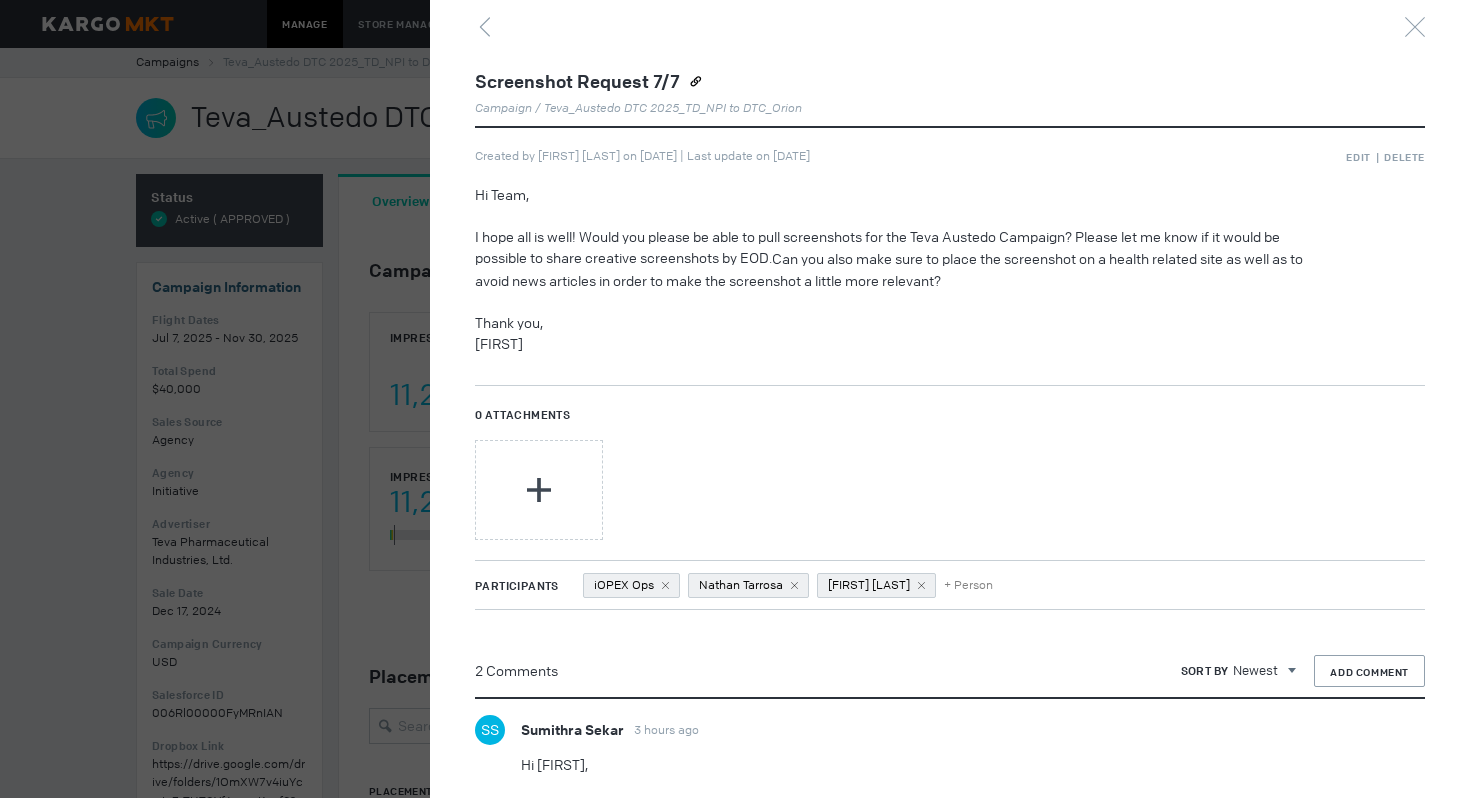 click on "I hope all is well! Would you please be able to pull screenshots for the Teva Austedo Campaign? Please let me know if it would be possible to share creative screenshots by EOD.   Can you also make sure to place the screenshot on a health related site as well as to avoid news articles in order to make the screenshot a little more relevant?" at bounding box center (902, 259) 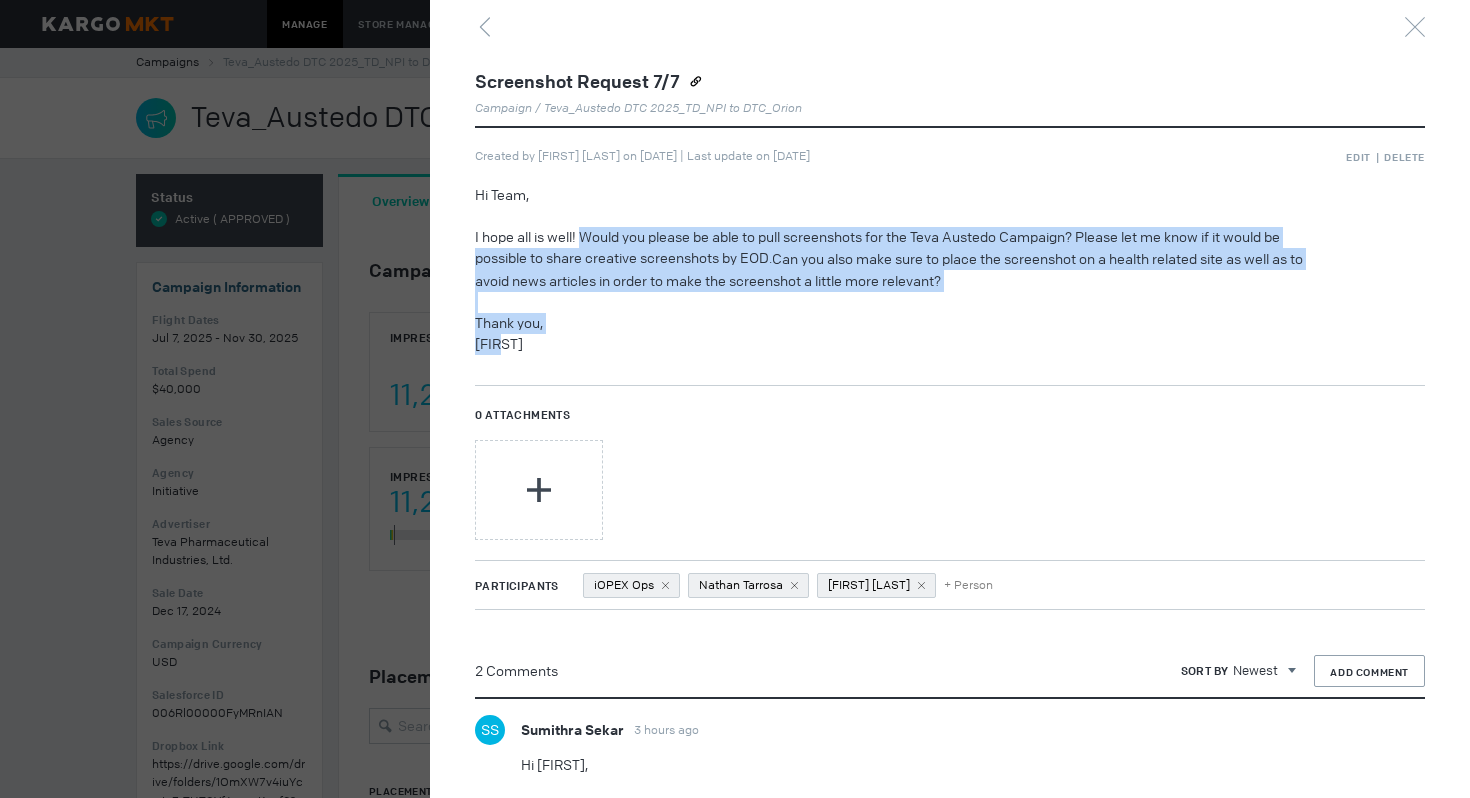 drag, startPoint x: 582, startPoint y: 238, endPoint x: 945, endPoint y: 353, distance: 380.78076 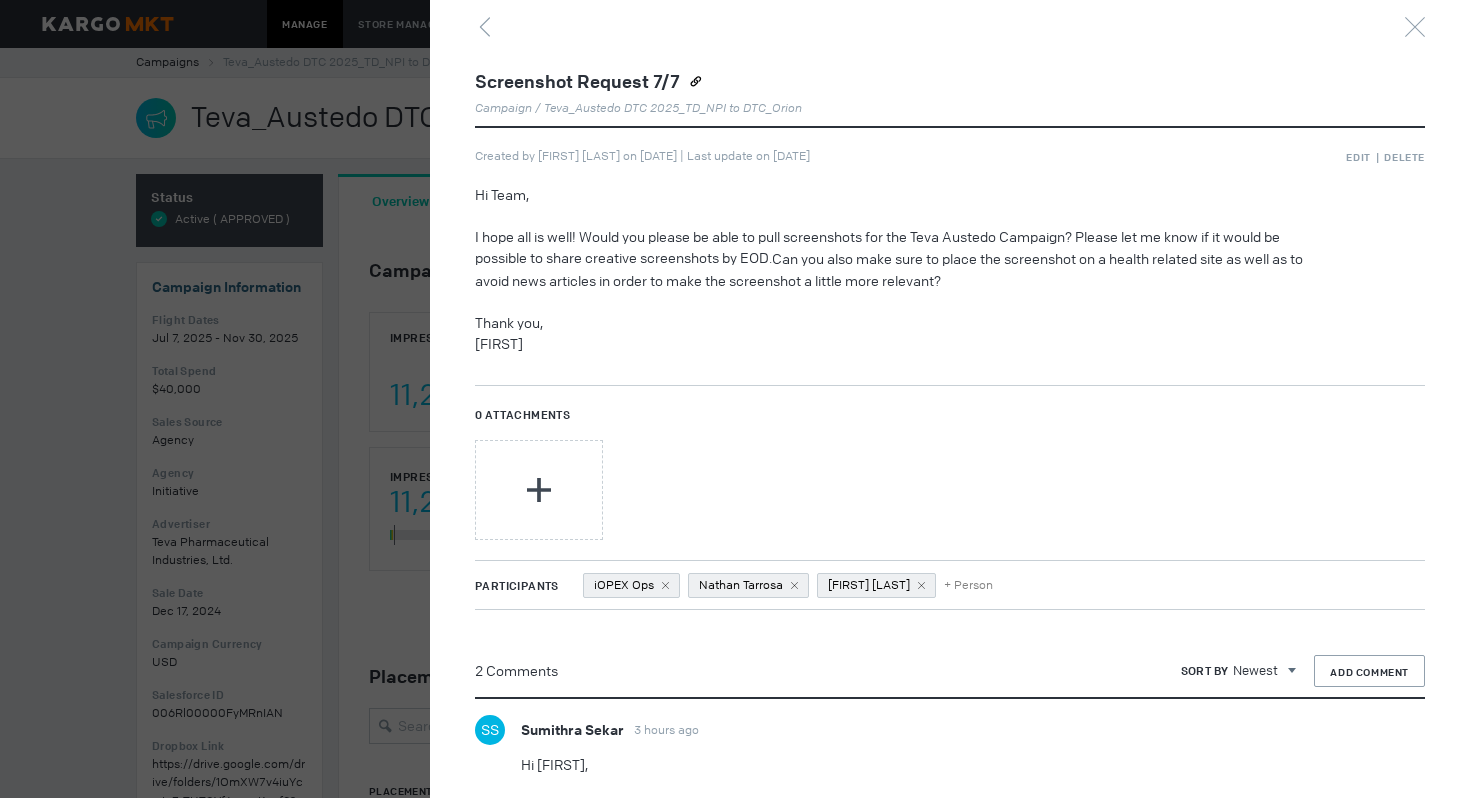 click on "I hope all is well! Would you please be able to pull screenshots for the Teva Austedo Campaign? Please let me know if it would be possible to share creative screenshots by EOD.   Can you also make sure to place the screenshot on a health related site as well as to avoid news articles in order to make the screenshot a little more relevant?" at bounding box center (902, 259) 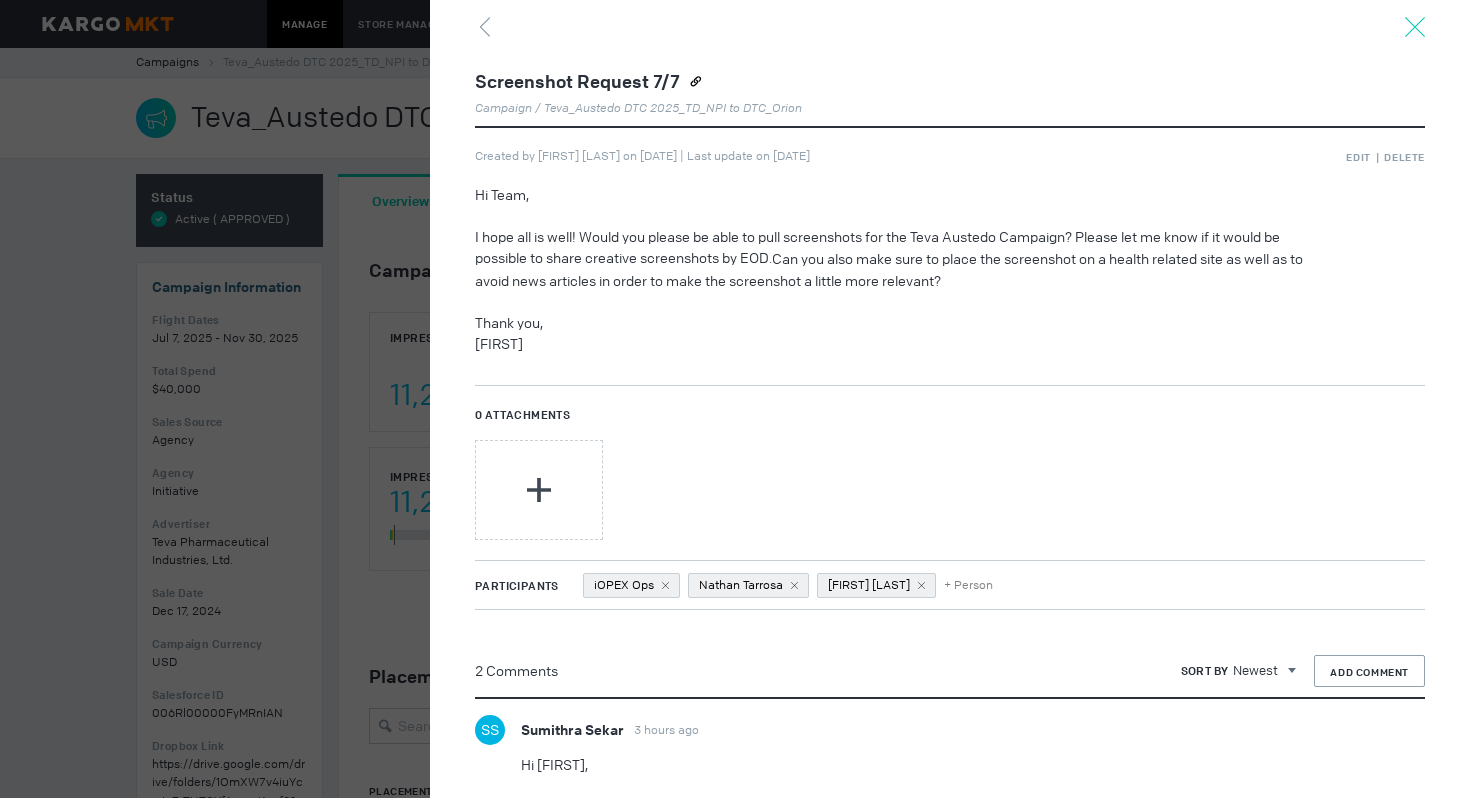 click at bounding box center (1415, 27) 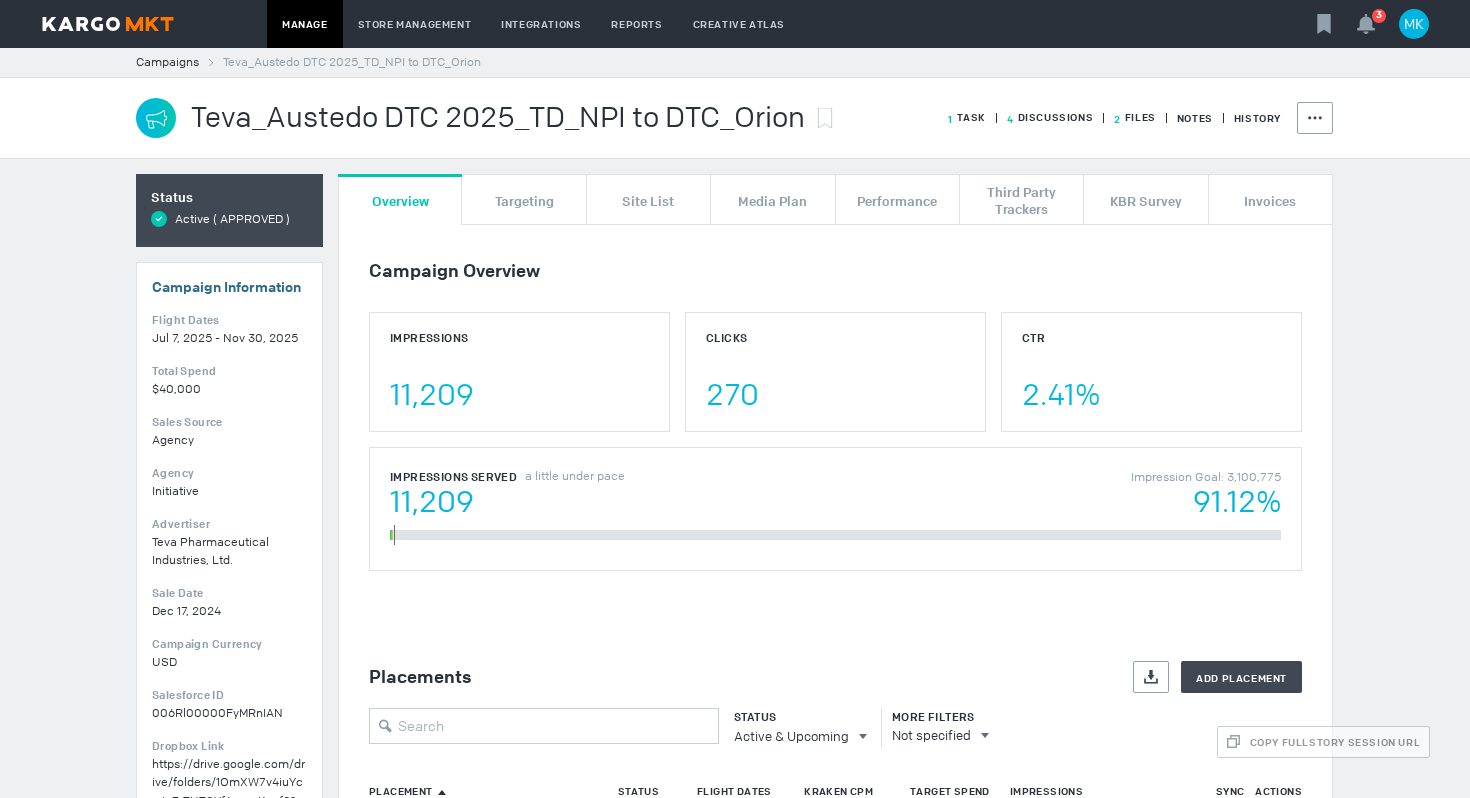 click on "4 Discussions" at bounding box center (1039, 118) 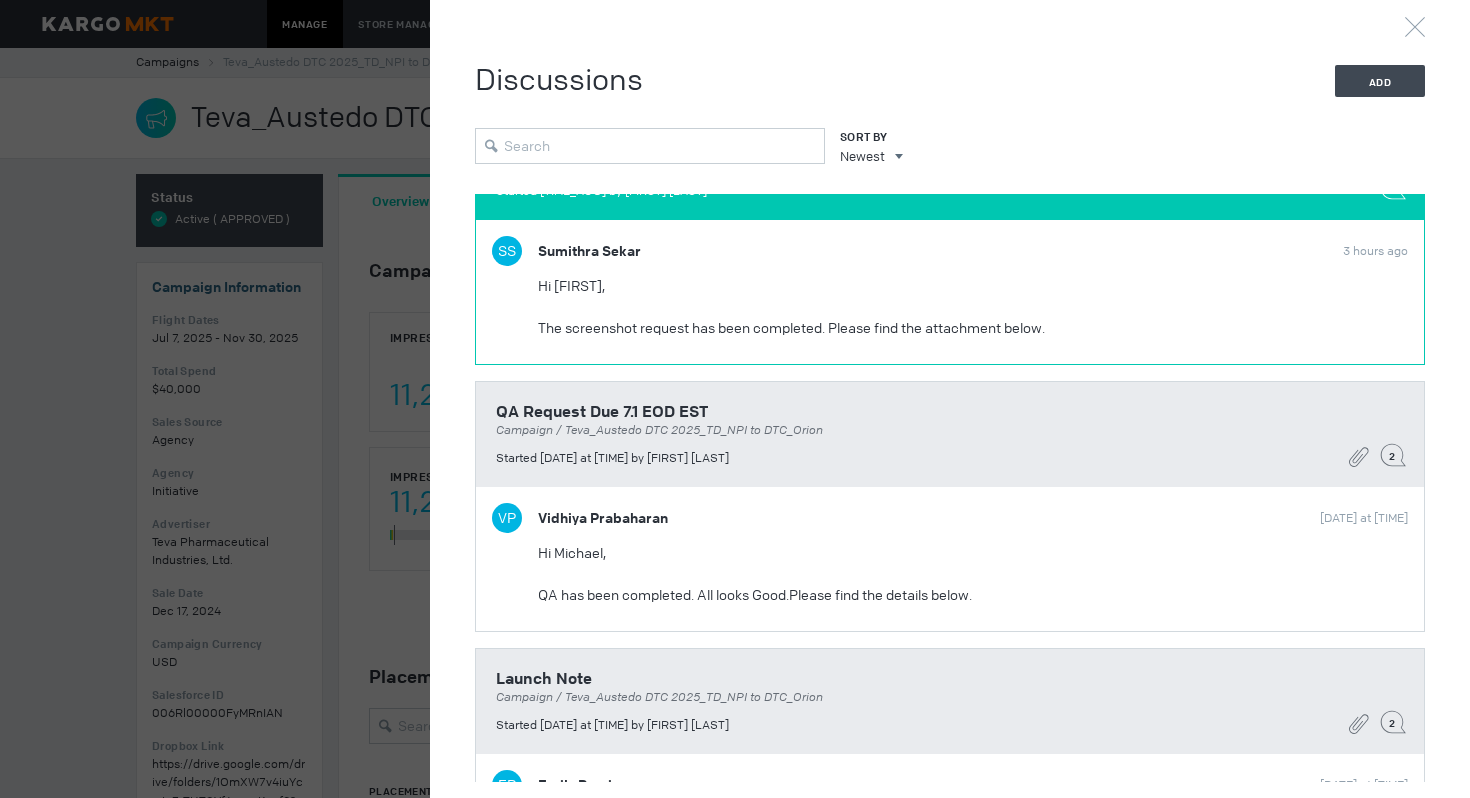 scroll, scrollTop: 0, scrollLeft: 0, axis: both 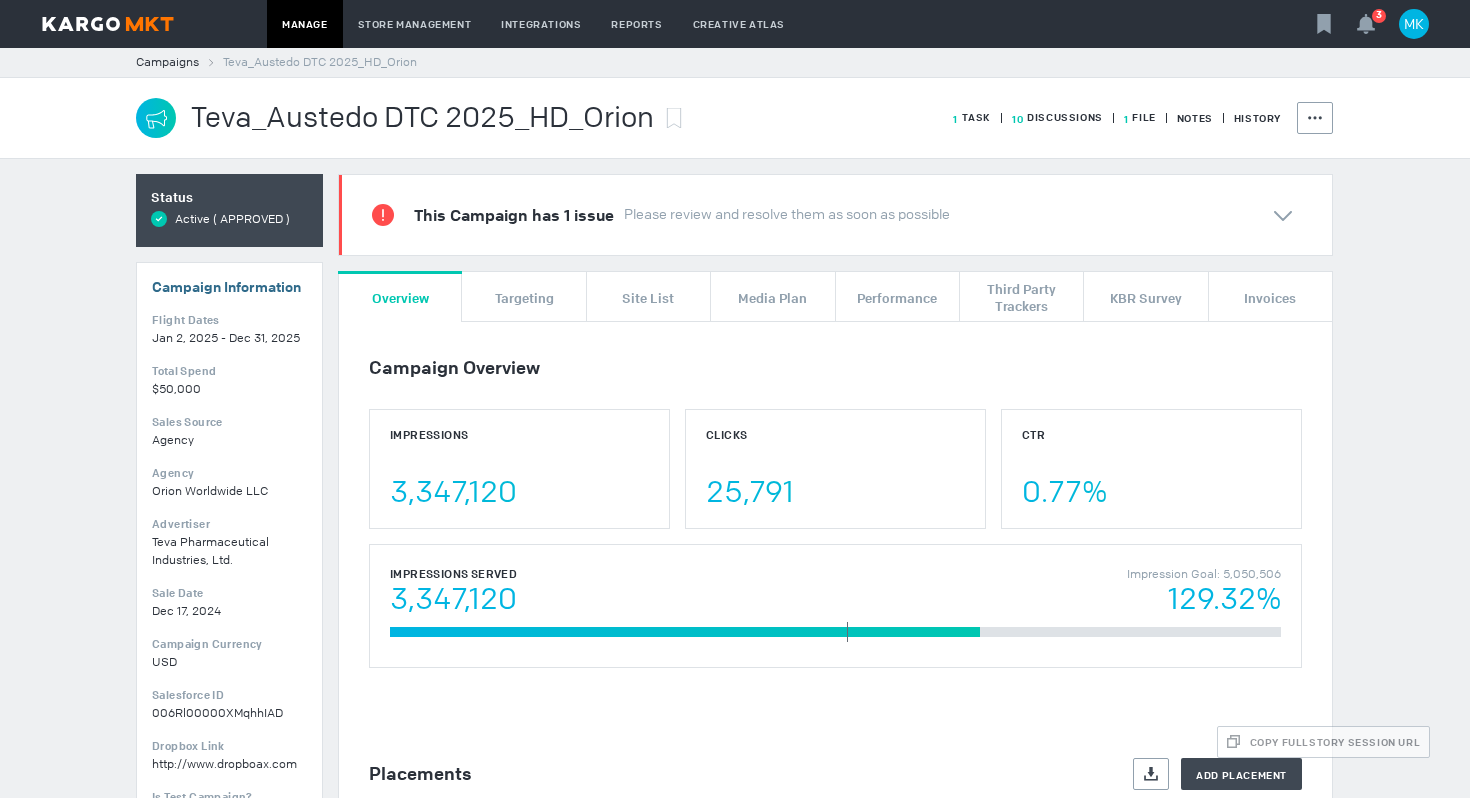 click on "10 Discussions" at bounding box center [972, 117] 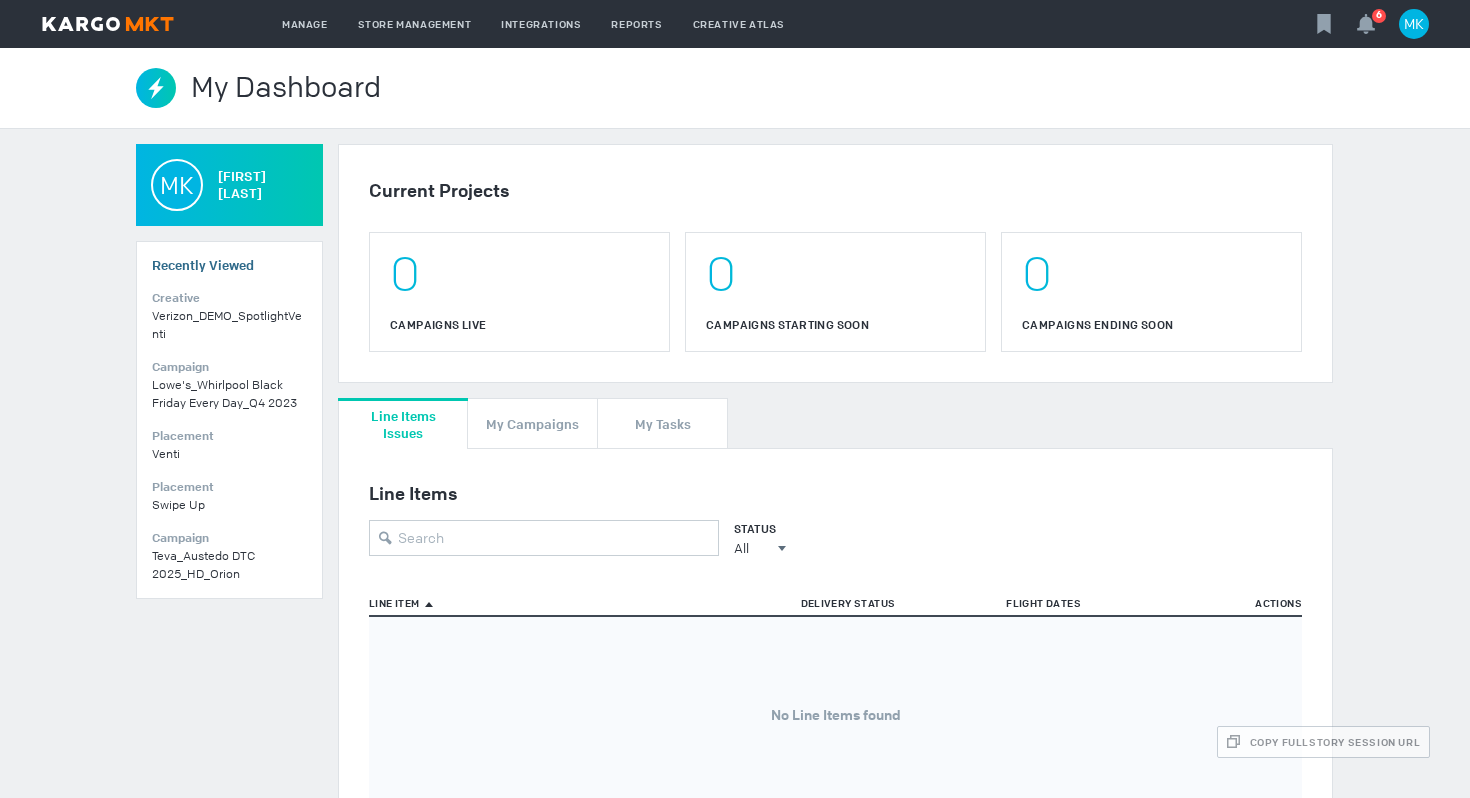 scroll, scrollTop: 0, scrollLeft: 0, axis: both 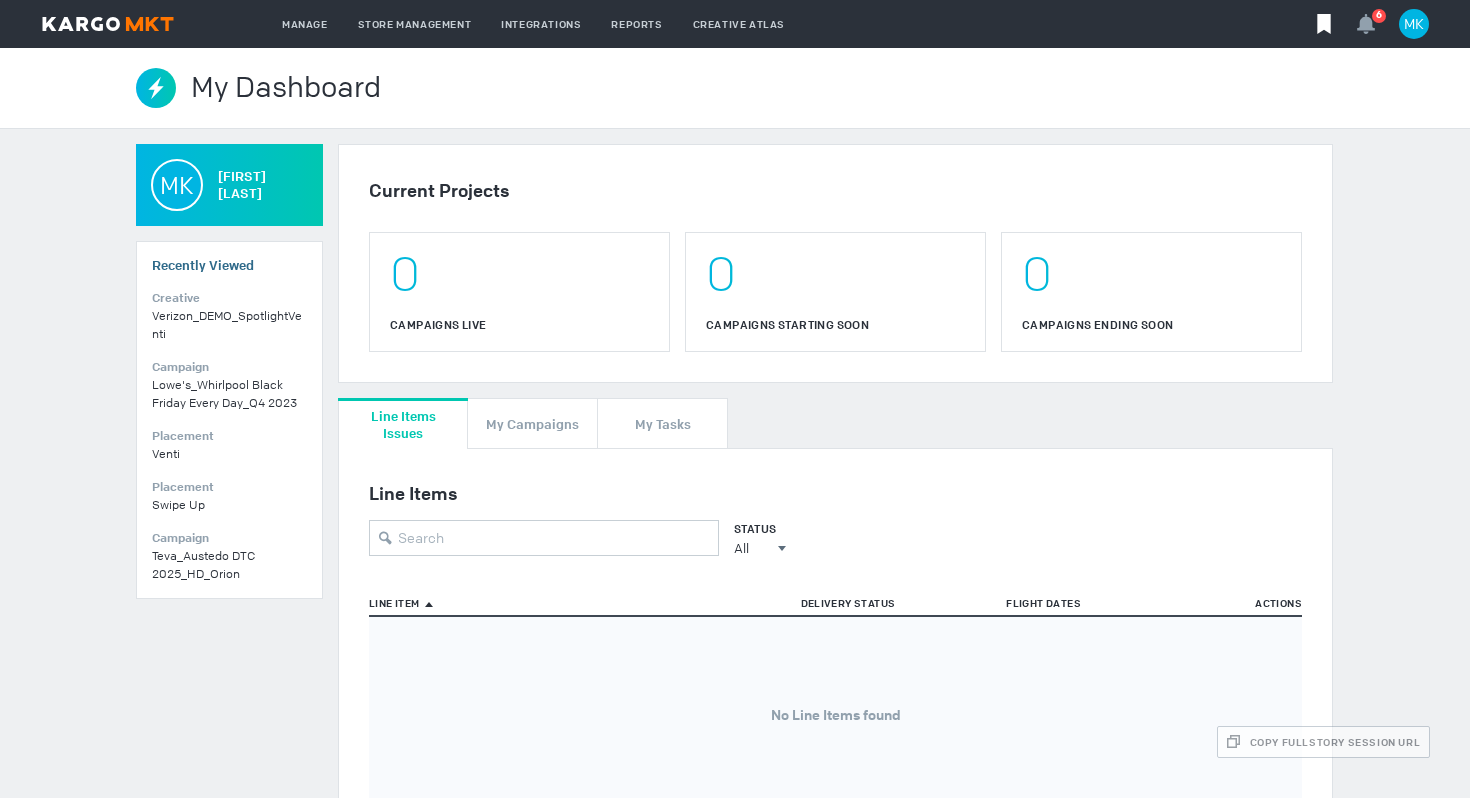 click at bounding box center (1324, 24) 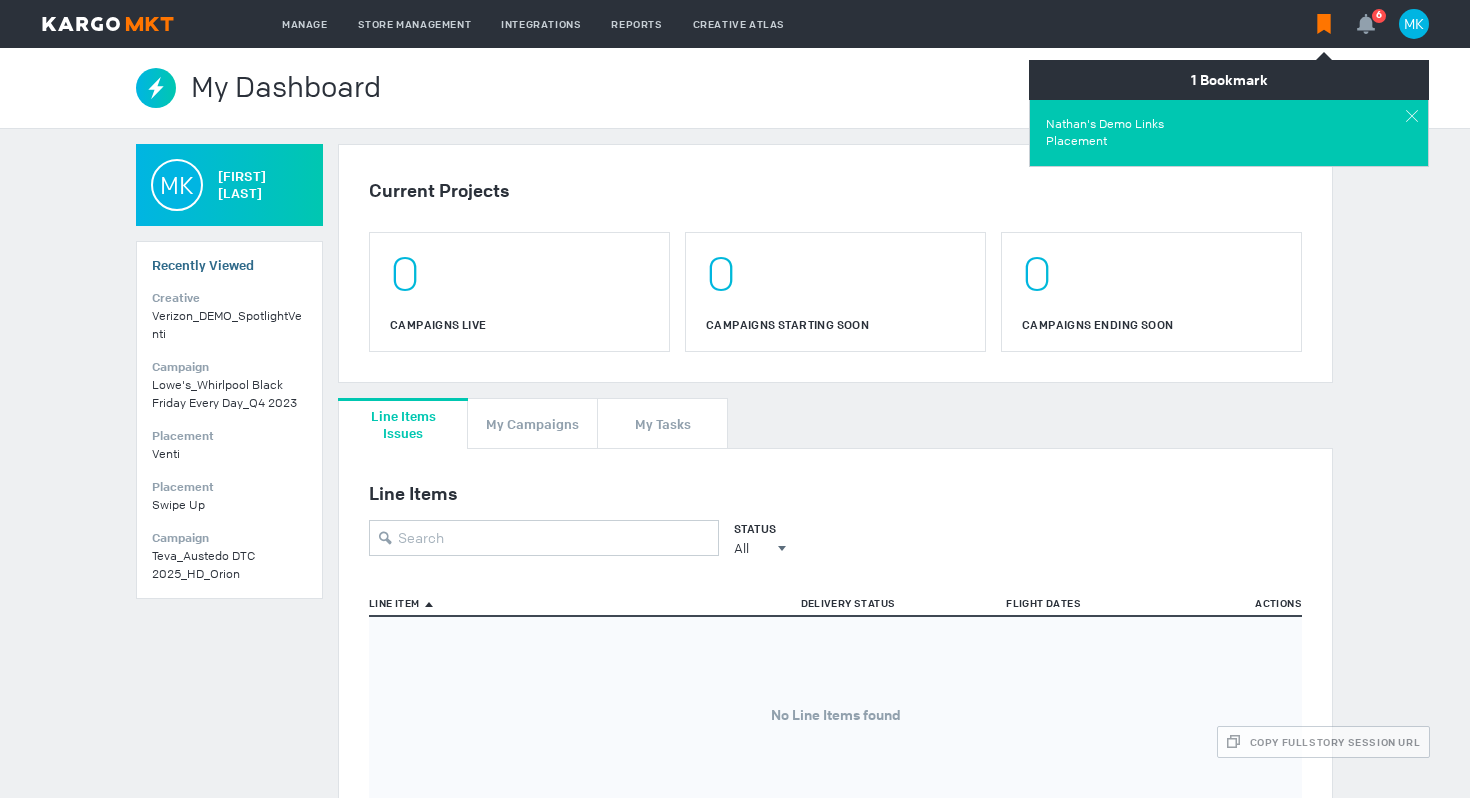 click on "Nathan's Demo Links" at bounding box center (1105, 124) 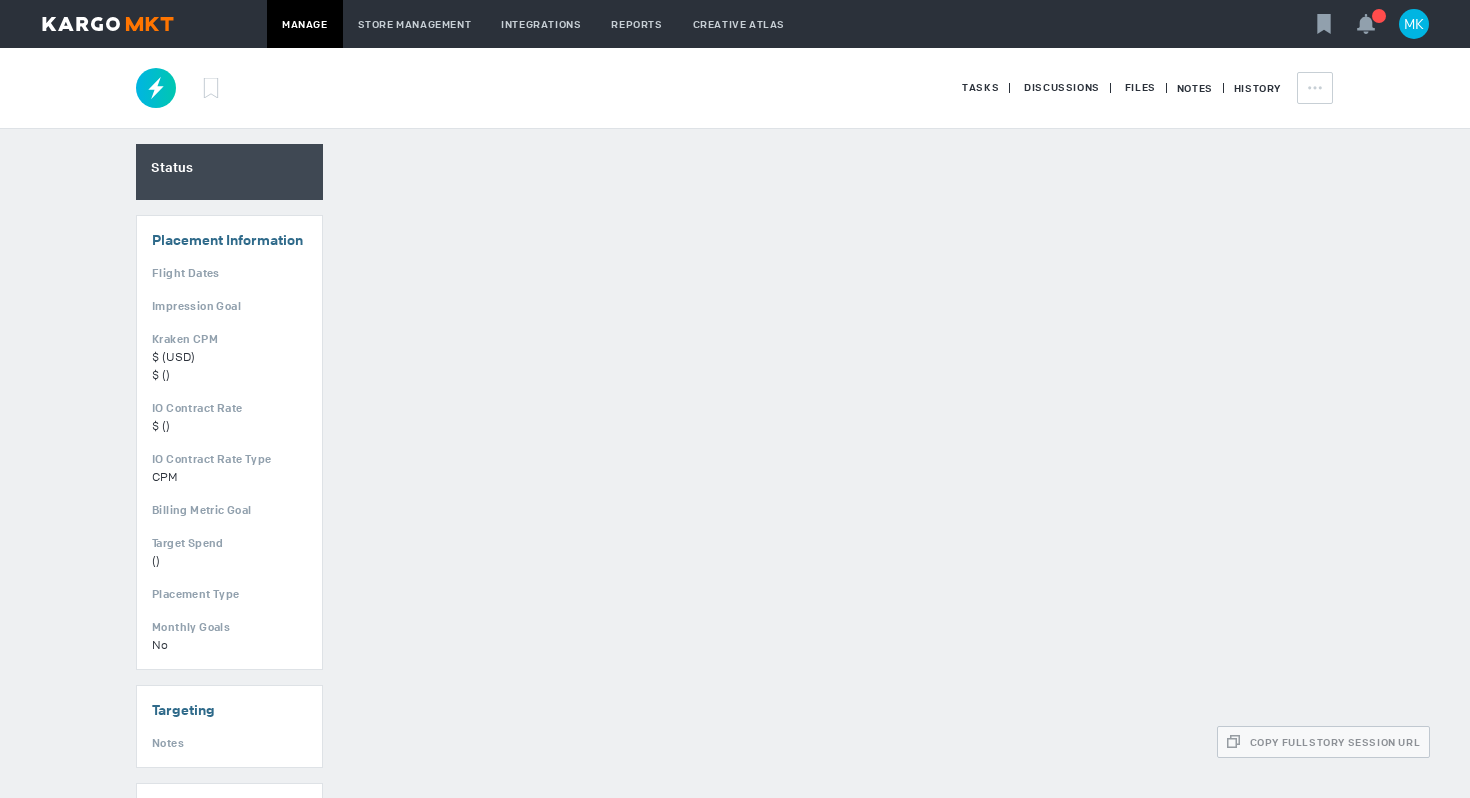 scroll, scrollTop: 0, scrollLeft: 0, axis: both 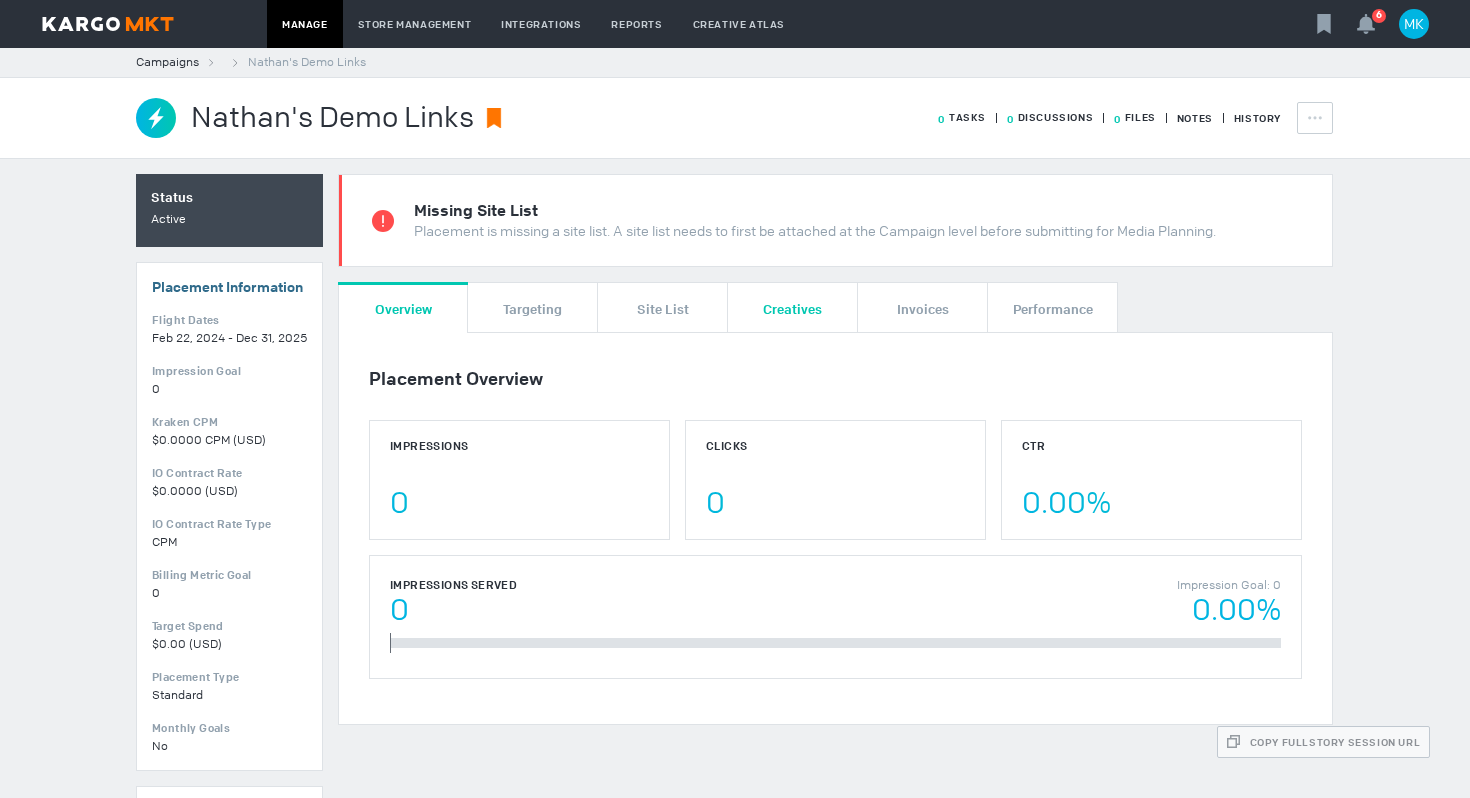 click on "Creatives" at bounding box center [792, 308] 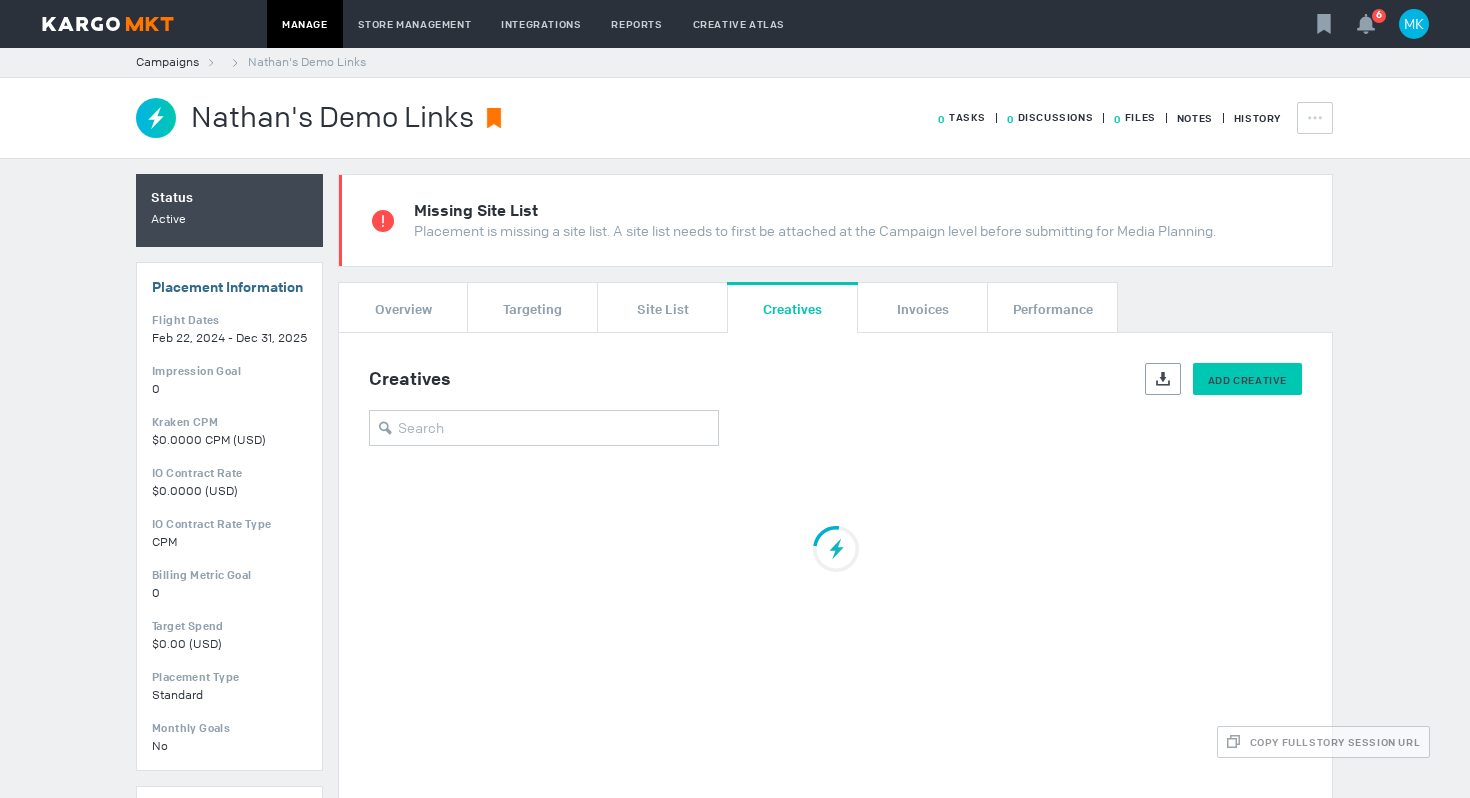 click on "Add Creative" at bounding box center [1247, 380] 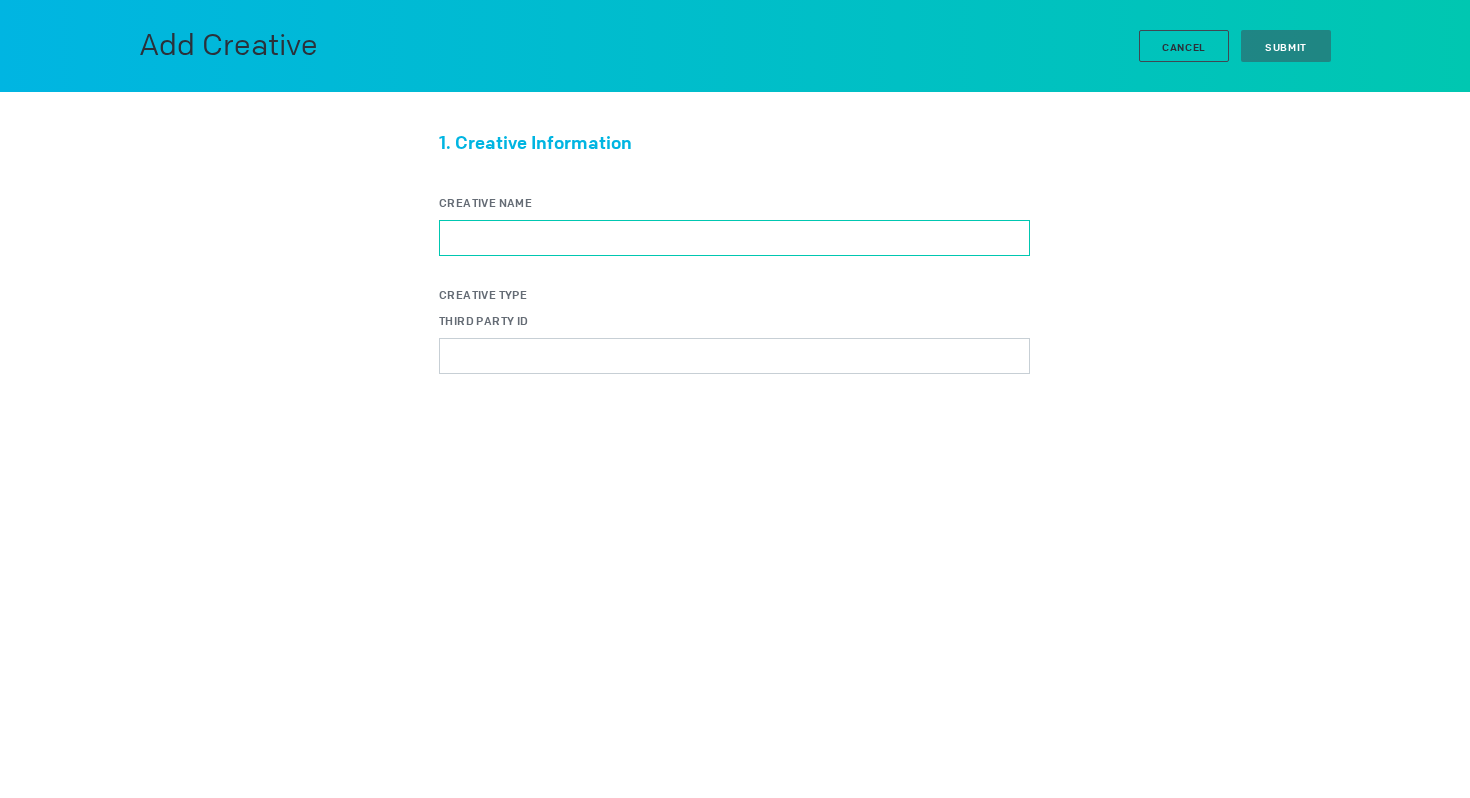 click on "Creative Name" at bounding box center [734, 238] 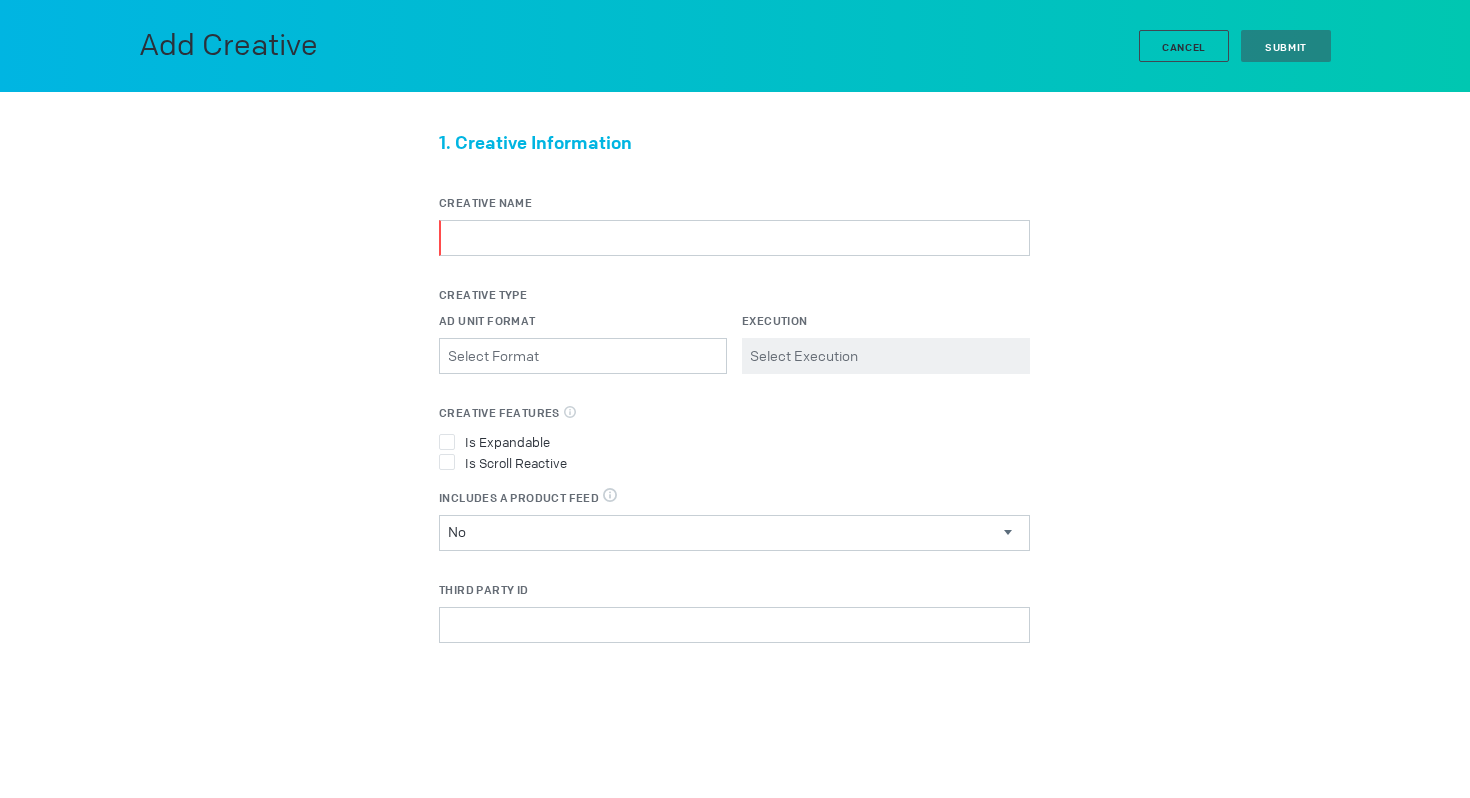 click on "Creative Type" at bounding box center [734, 295] 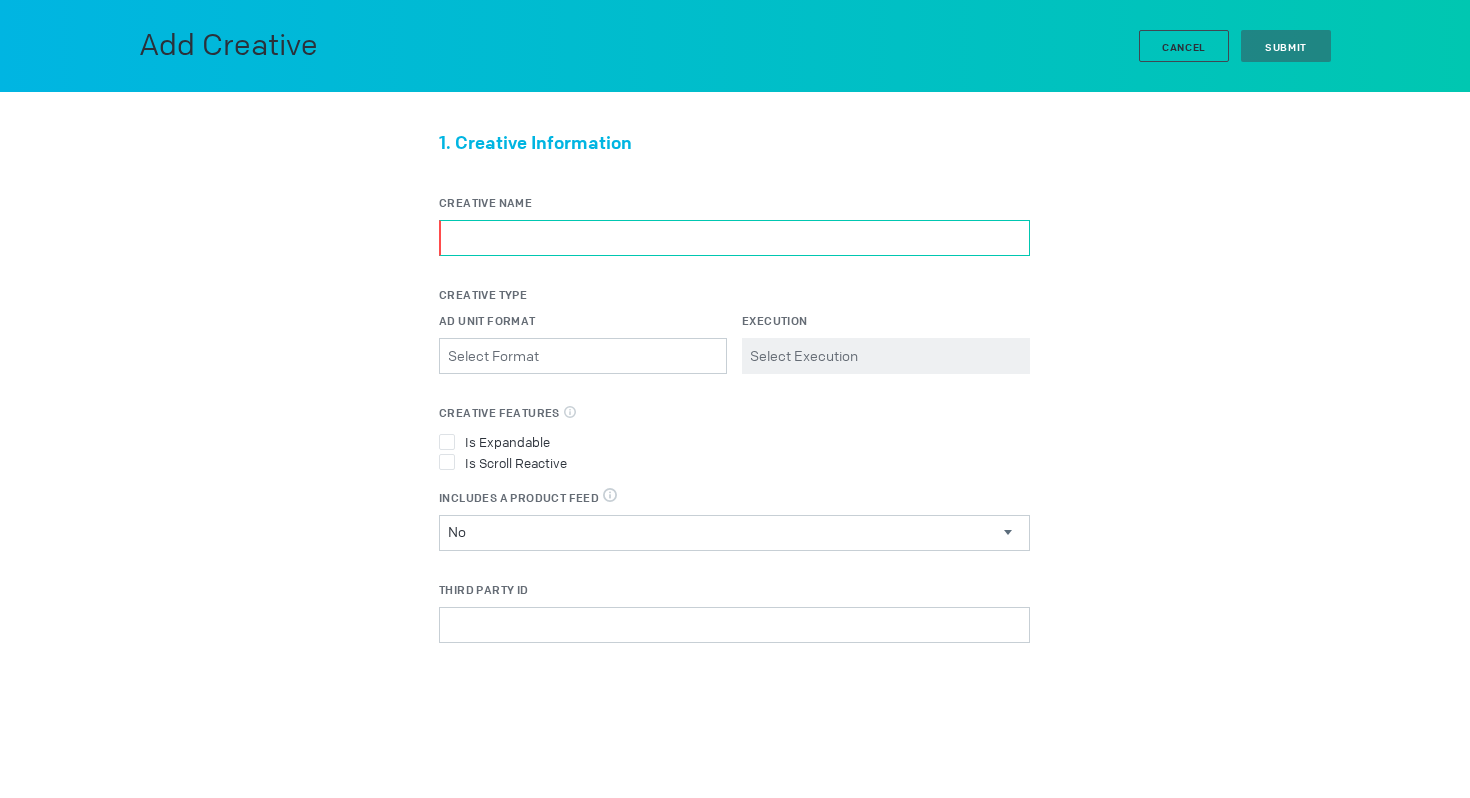 click on "Creative Name" at bounding box center [734, 238] 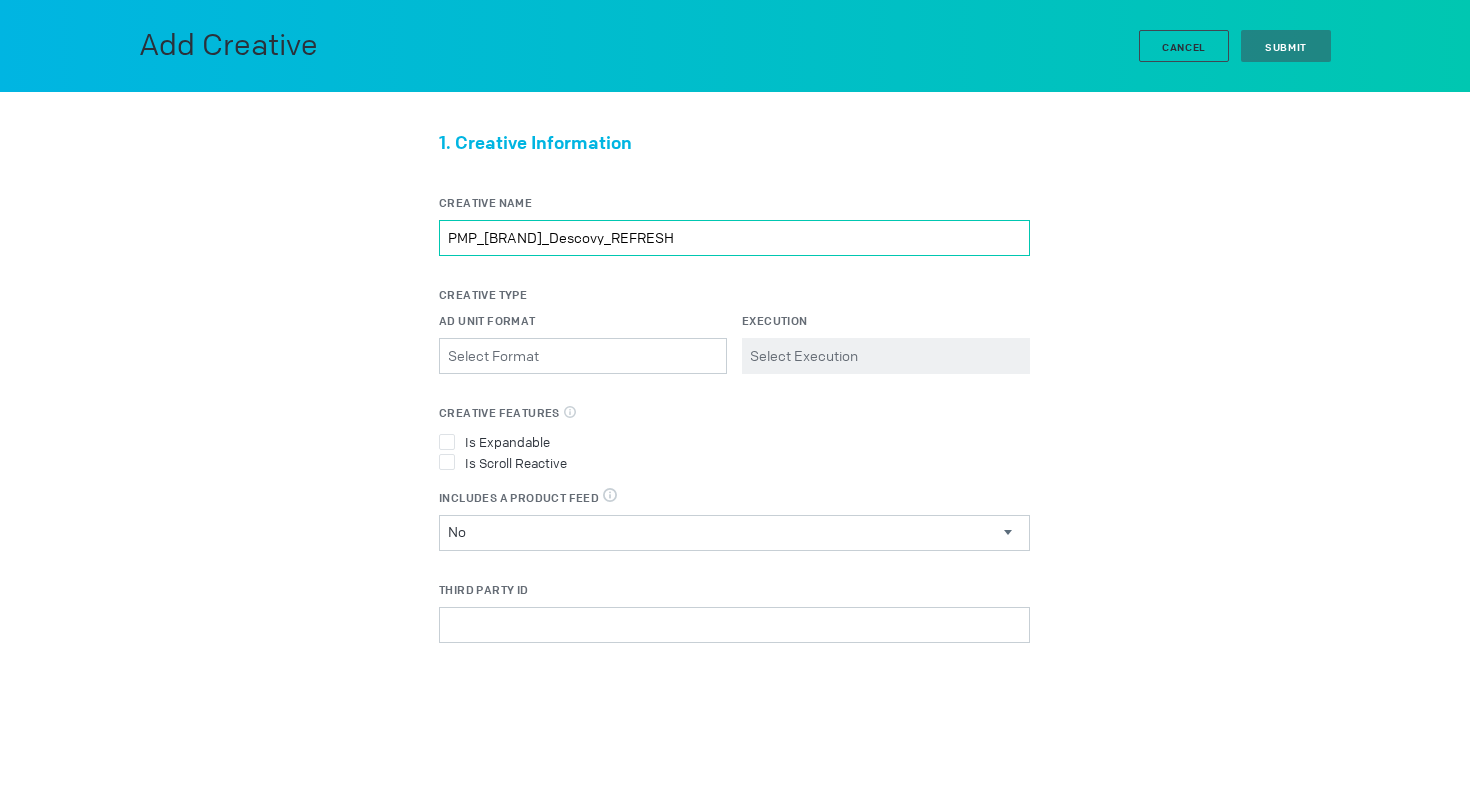 type on "PMP_Gilead_Descovy_REFRESH" 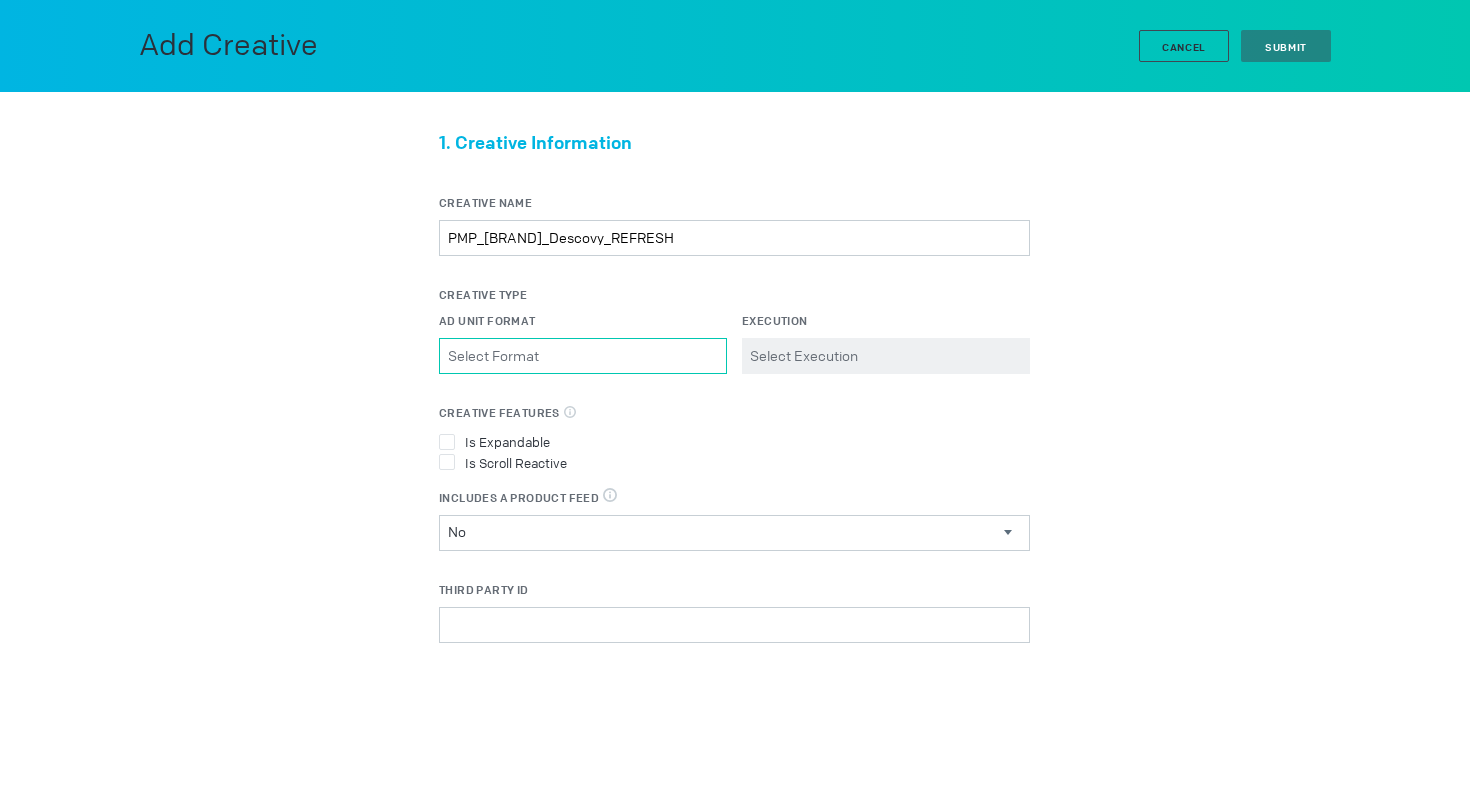 click on "Ad Unit Format Please select a valid item" at bounding box center (583, 356) 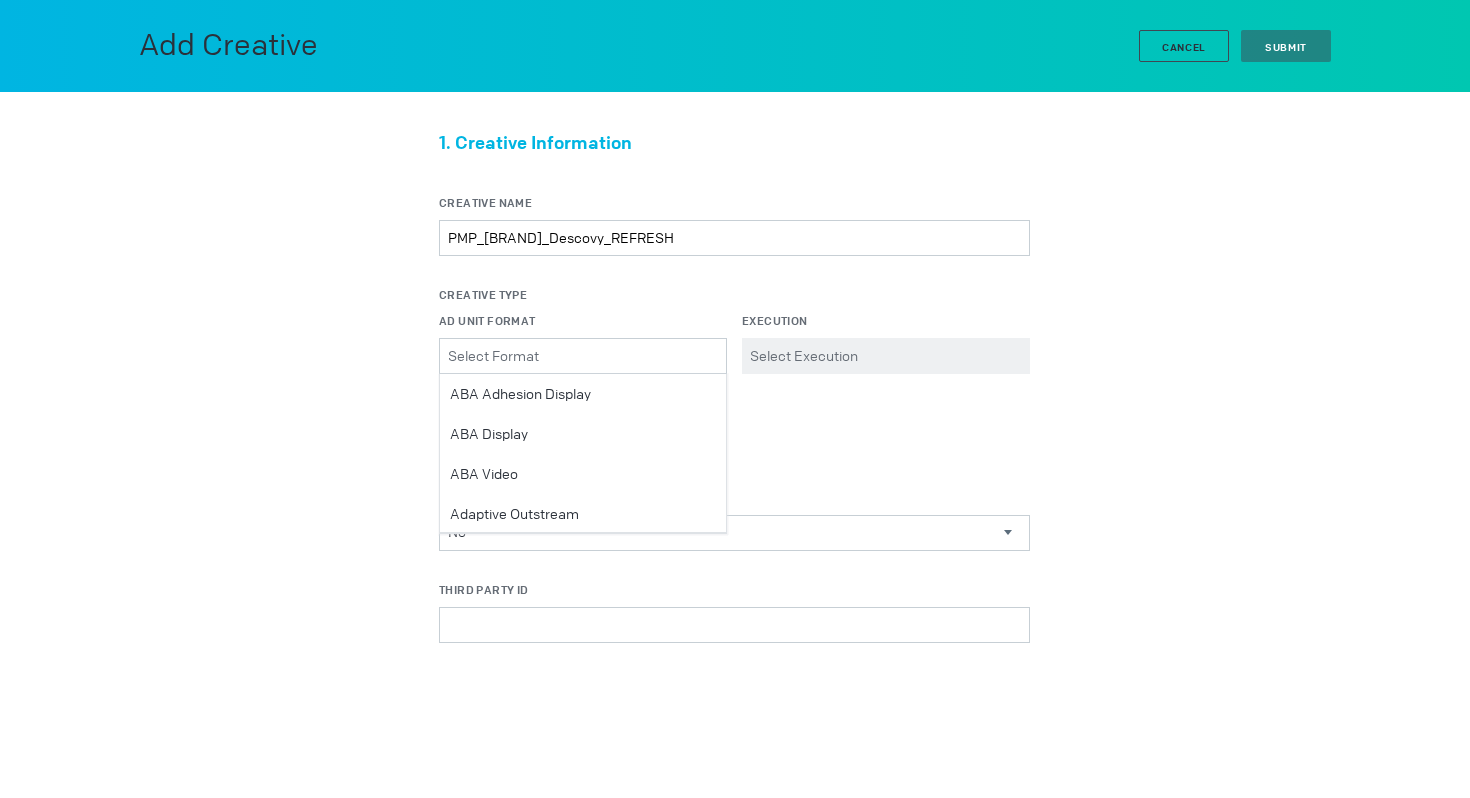 click on "Execution Please select a valid item" at bounding box center (886, 343) 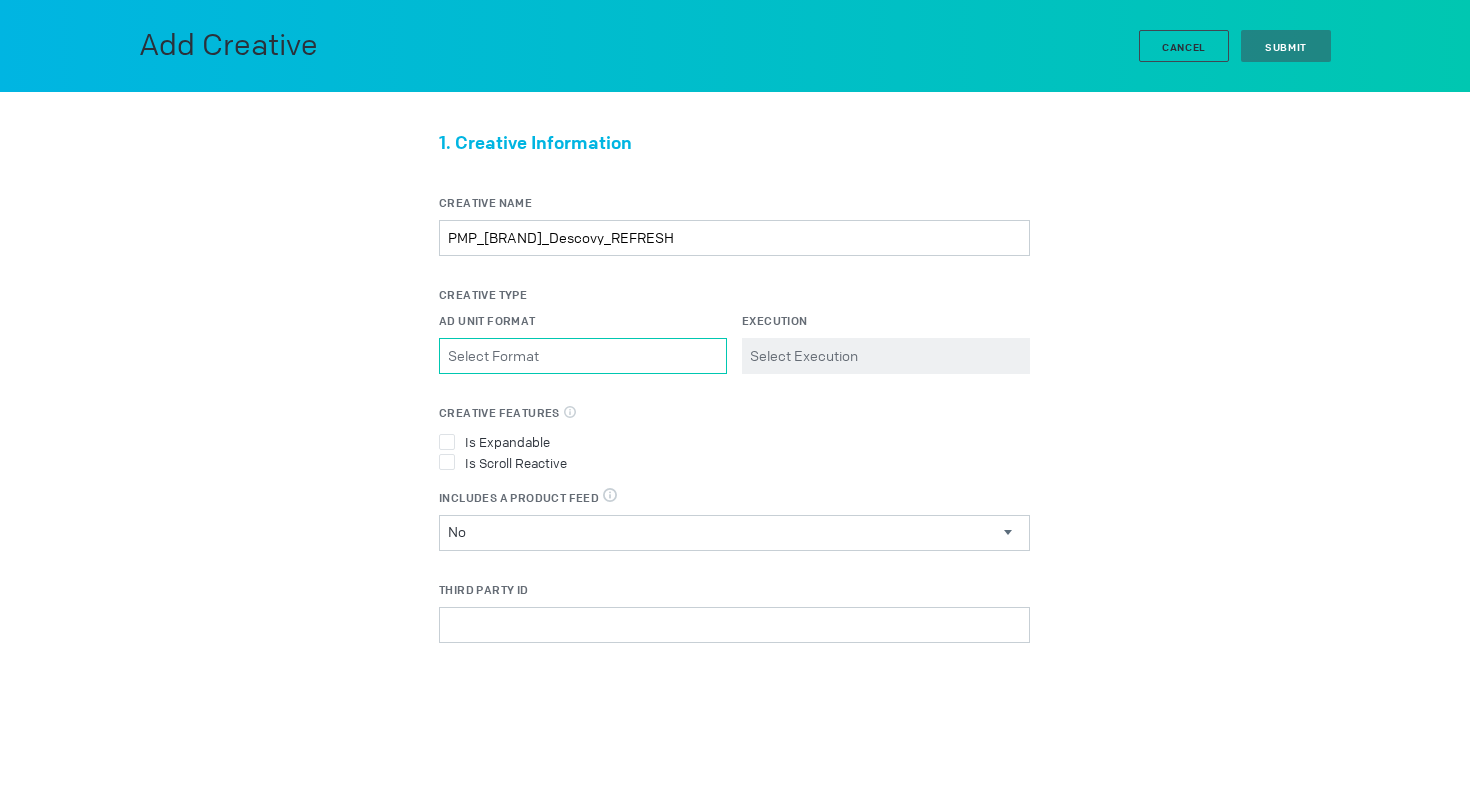 click on "Ad Unit Format Please select a valid item" at bounding box center [583, 356] 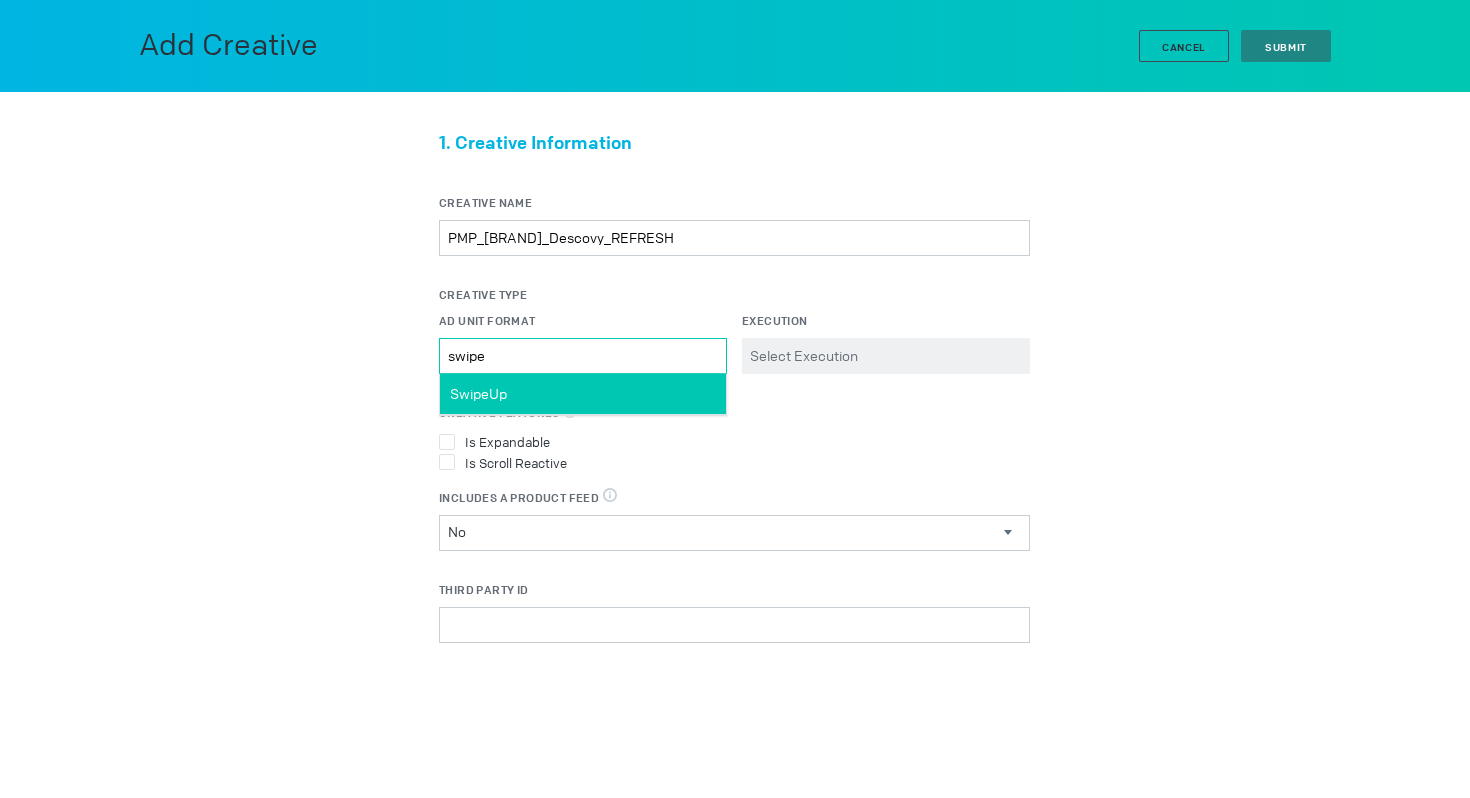 type on "swipe" 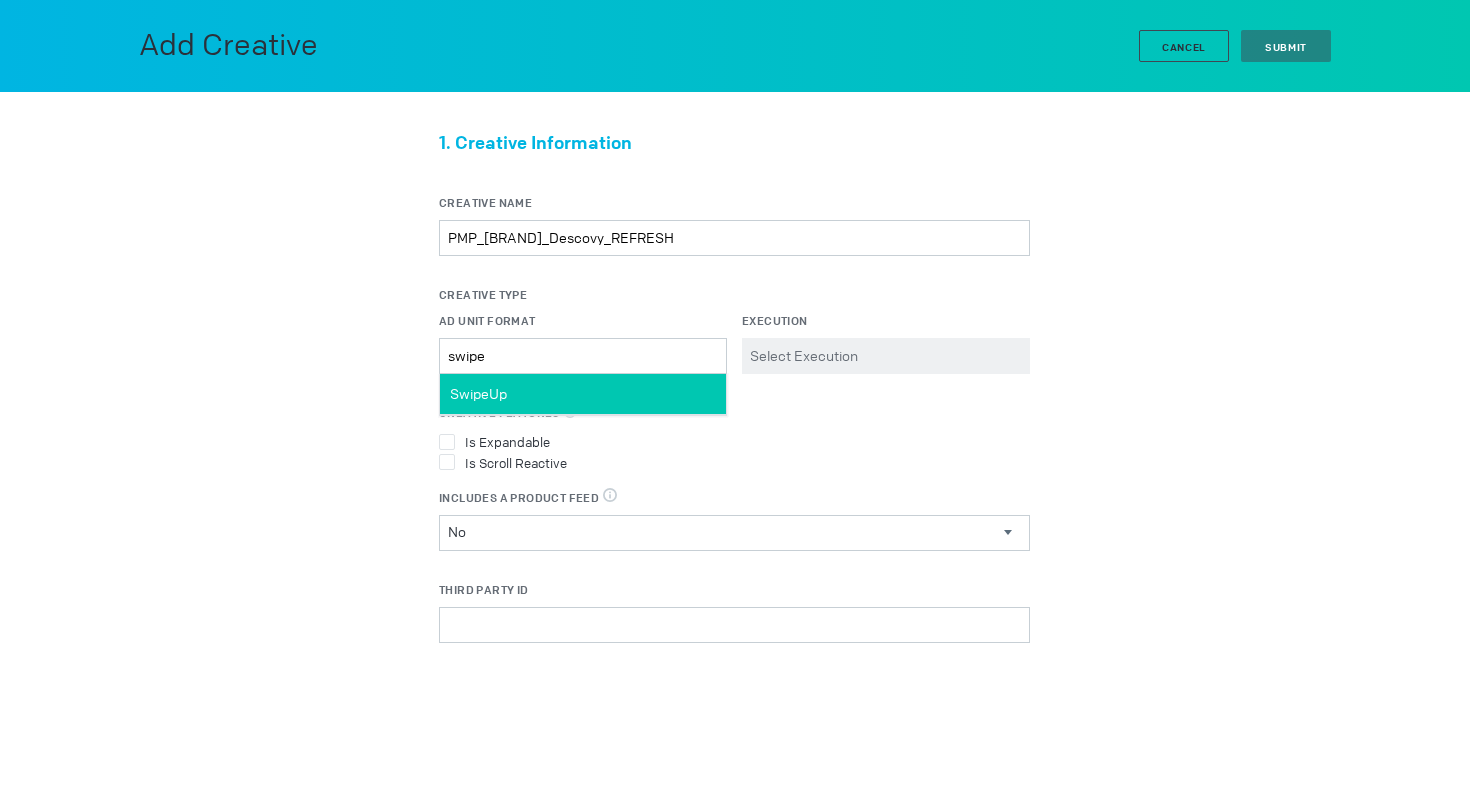 click on "SwipeUp" at bounding box center [583, 394] 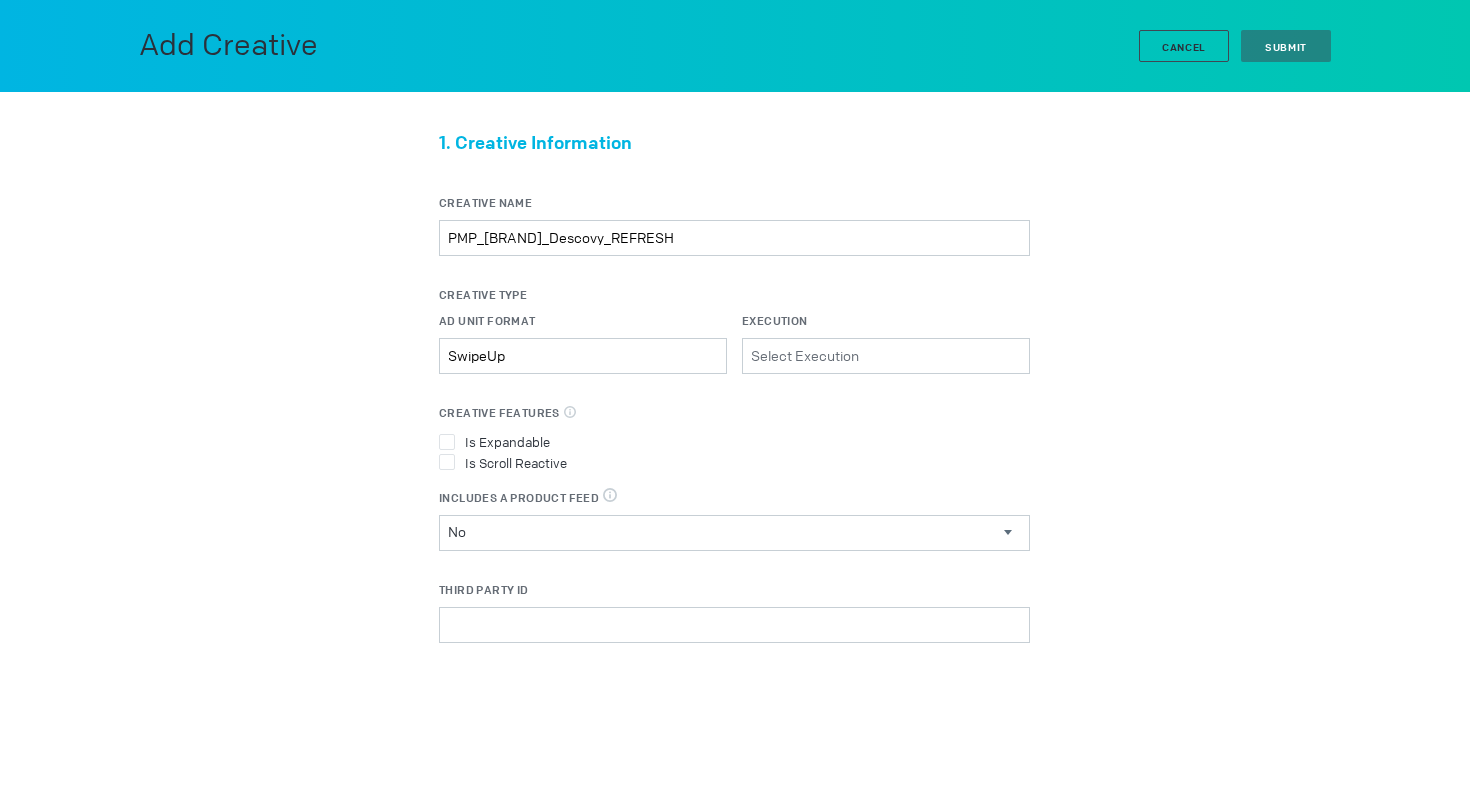 click on "Execution" at bounding box center [583, 321] 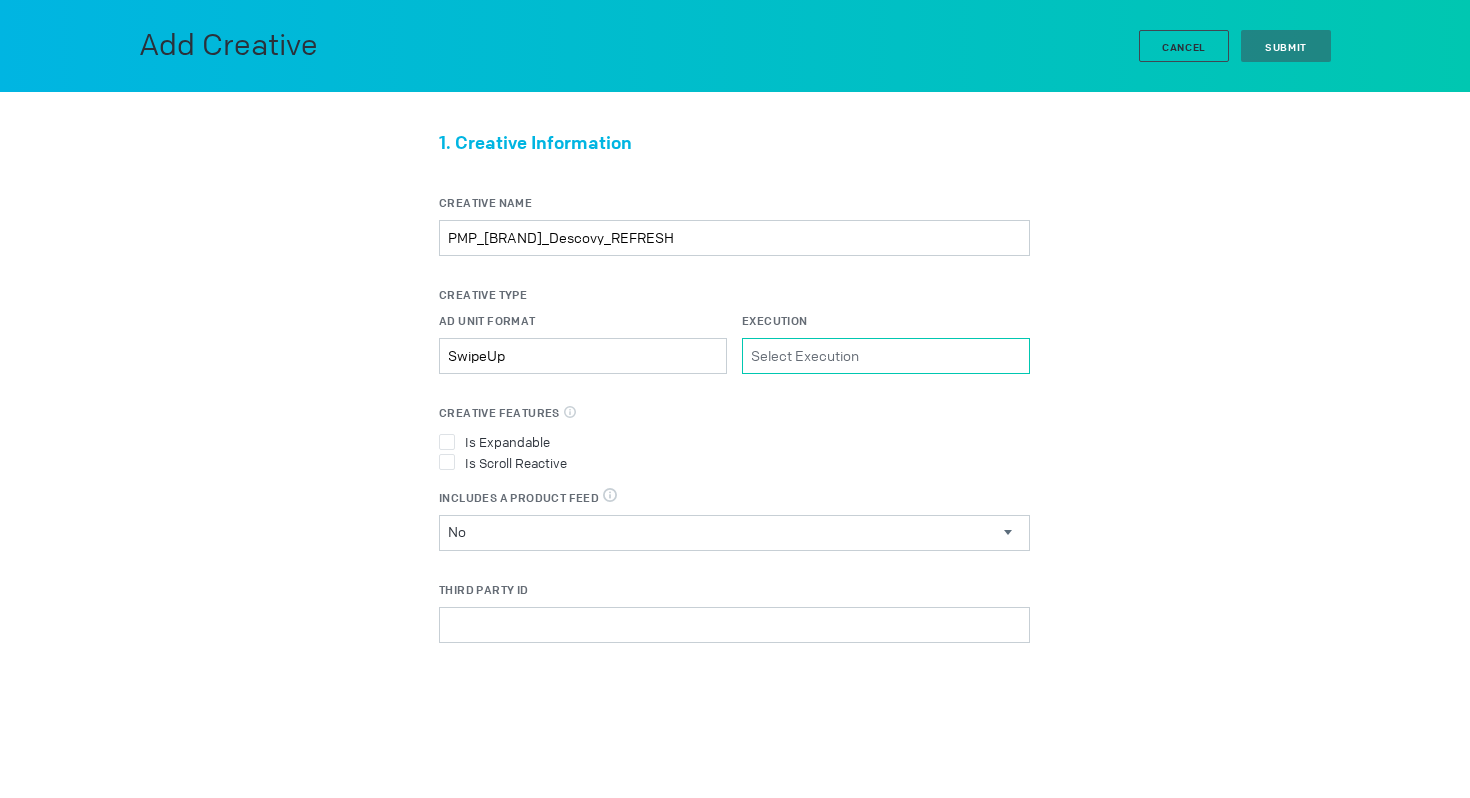 click on "Execution Please select a valid item" at bounding box center [886, 356] 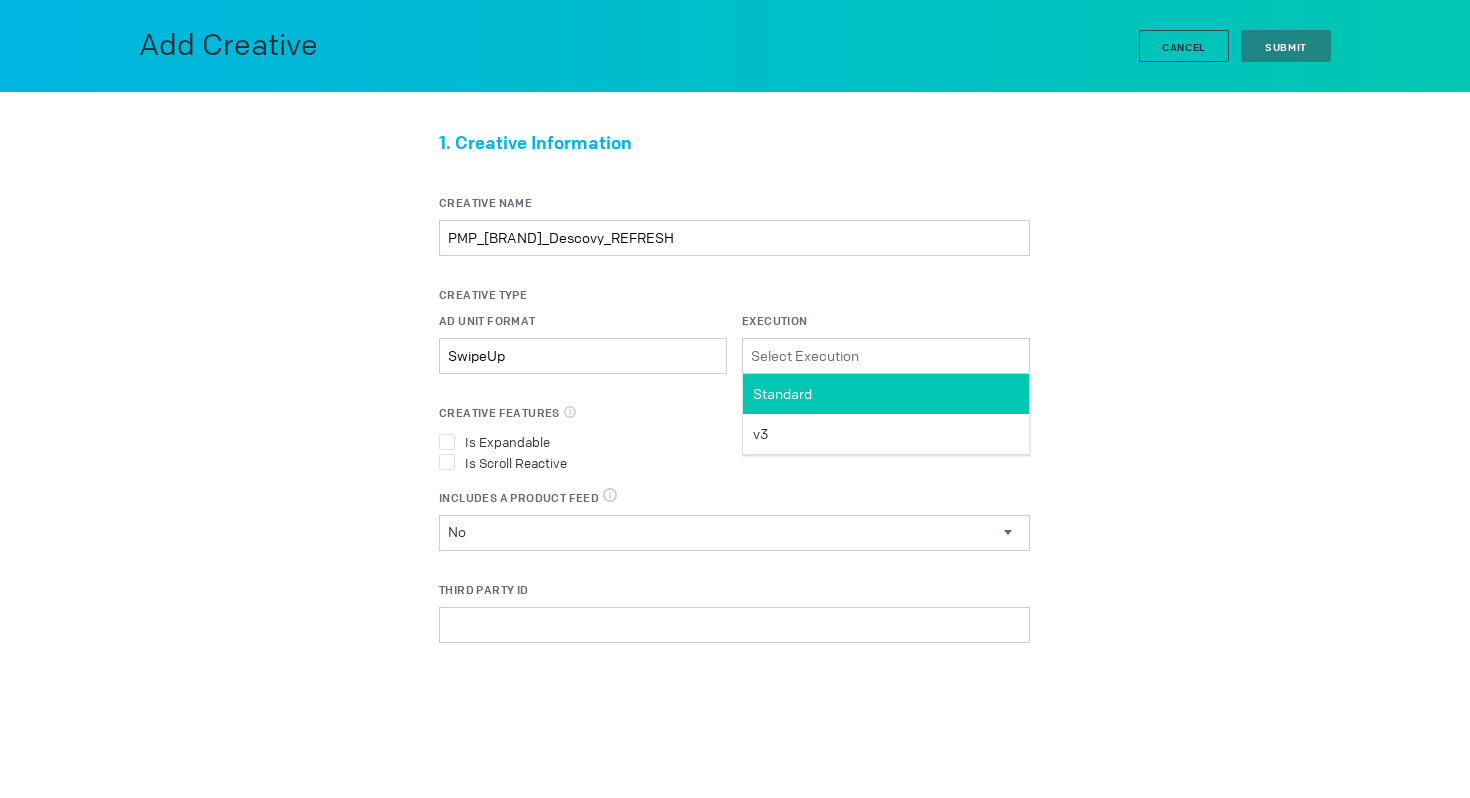 click on "Standard" at bounding box center (886, 394) 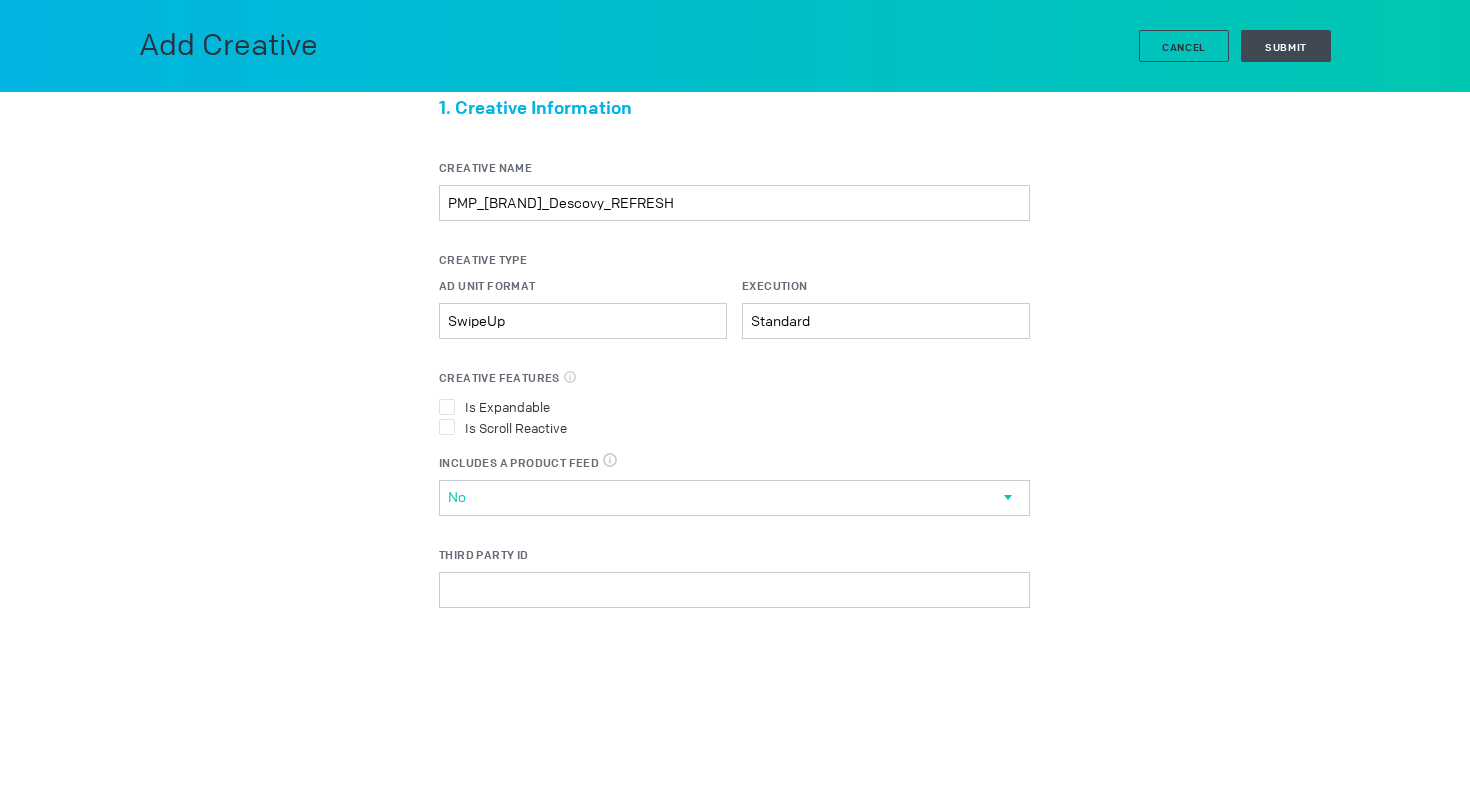 scroll, scrollTop: 48, scrollLeft: 0, axis: vertical 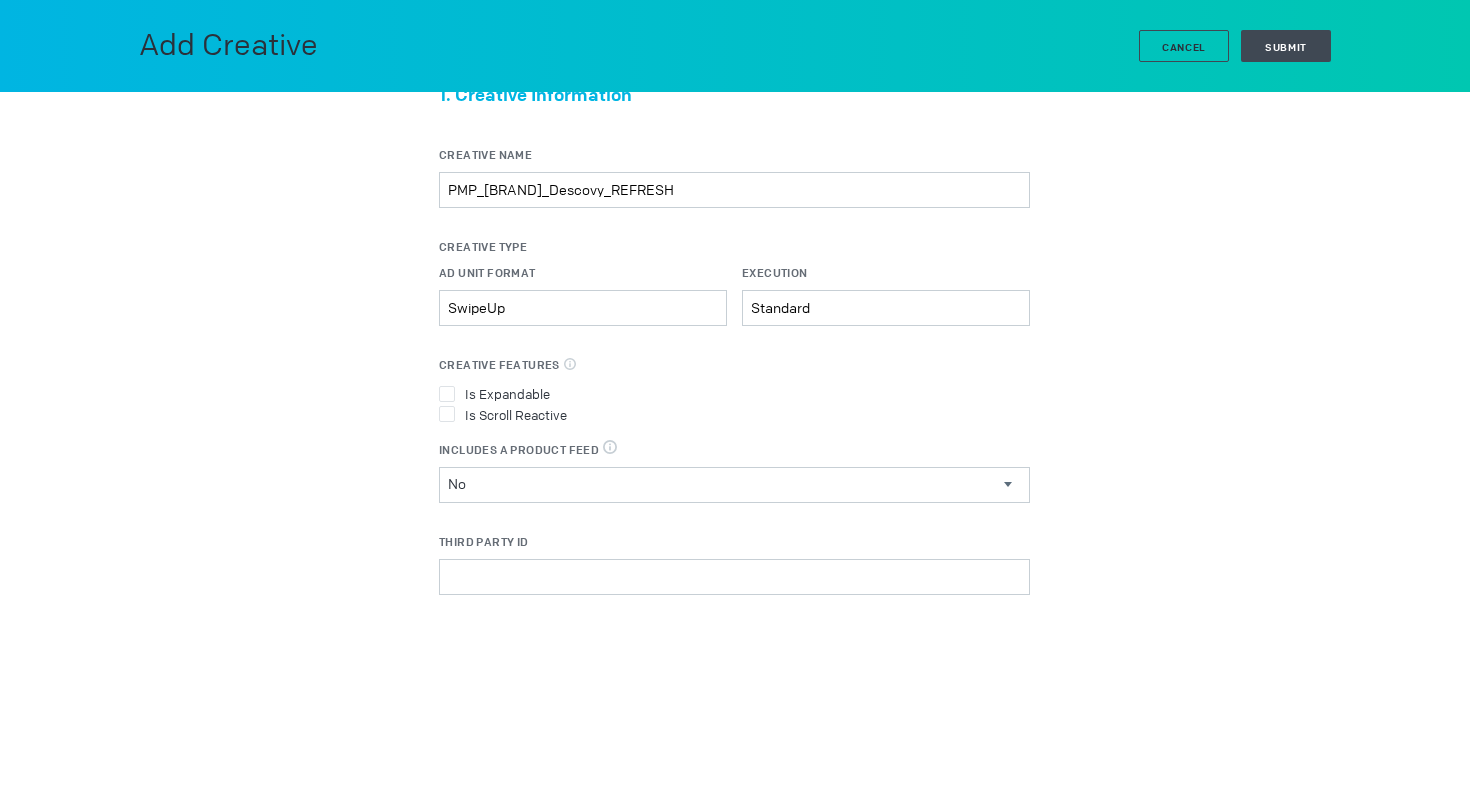 click on "Third Party ID" at bounding box center [734, 155] 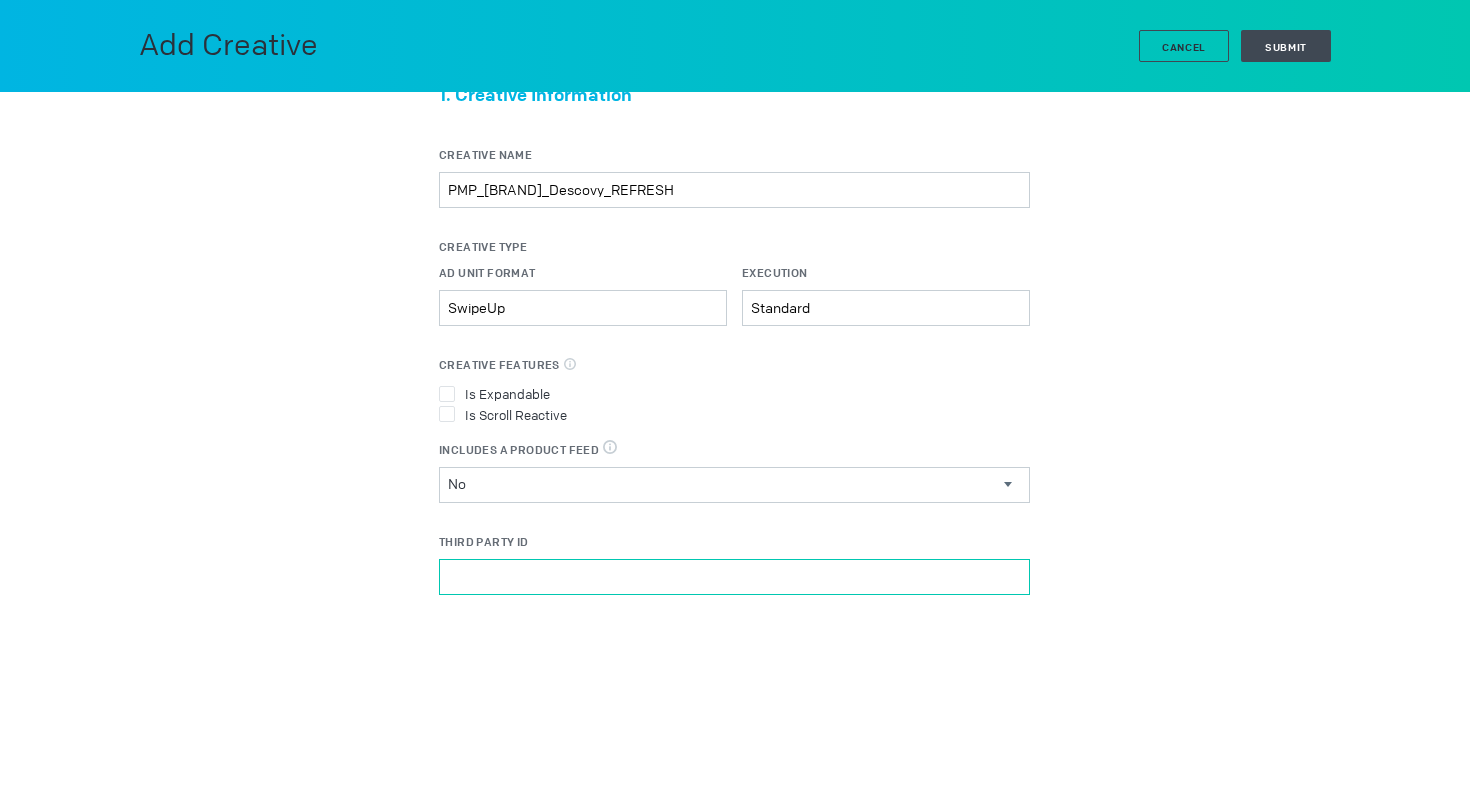 click on "Third Party ID" at bounding box center (734, 577) 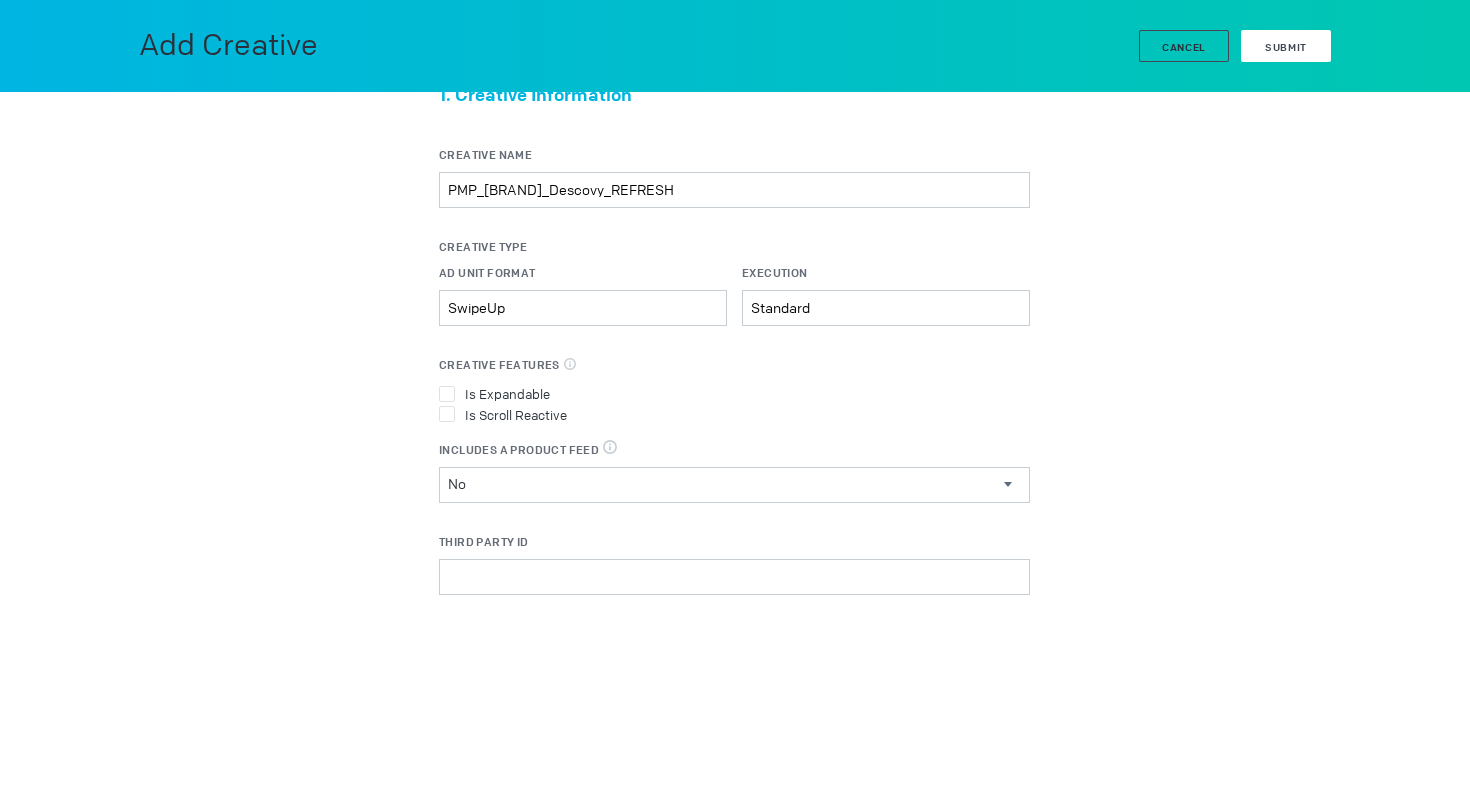click on "Submit" at bounding box center [1286, 46] 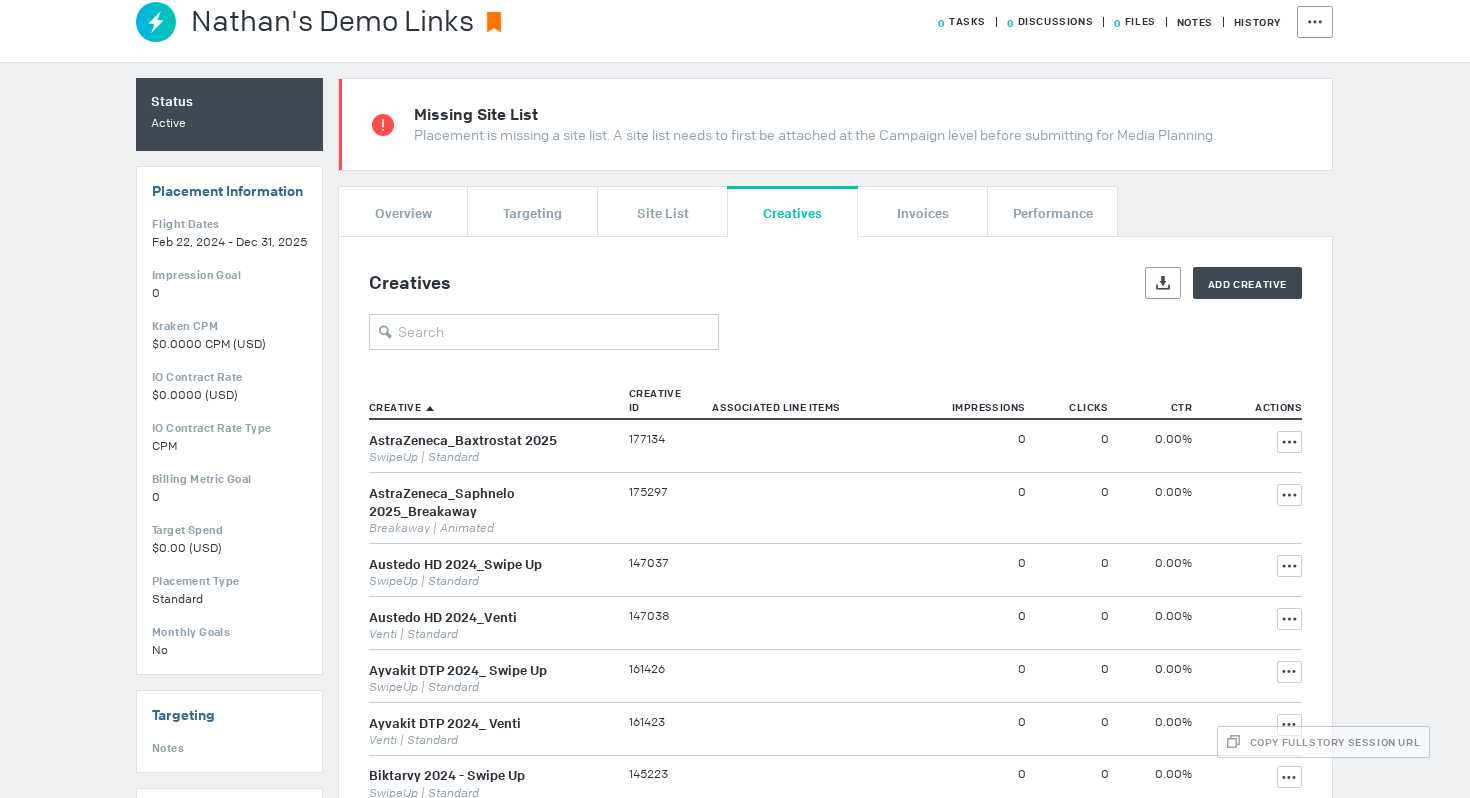 scroll, scrollTop: 100, scrollLeft: 0, axis: vertical 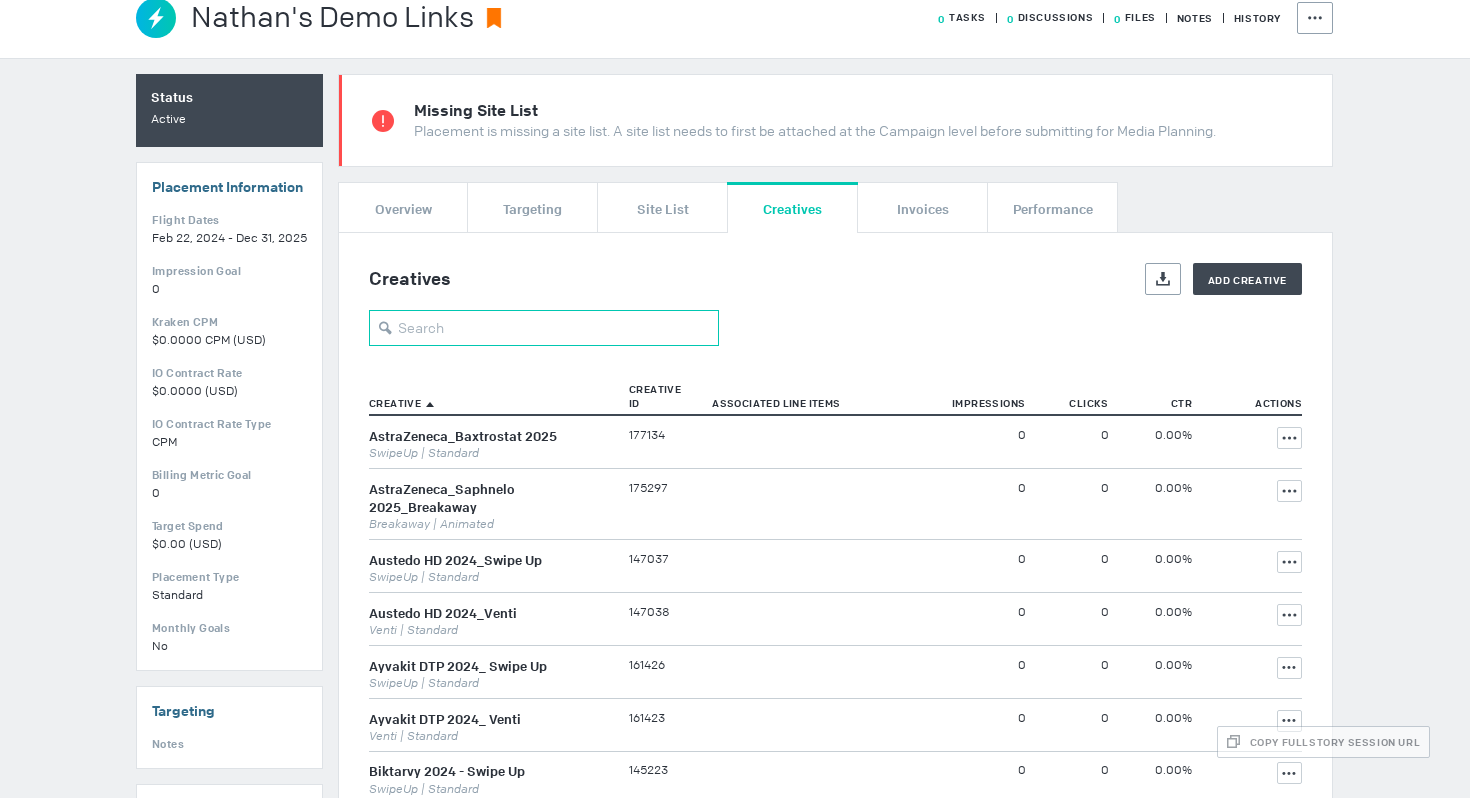 click at bounding box center (544, 328) 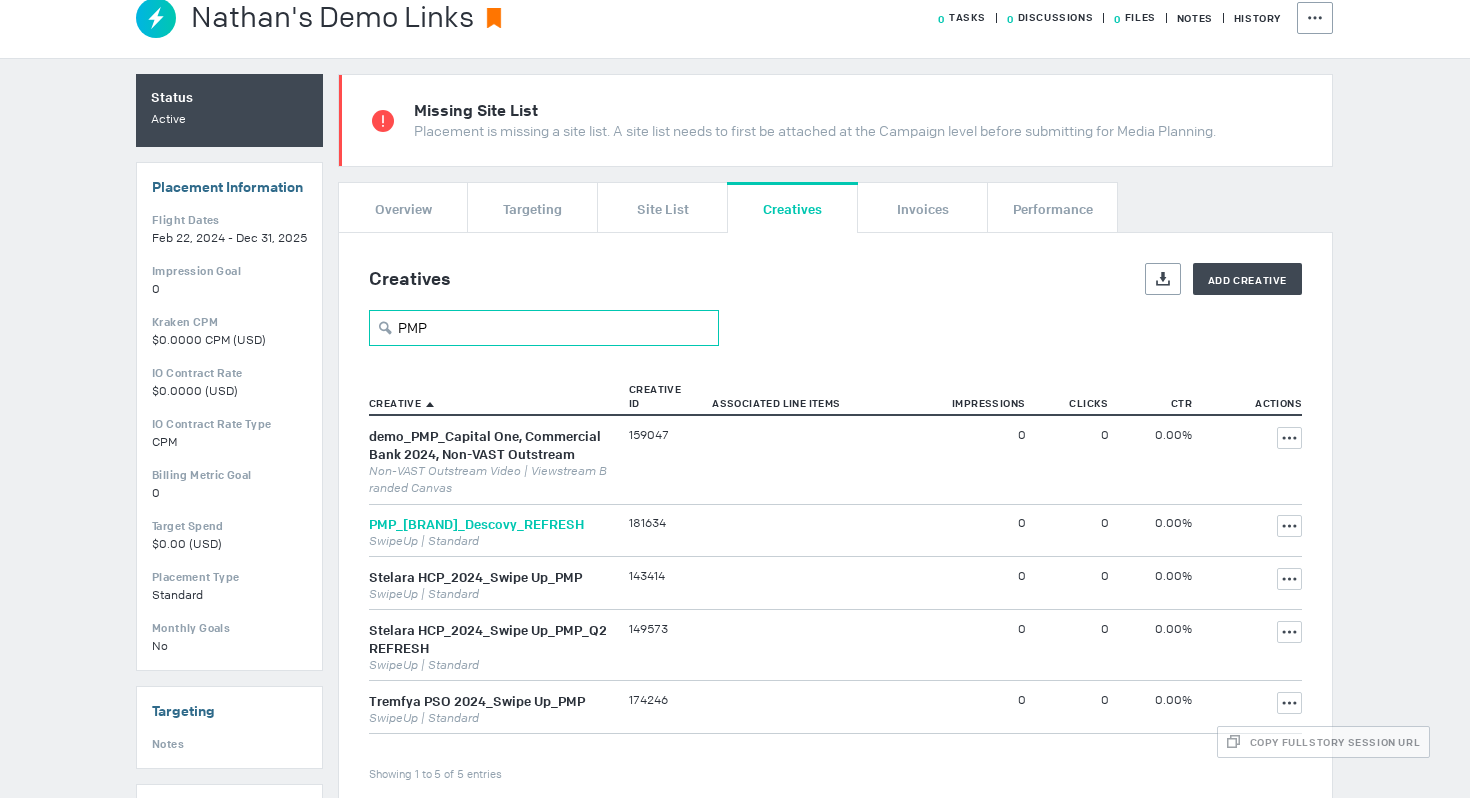 type on "PMP" 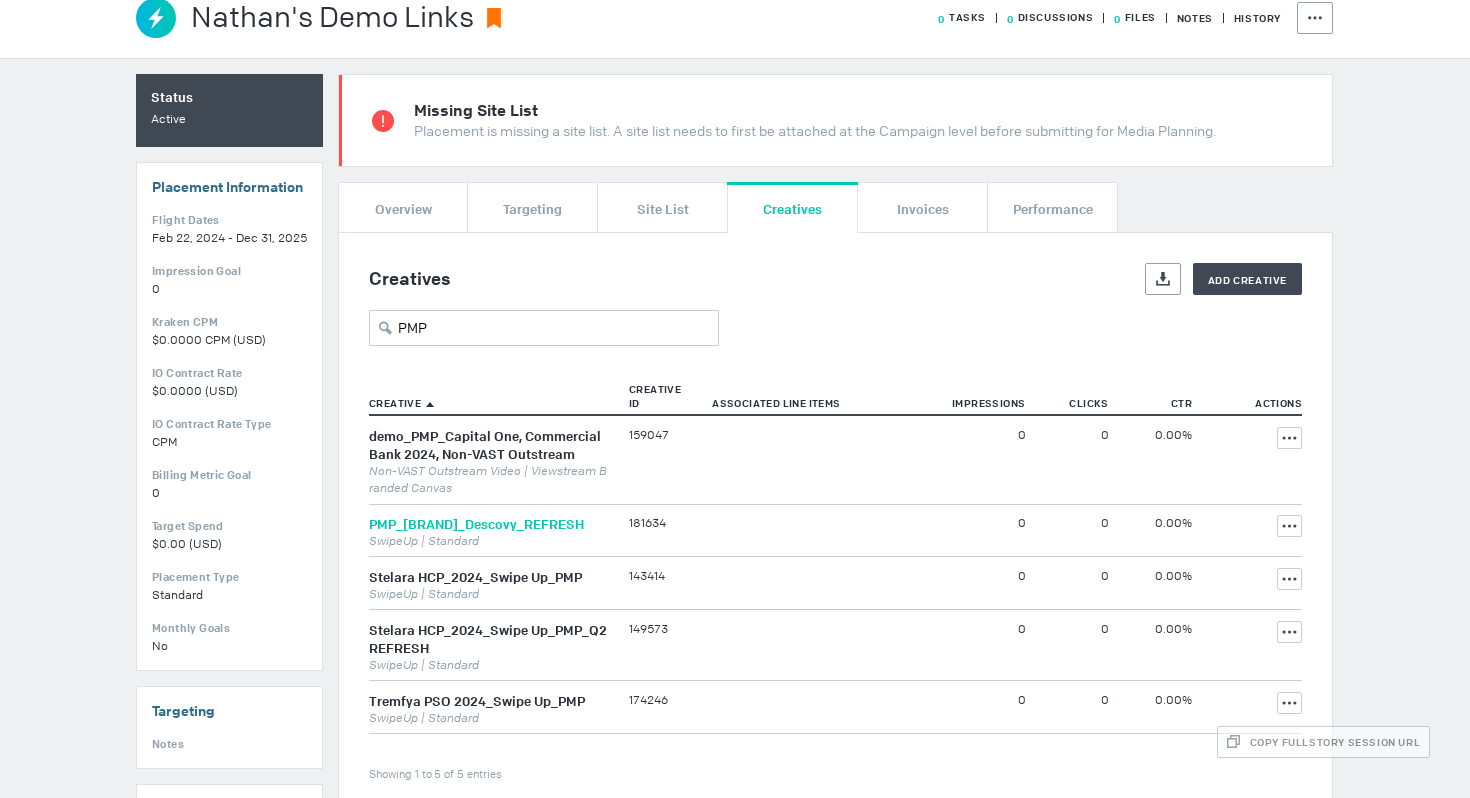 click on "PMP_Gilead_Descovy_REFRESH" at bounding box center (476, 524) 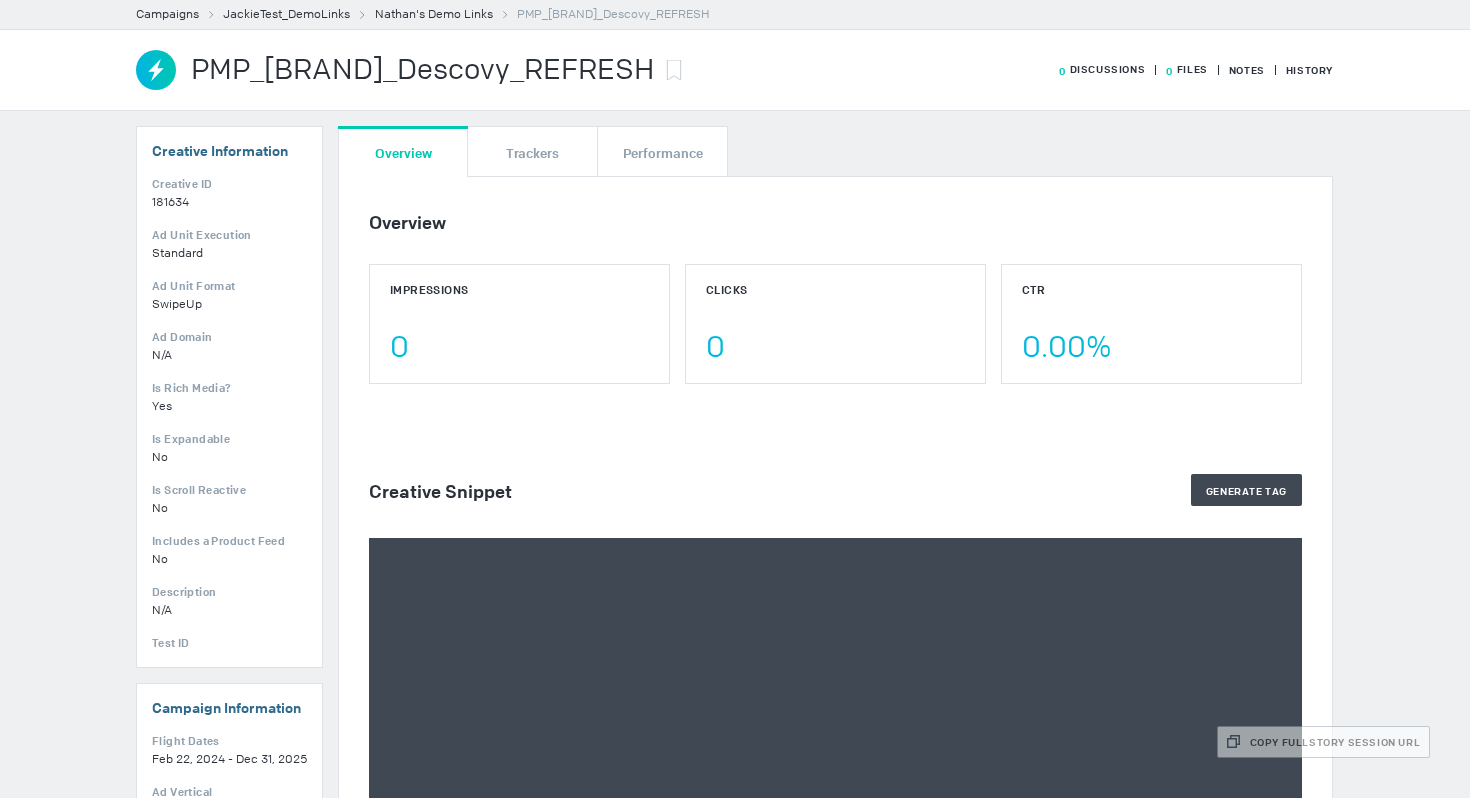 scroll, scrollTop: 0, scrollLeft: 0, axis: both 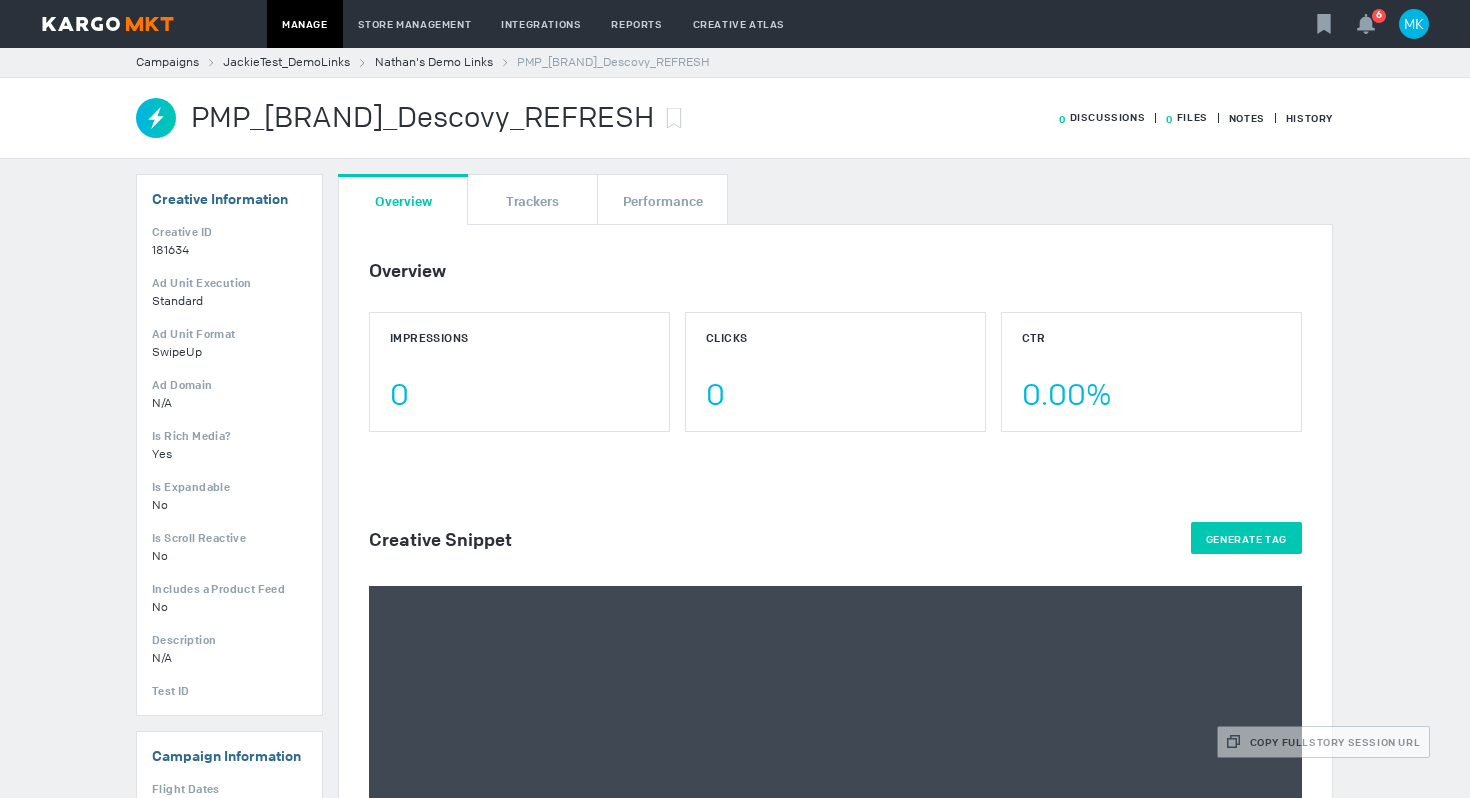 click on "Generate Tag" at bounding box center [1246, 538] 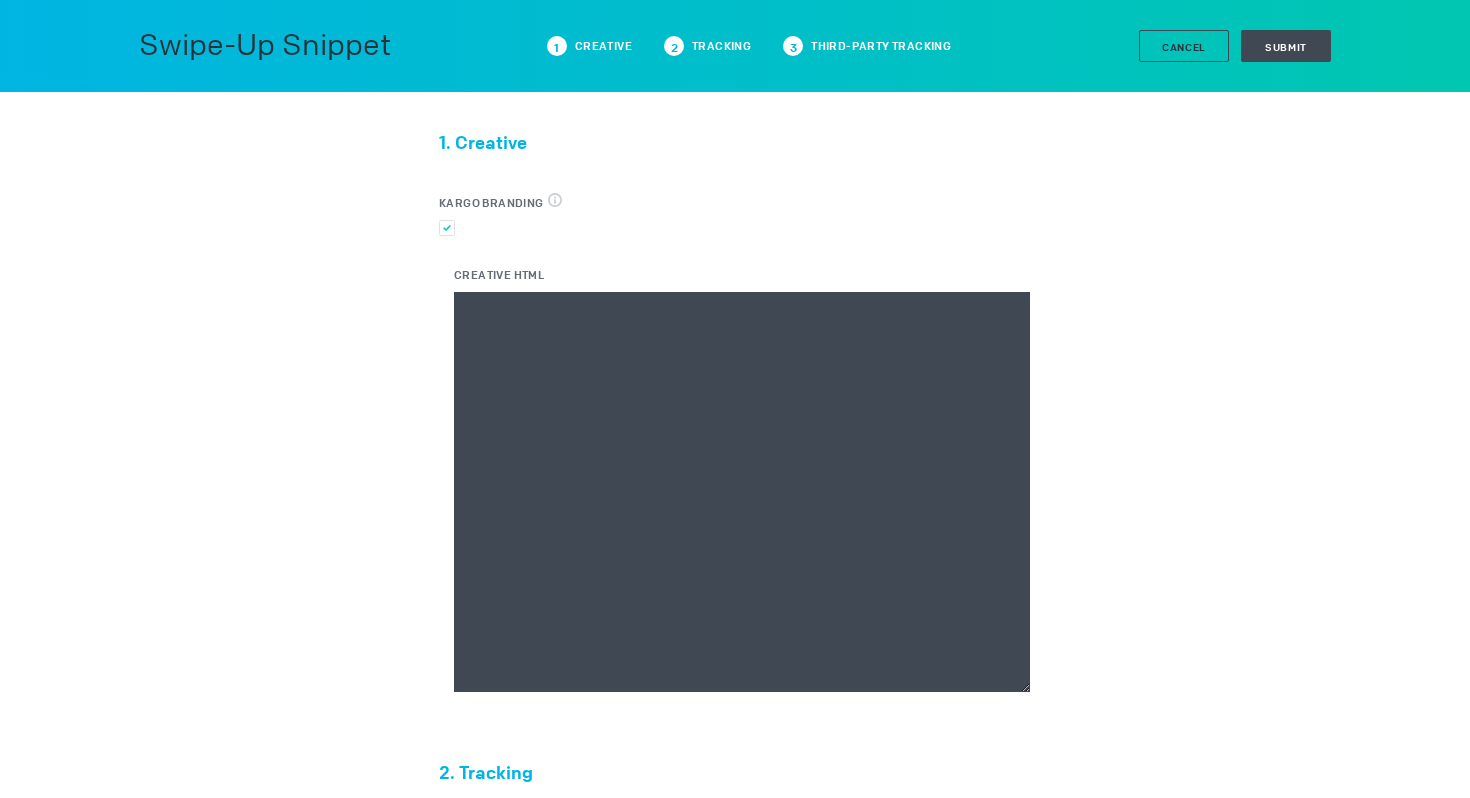 click on "Creative HTML" at bounding box center [742, 492] 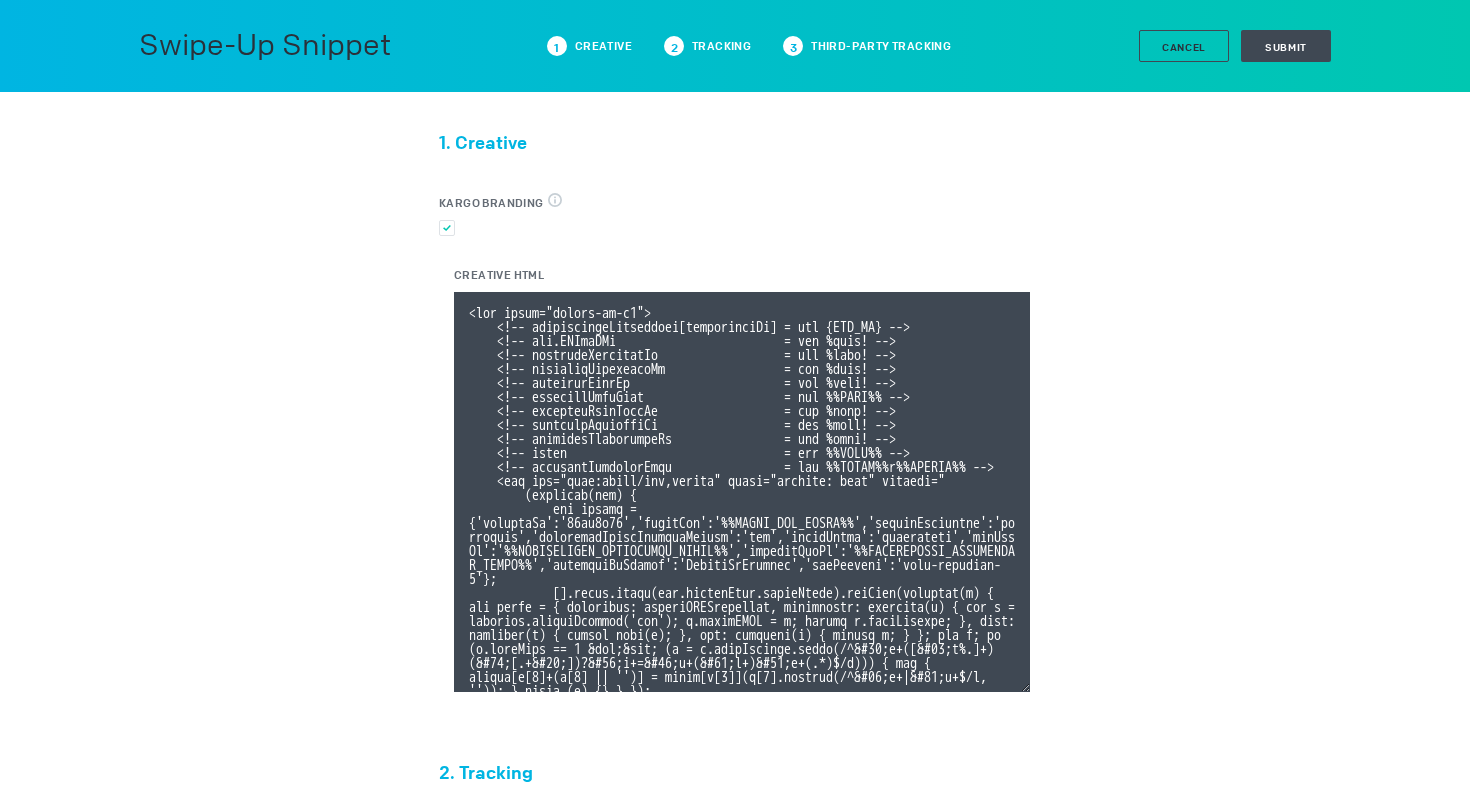 scroll, scrollTop: 358, scrollLeft: 0, axis: vertical 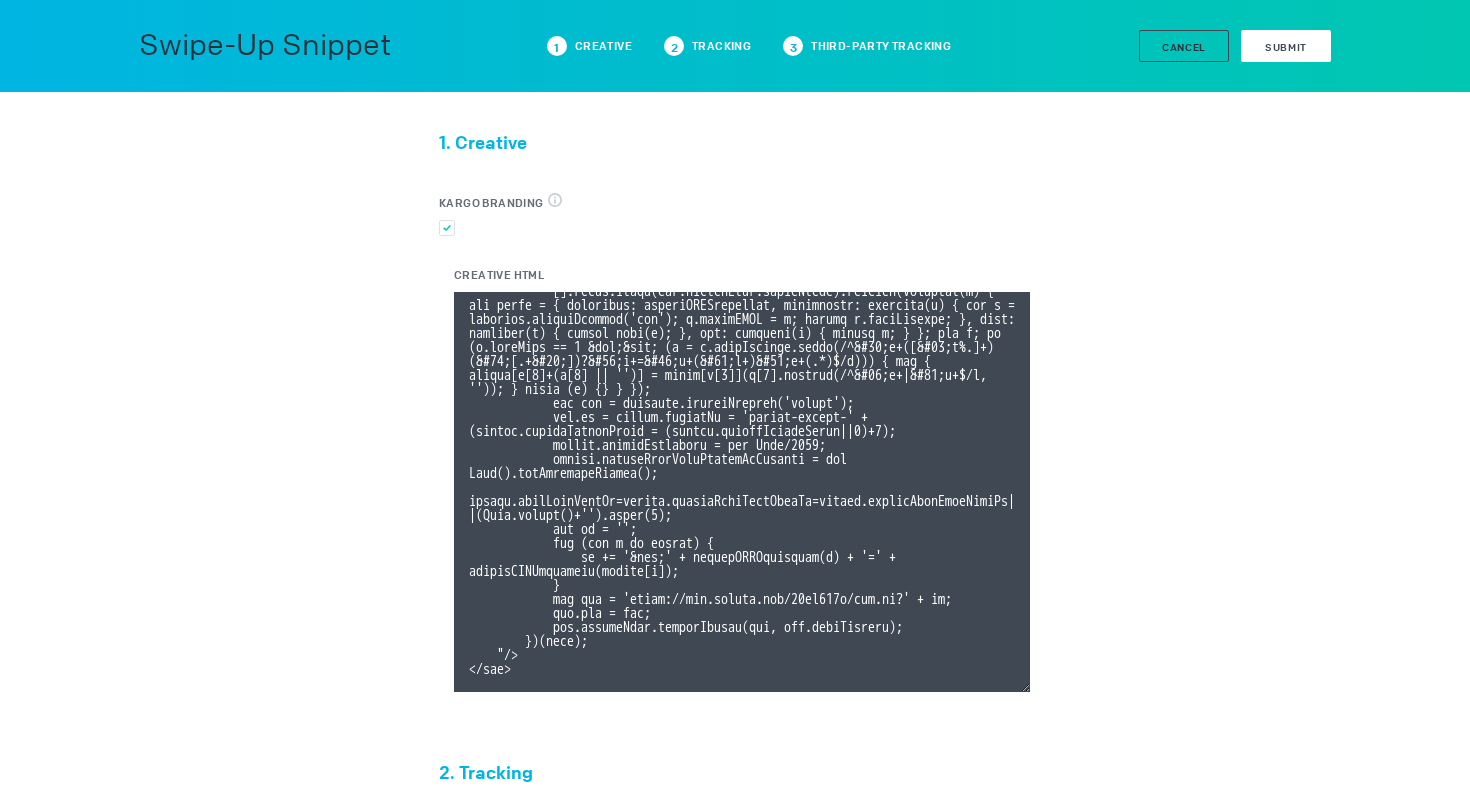 type on "<div class="celtra-ad-v3">
<!-- passthroughParameters[impressionId] = raw {IMP_ID} -->
<!-- eas.JWVjaWQh                        = raw %ecid! -->
<!-- externalCreativeId                  = raw %ecid! -->
<!-- externalPlacementId                 = raw %epid! -->
<!-- externalSiteId                      = raw %esid! -->
<!-- externalSiteName                    = raw %%SITE%% -->
<!-- externalLineItemId                  = raw %eaid! -->
<!-- externalCampaignId                  = raw %ebuy! -->
<!-- externalAdvertiserId                = raw %eadv! -->
<!-- coppa                               = raw %%TFCD%% -->
<!-- externalCreativeSize                = raw %%WIDTH%%x%%HEIGHT%% -->
<img src="data:image/png,celtra" style="display: none" onerror="
(function(img) {
var params = {'accountId':'13be8f66','clickUrl':'%%CLICK_URL_UNESC%%','expandDirection':'undefined','preferredClickThroughWindow':'new','clickEvent':'advertiser','iosAdvId':'%%ADVERTISIN..." 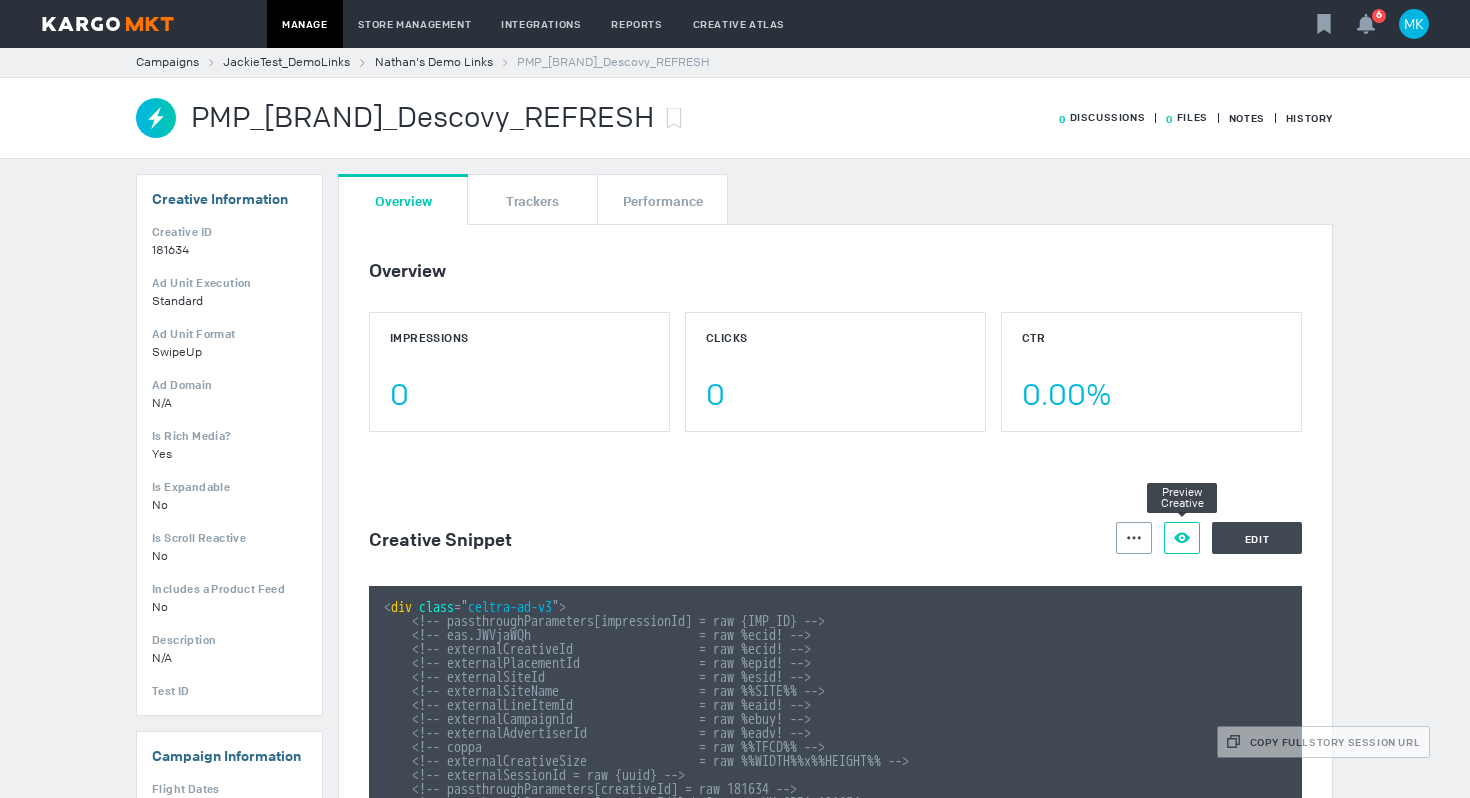 click on "Preview Creative" at bounding box center [1182, 538] 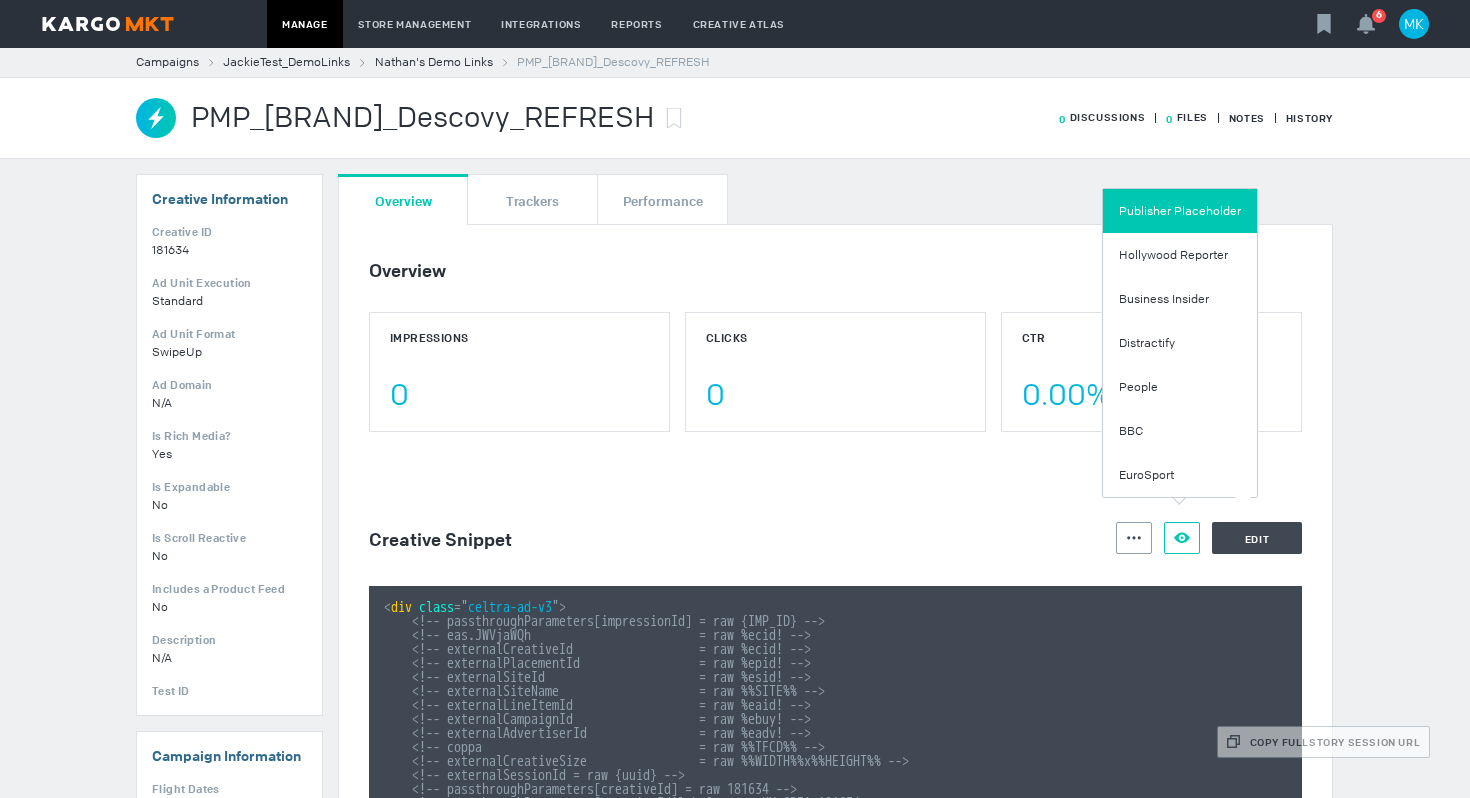 click on "Publisher Placeholder" at bounding box center [1180, 211] 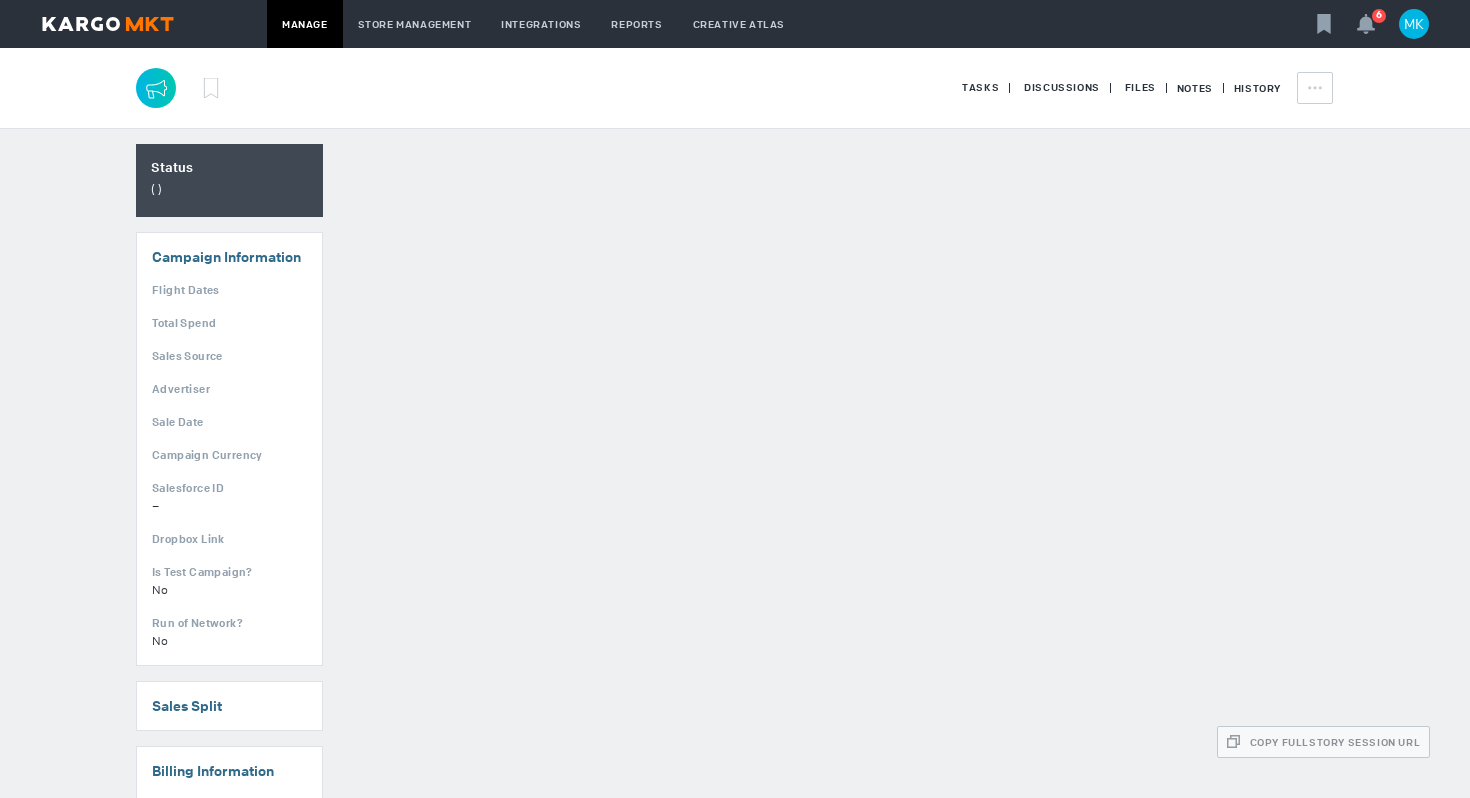 scroll, scrollTop: 0, scrollLeft: 0, axis: both 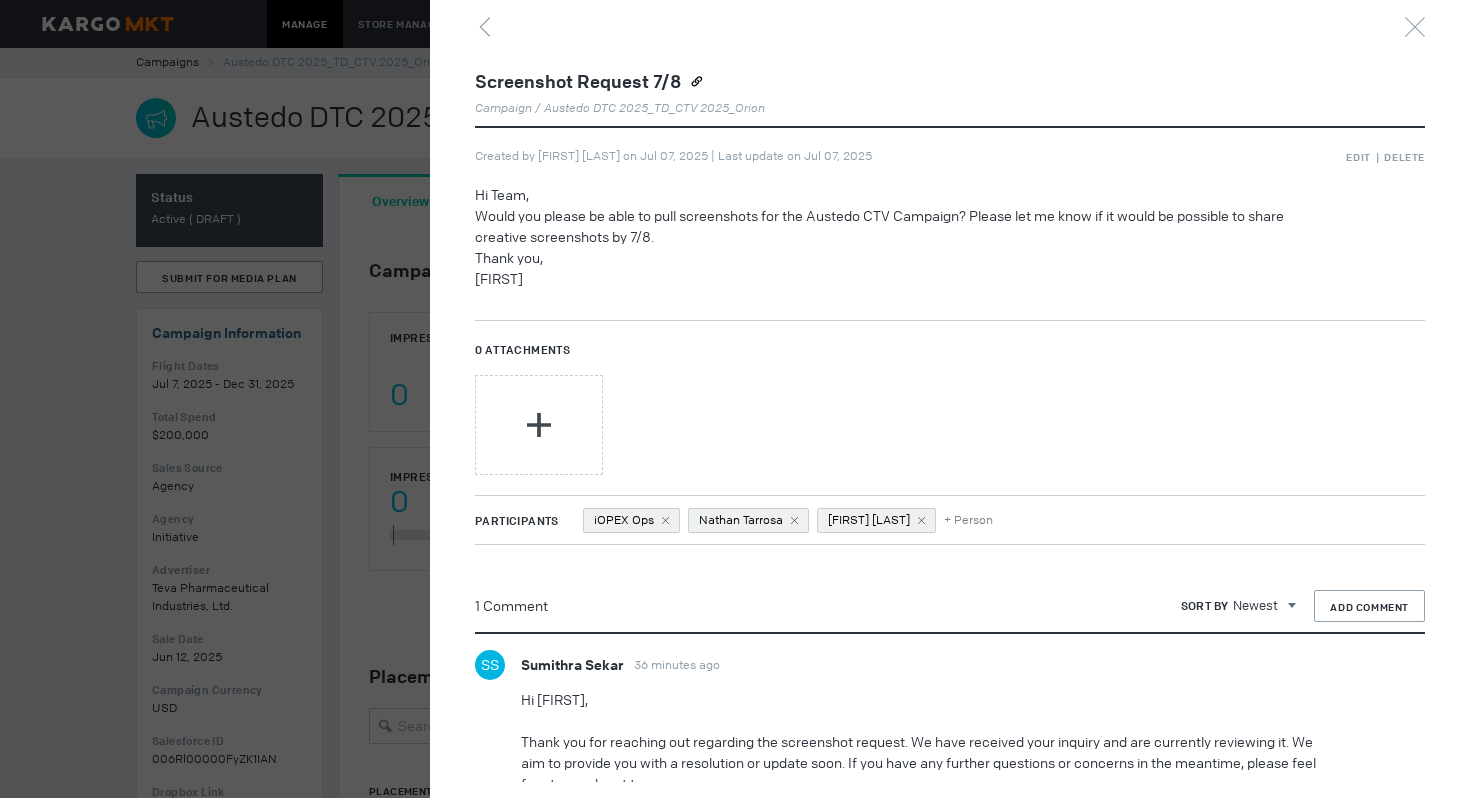 click at bounding box center (735, 399) 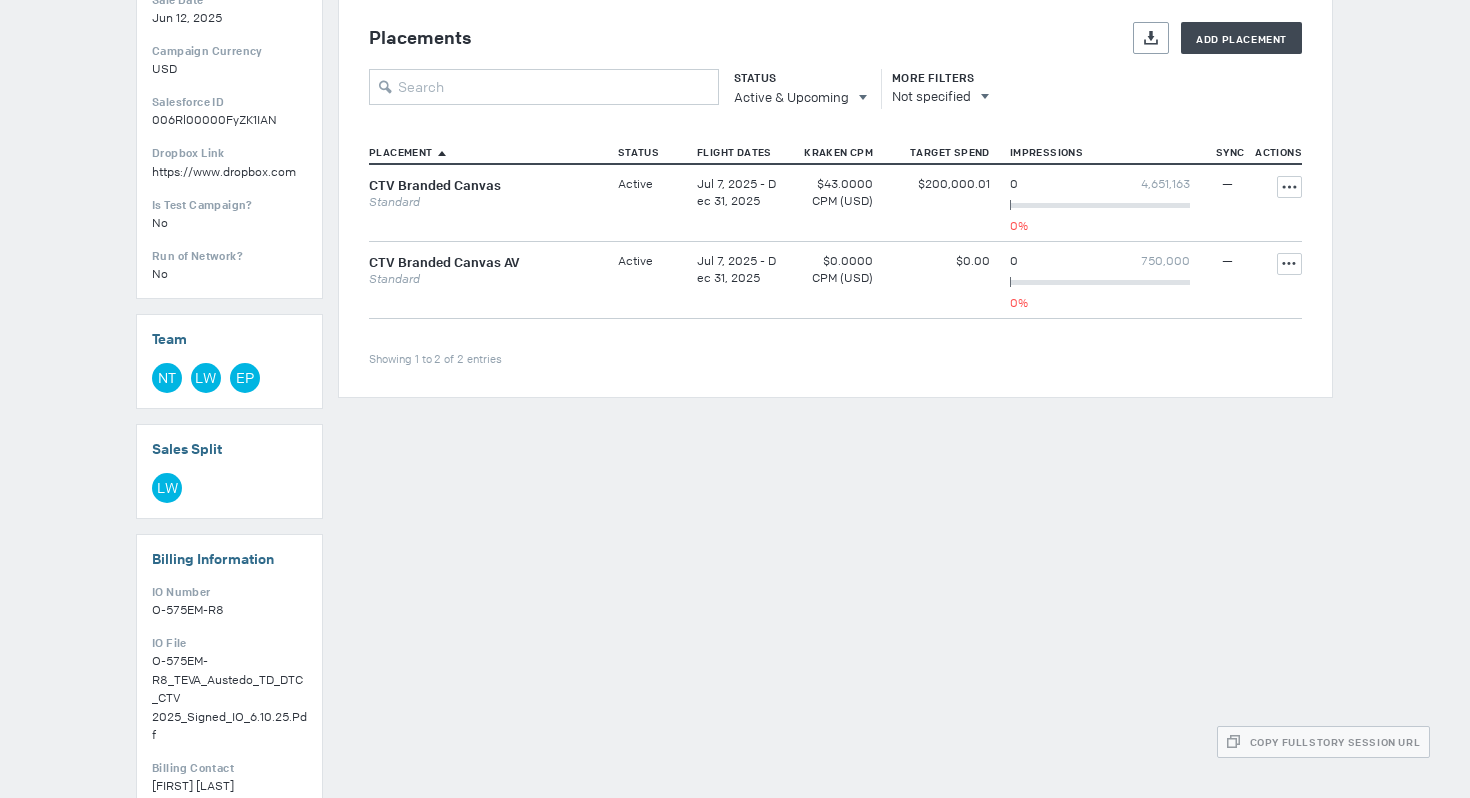 scroll, scrollTop: 0, scrollLeft: 0, axis: both 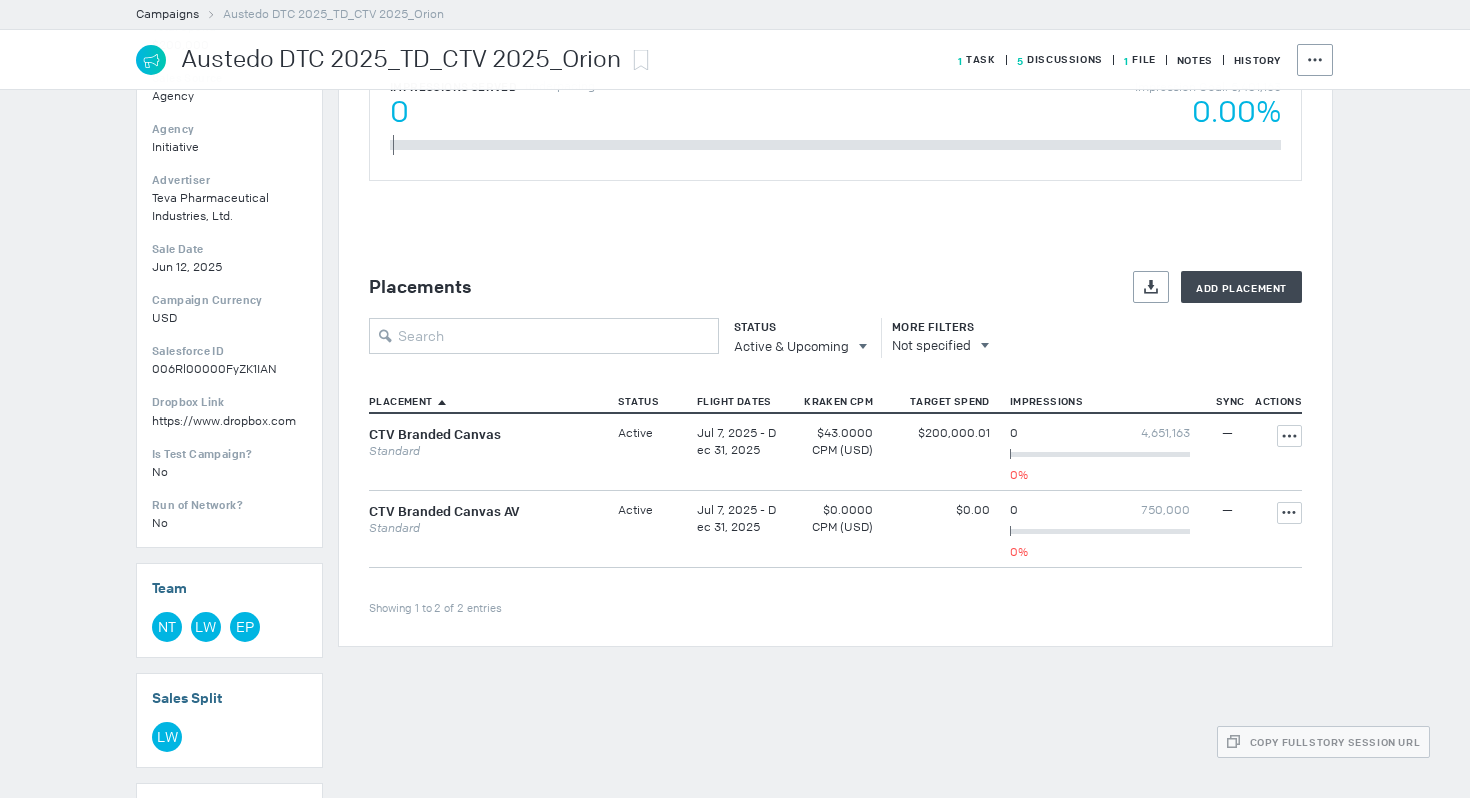 click on "Standard" at bounding box center (483, 451) 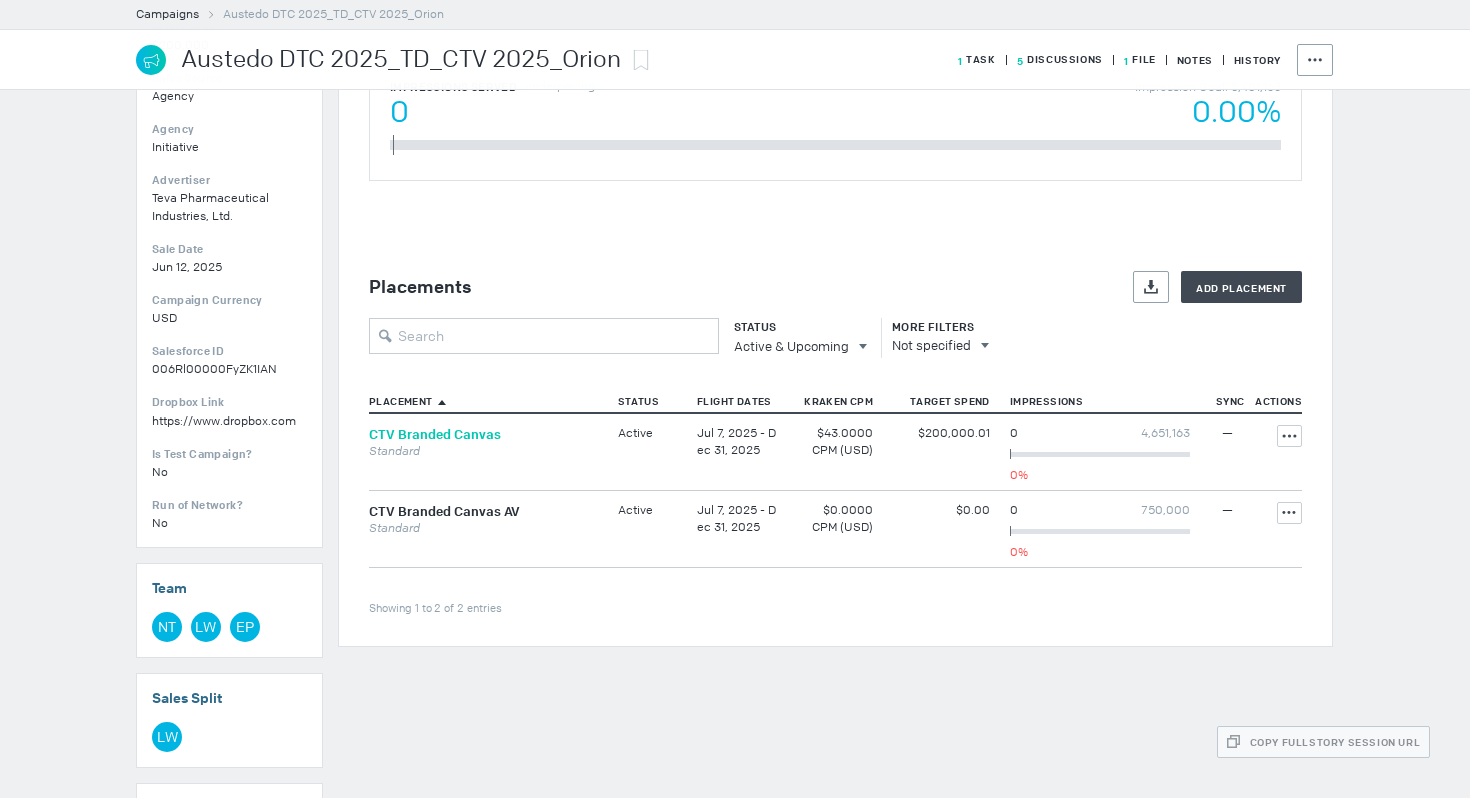 click on "CTV Branded Canvas" at bounding box center [435, 434] 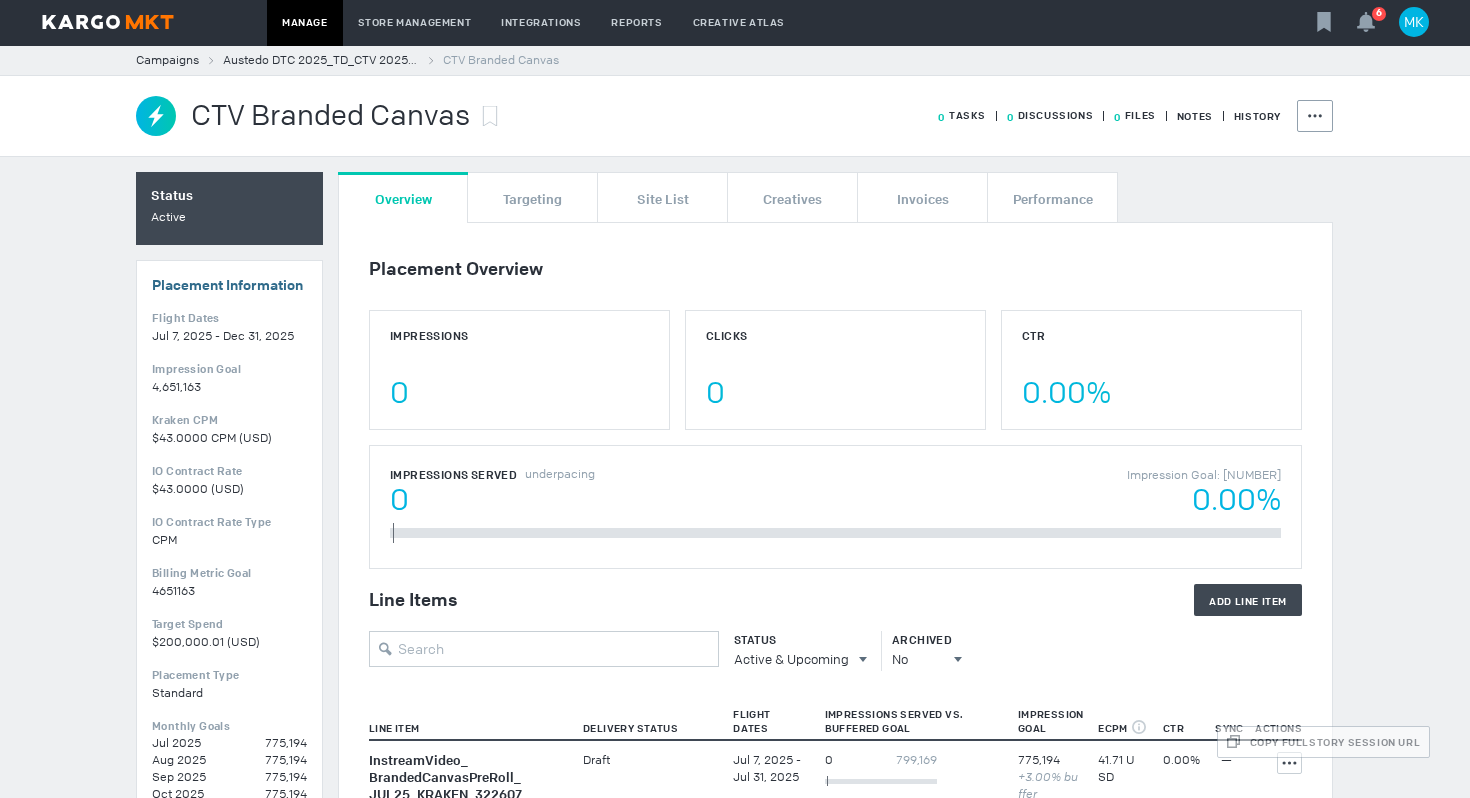 scroll, scrollTop: 0, scrollLeft: 0, axis: both 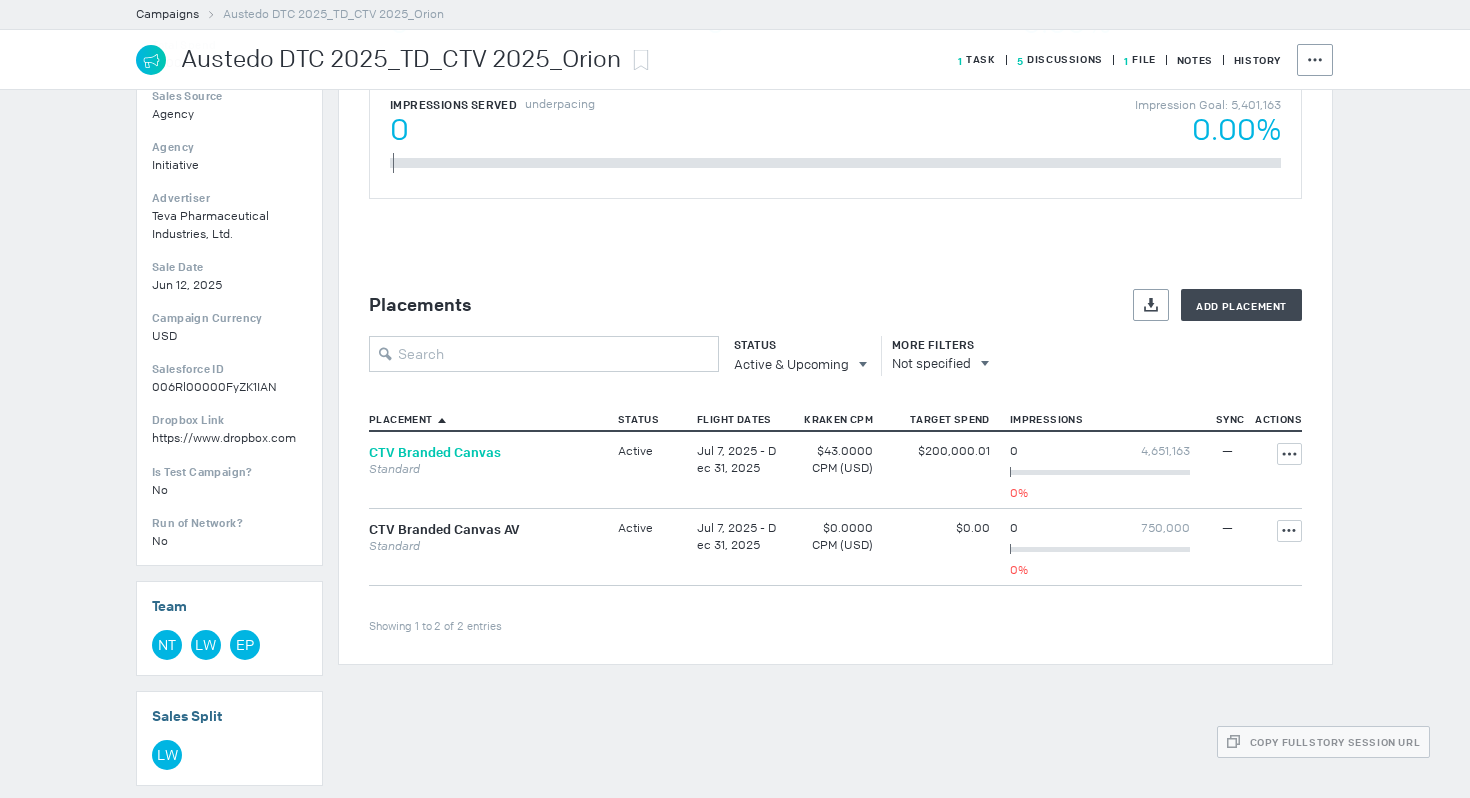 click on "CTV Branded Canvas" at bounding box center (435, 452) 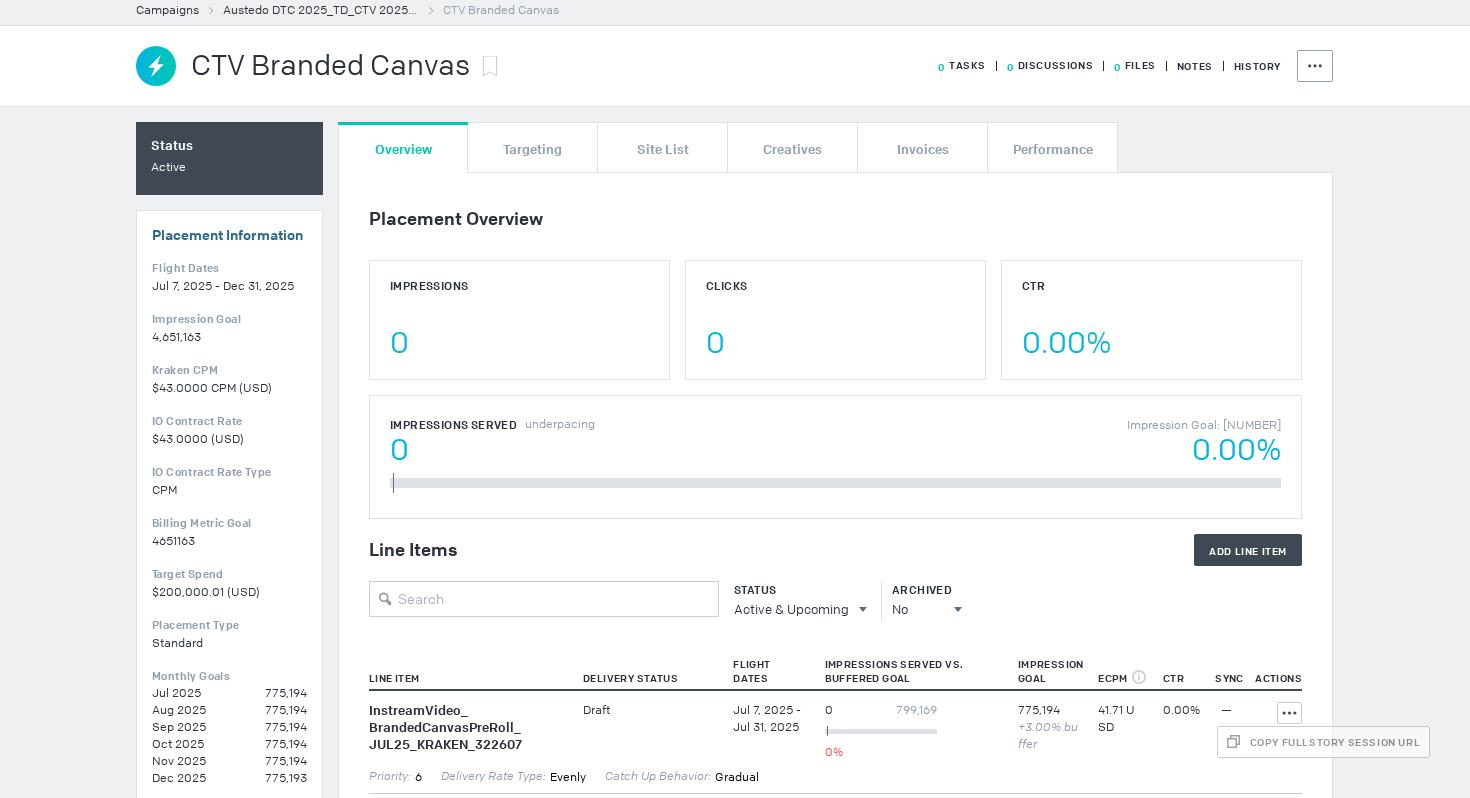 scroll, scrollTop: 0, scrollLeft: 0, axis: both 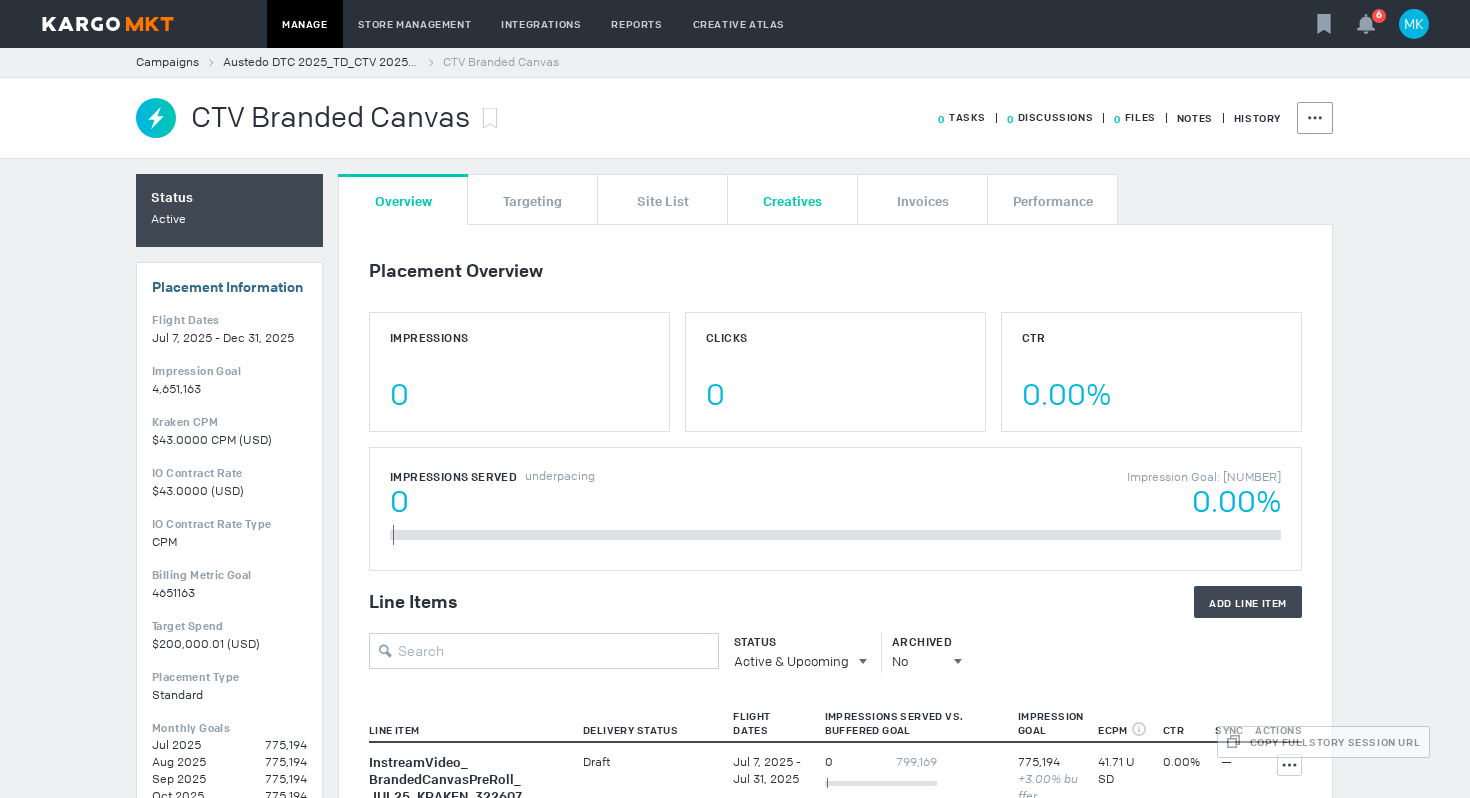 click on "Creatives" at bounding box center [792, 199] 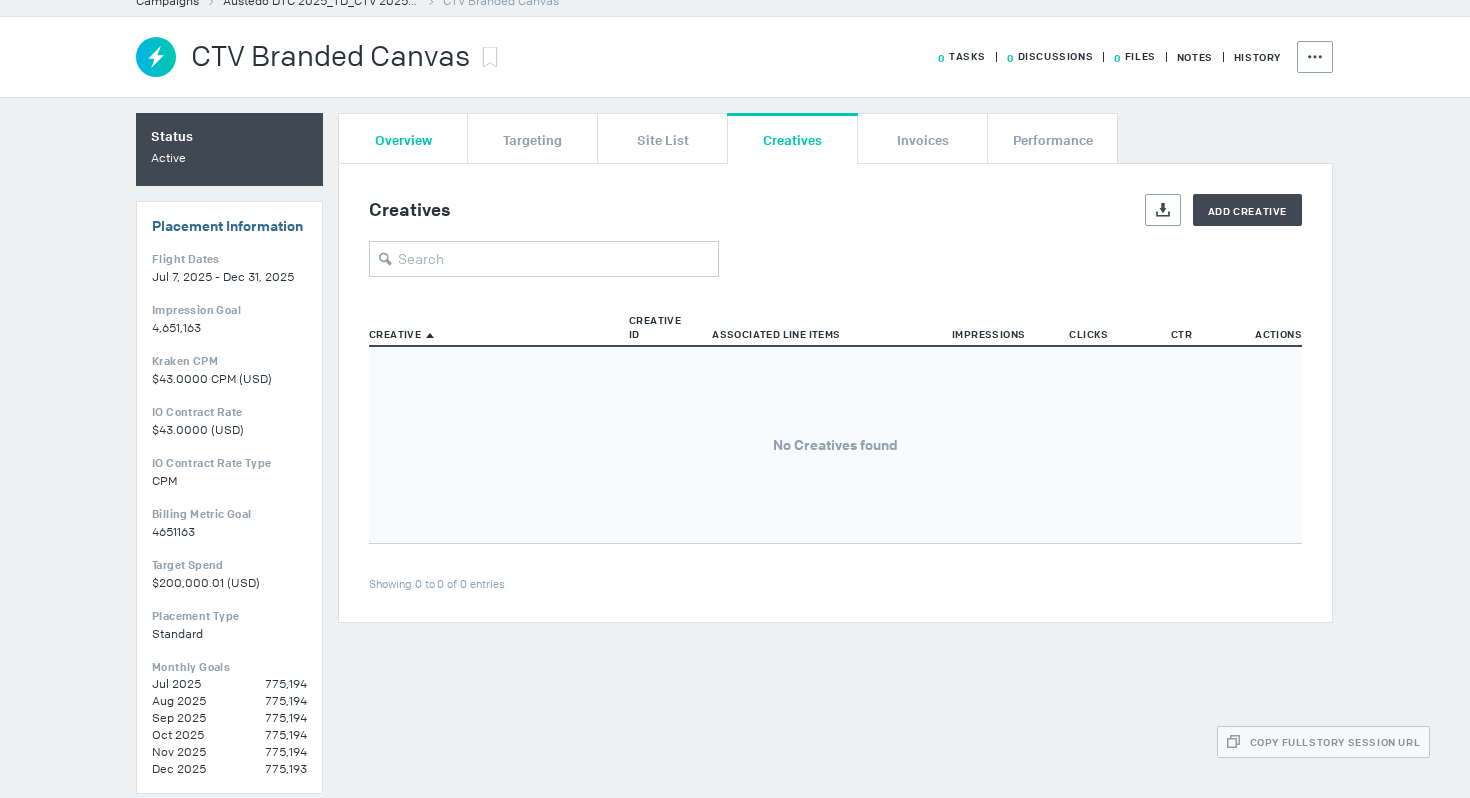 click on "Overview" at bounding box center [403, 139] 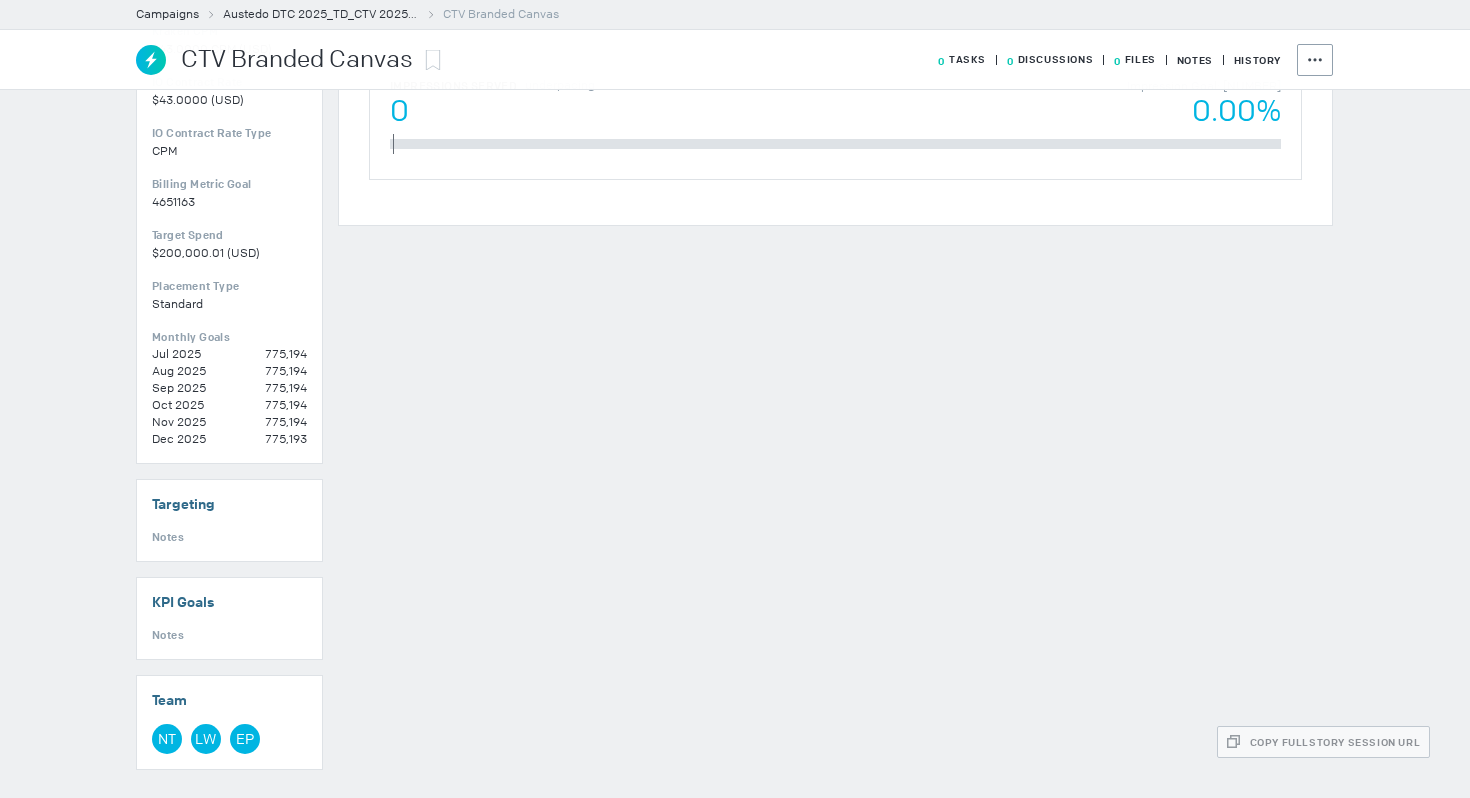 scroll, scrollTop: 436, scrollLeft: 0, axis: vertical 